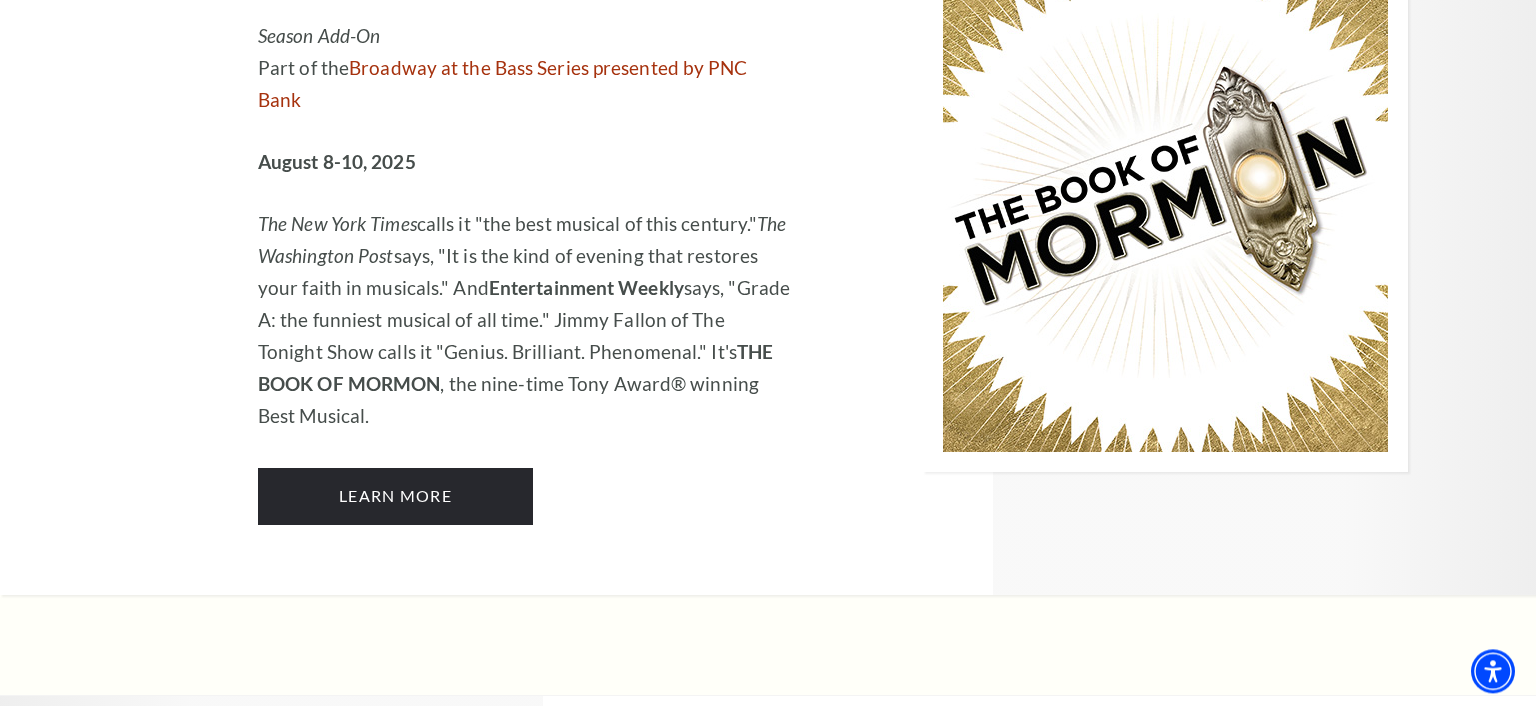 scroll, scrollTop: 2112, scrollLeft: 0, axis: vertical 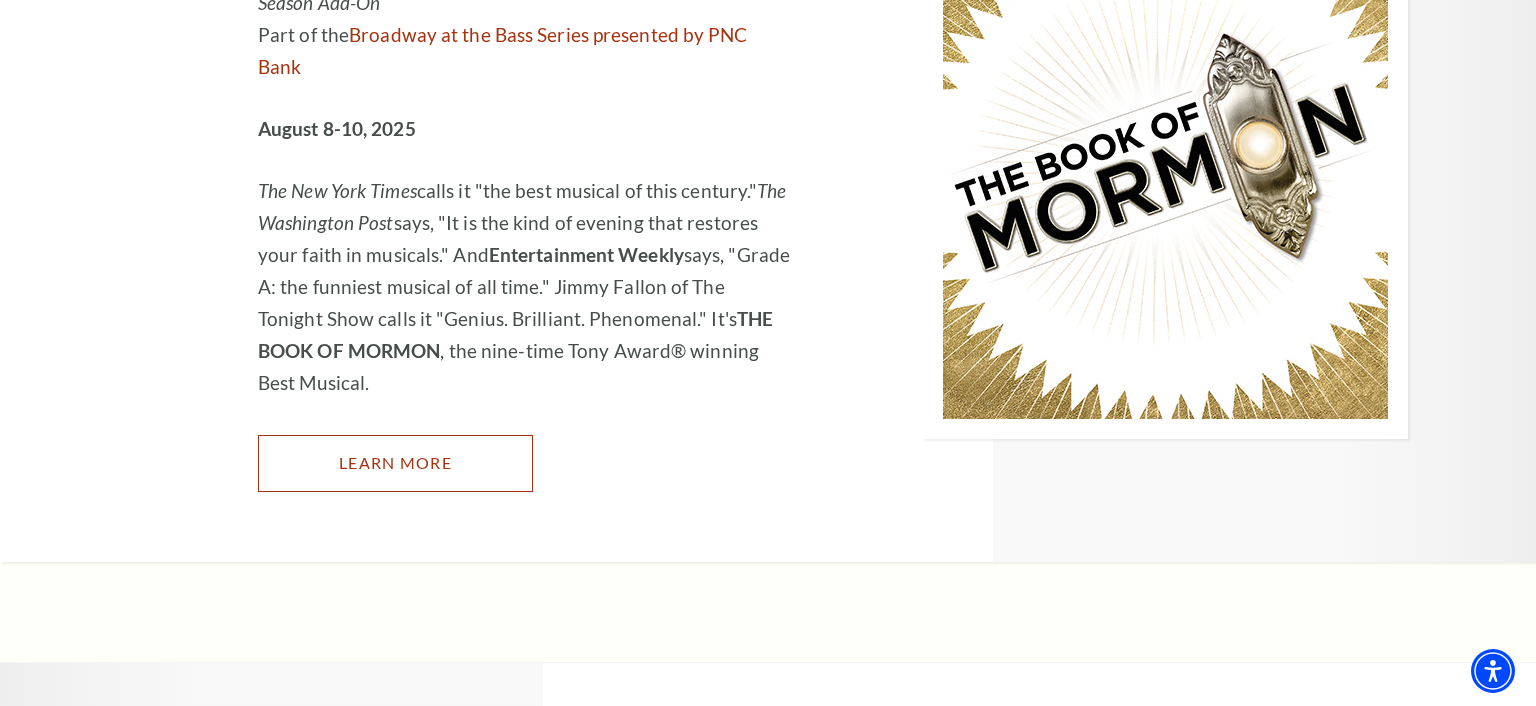 click on "Learn More" at bounding box center (395, 463) 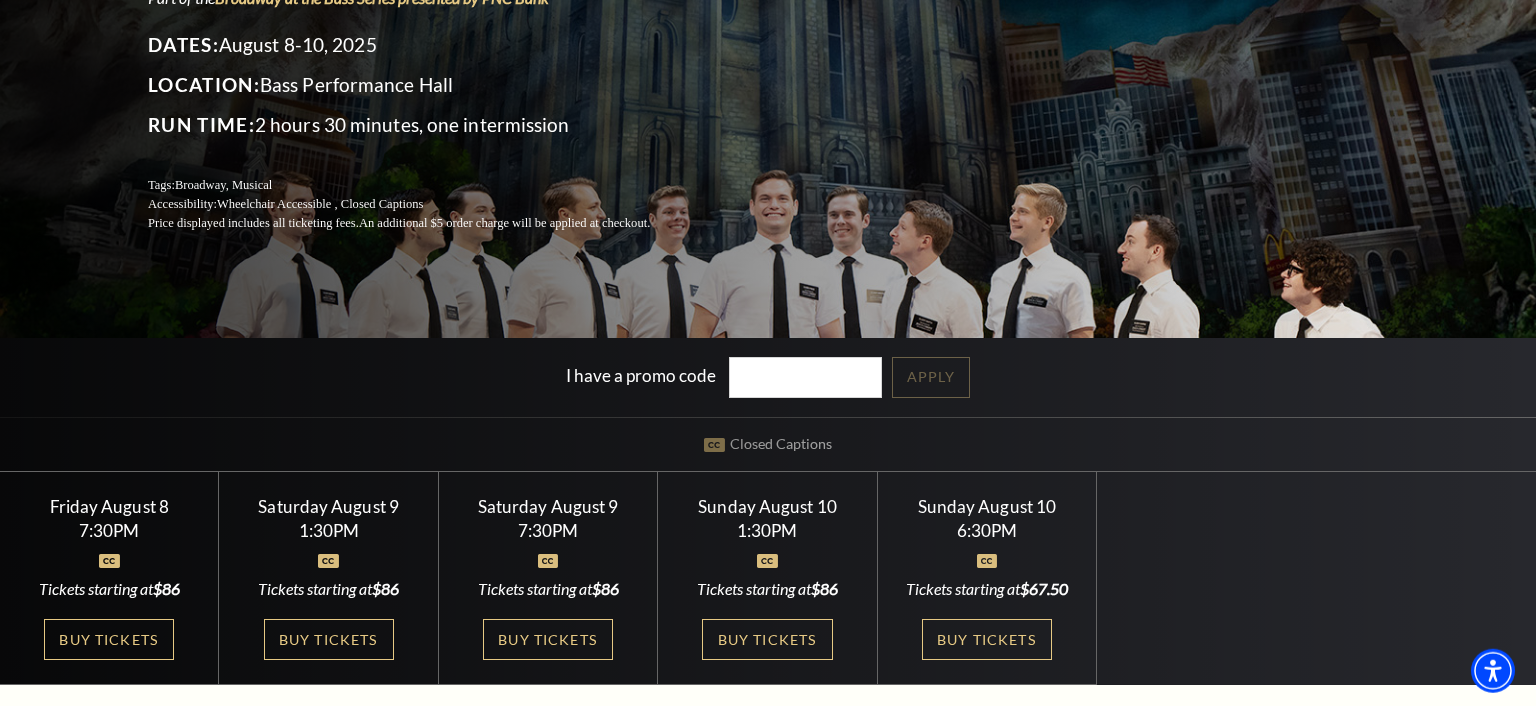 scroll, scrollTop: 316, scrollLeft: 0, axis: vertical 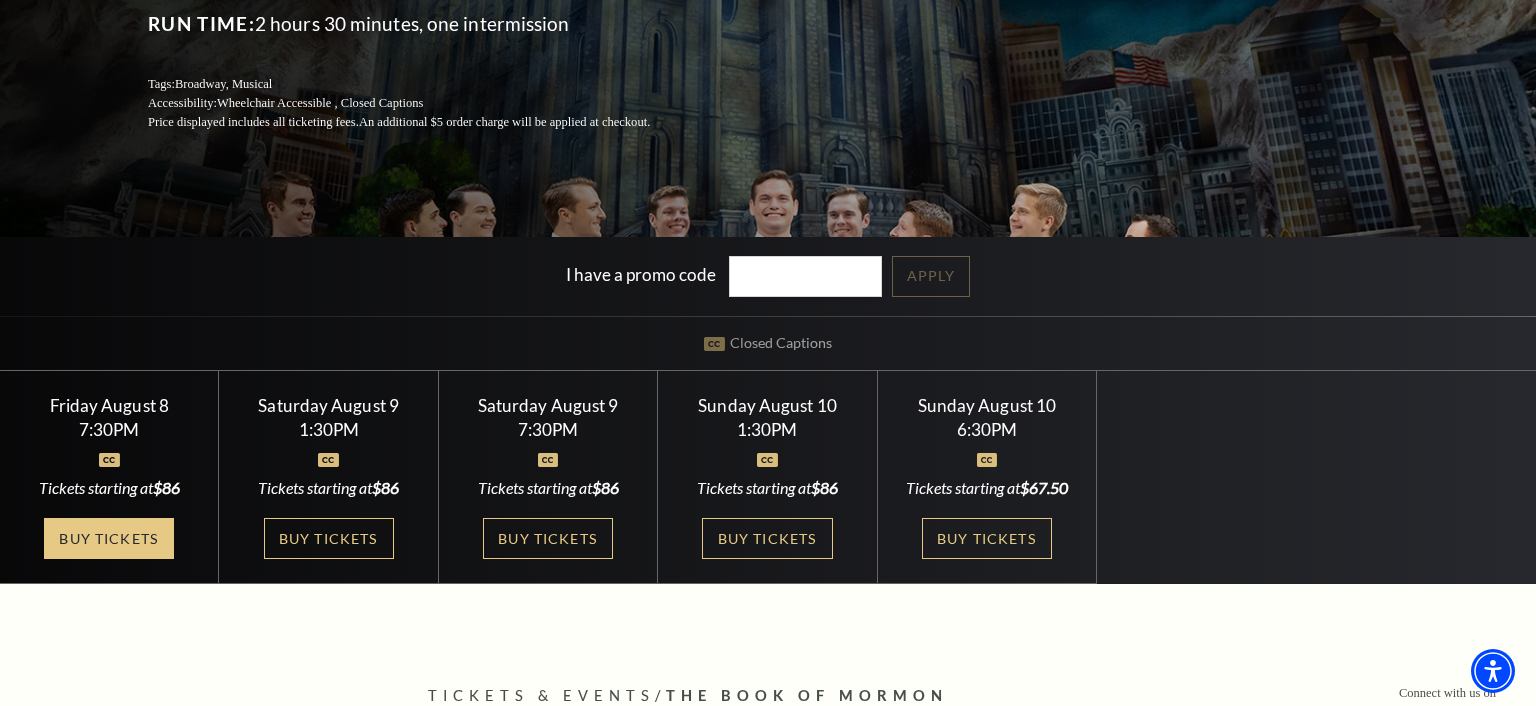 click on "Buy Tickets" at bounding box center (109, 538) 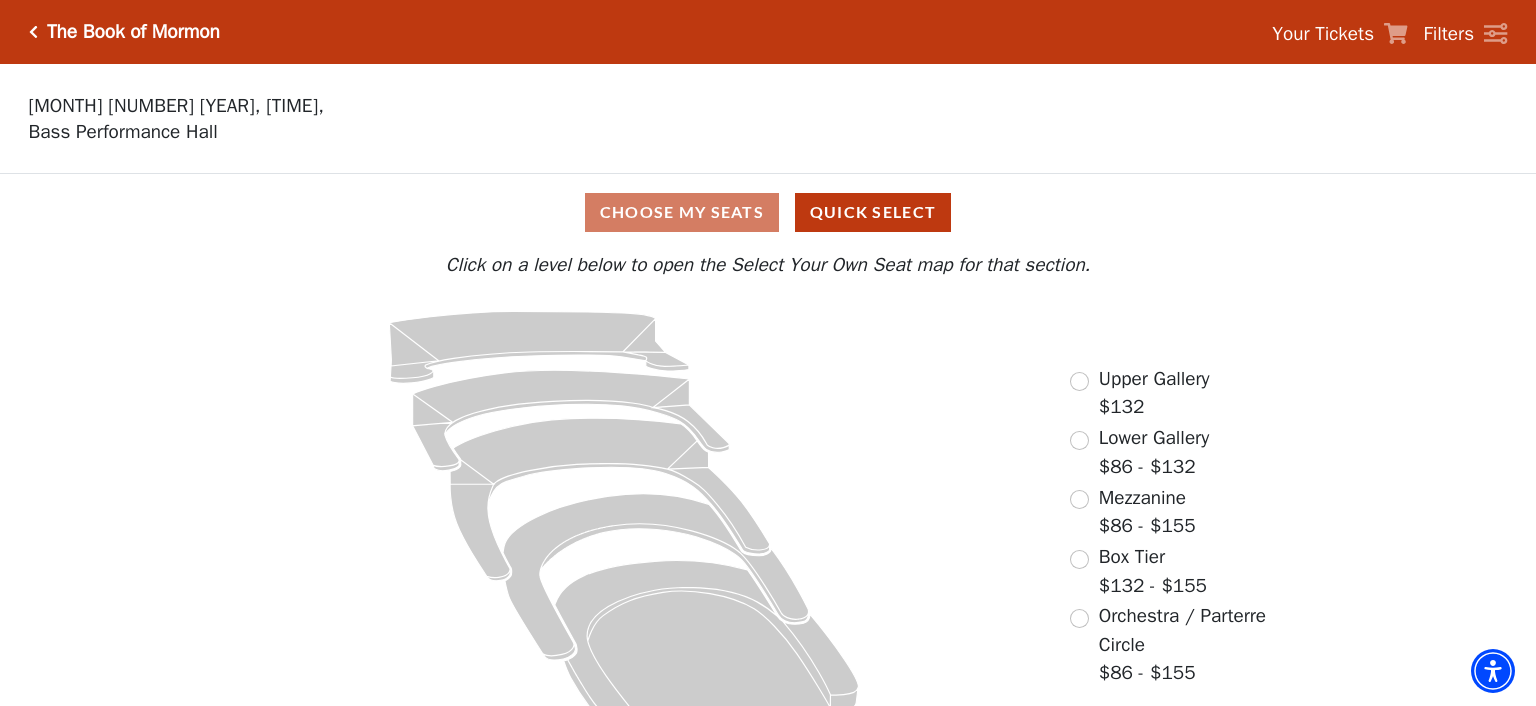 scroll, scrollTop: 49, scrollLeft: 0, axis: vertical 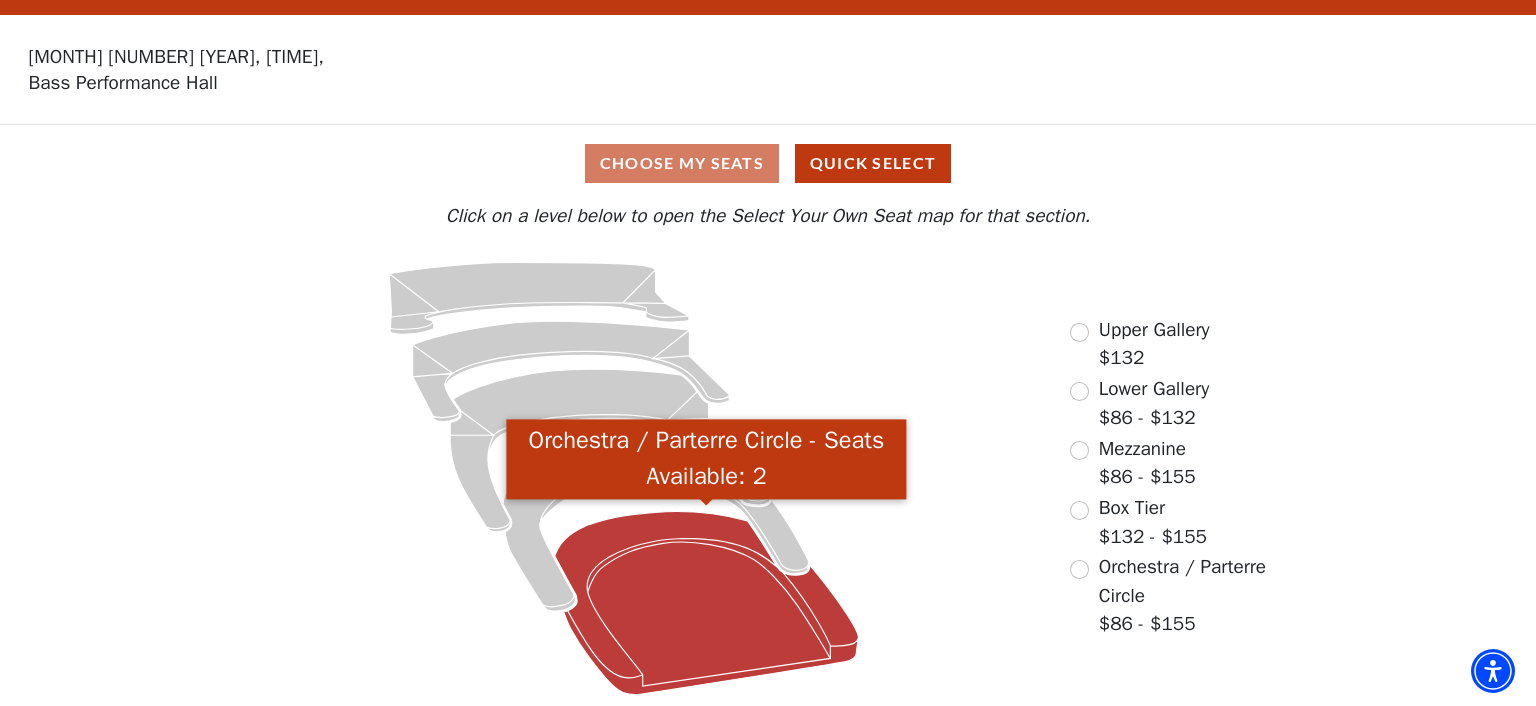 click 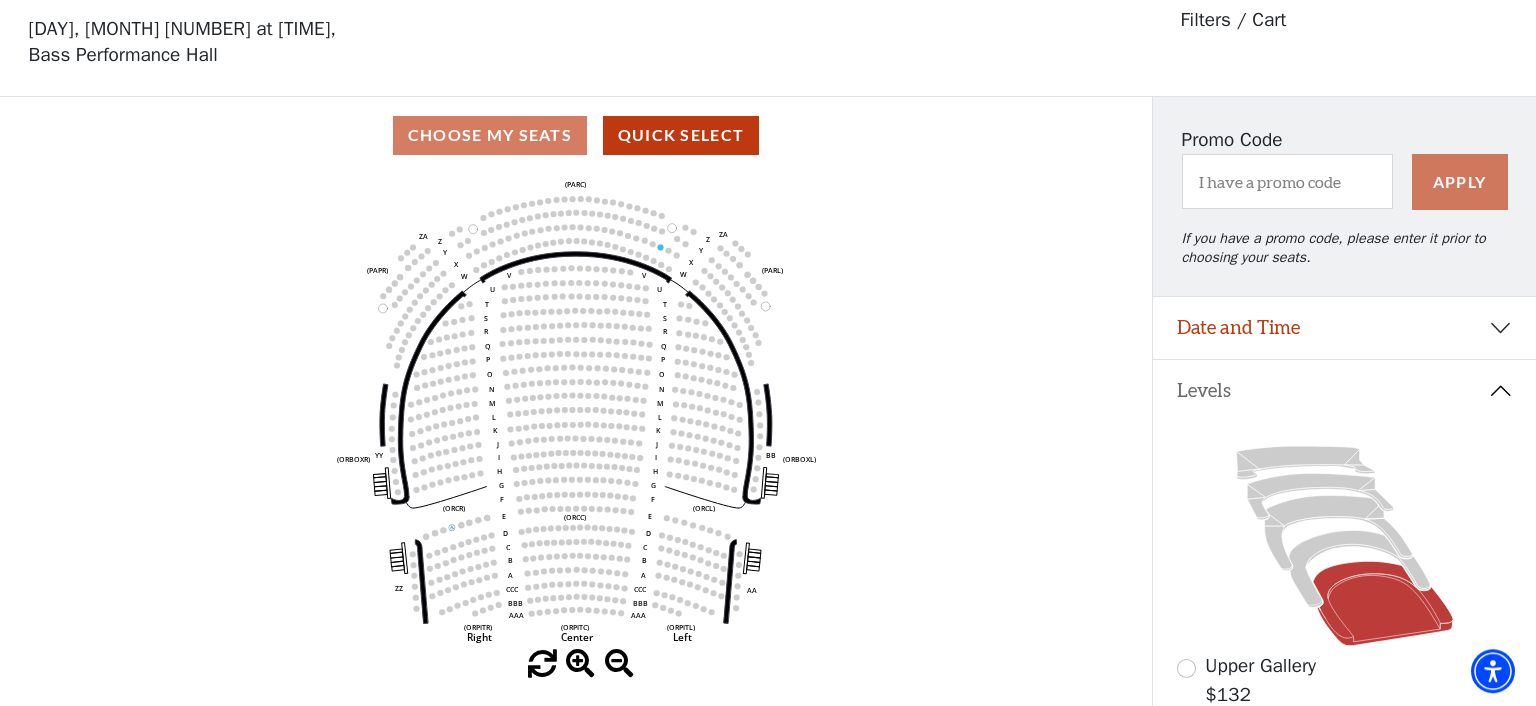 scroll, scrollTop: 8, scrollLeft: 0, axis: vertical 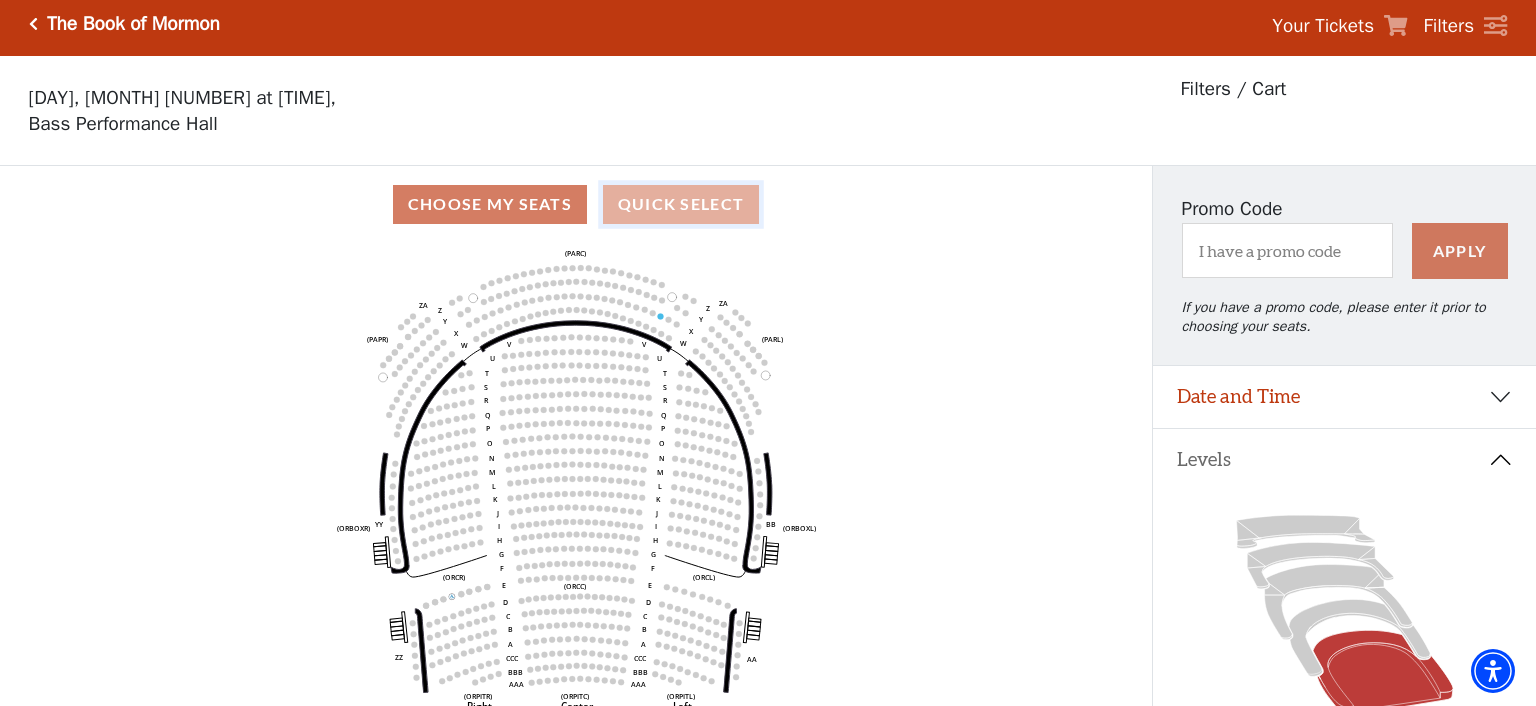 click on "Quick Select" at bounding box center [681, 204] 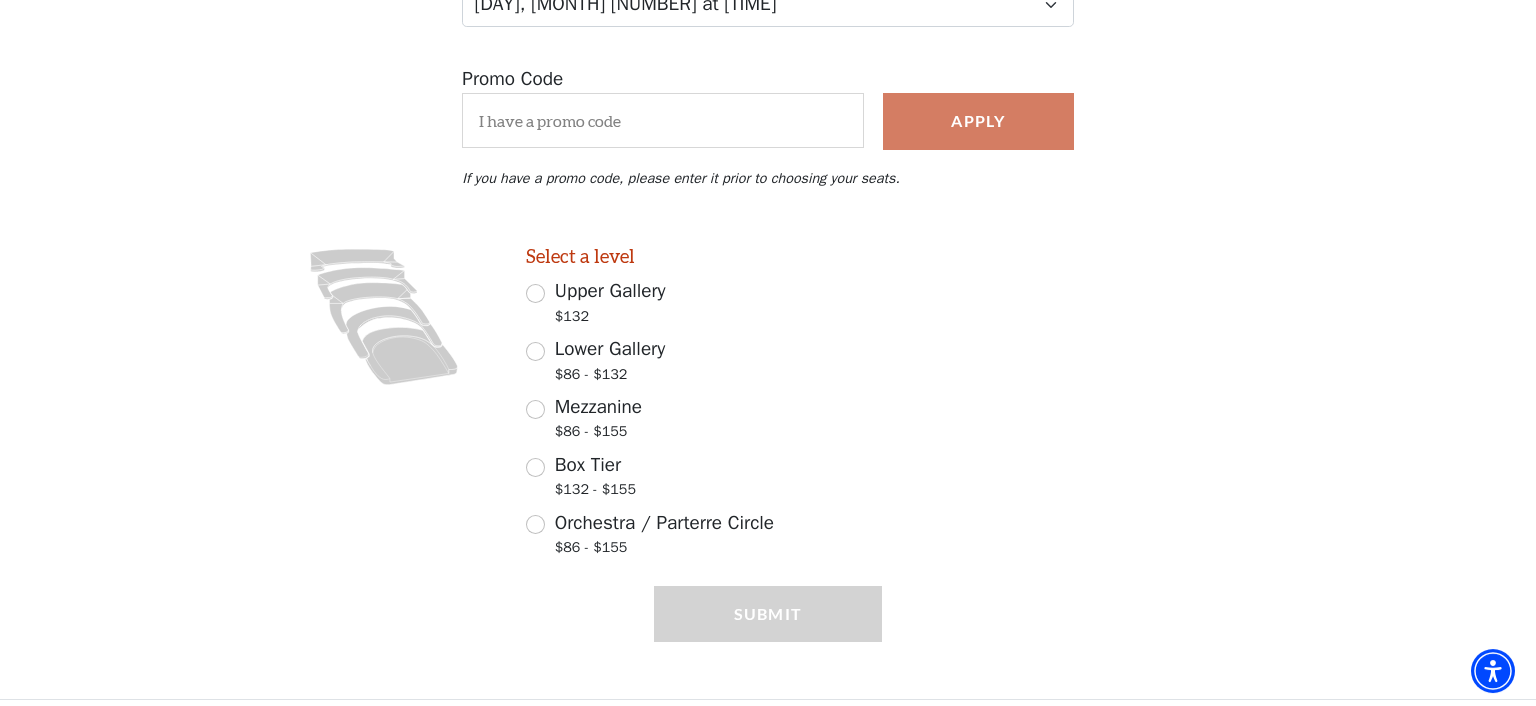 scroll, scrollTop: 345, scrollLeft: 0, axis: vertical 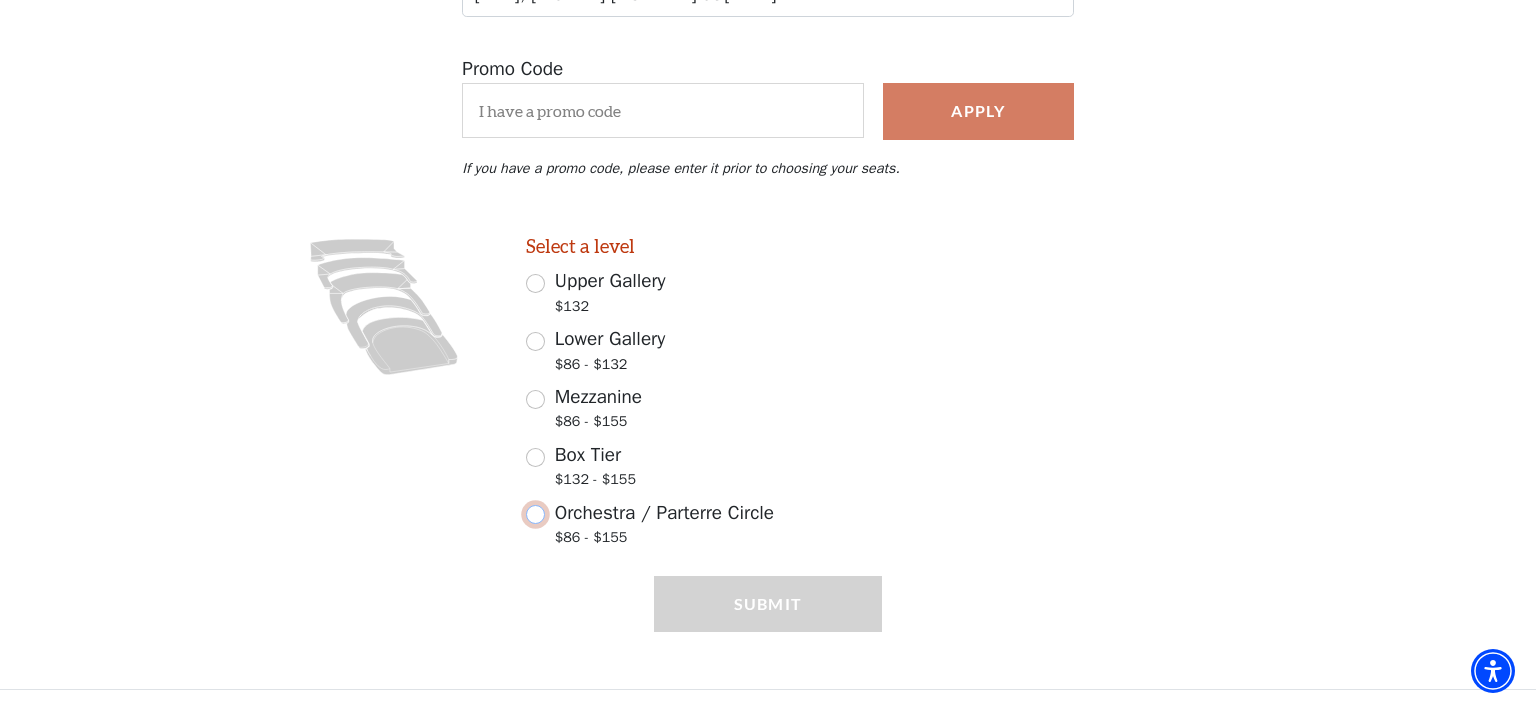 click on "Orchestra / Parterre Circle     $86 - $155" at bounding box center [535, 514] 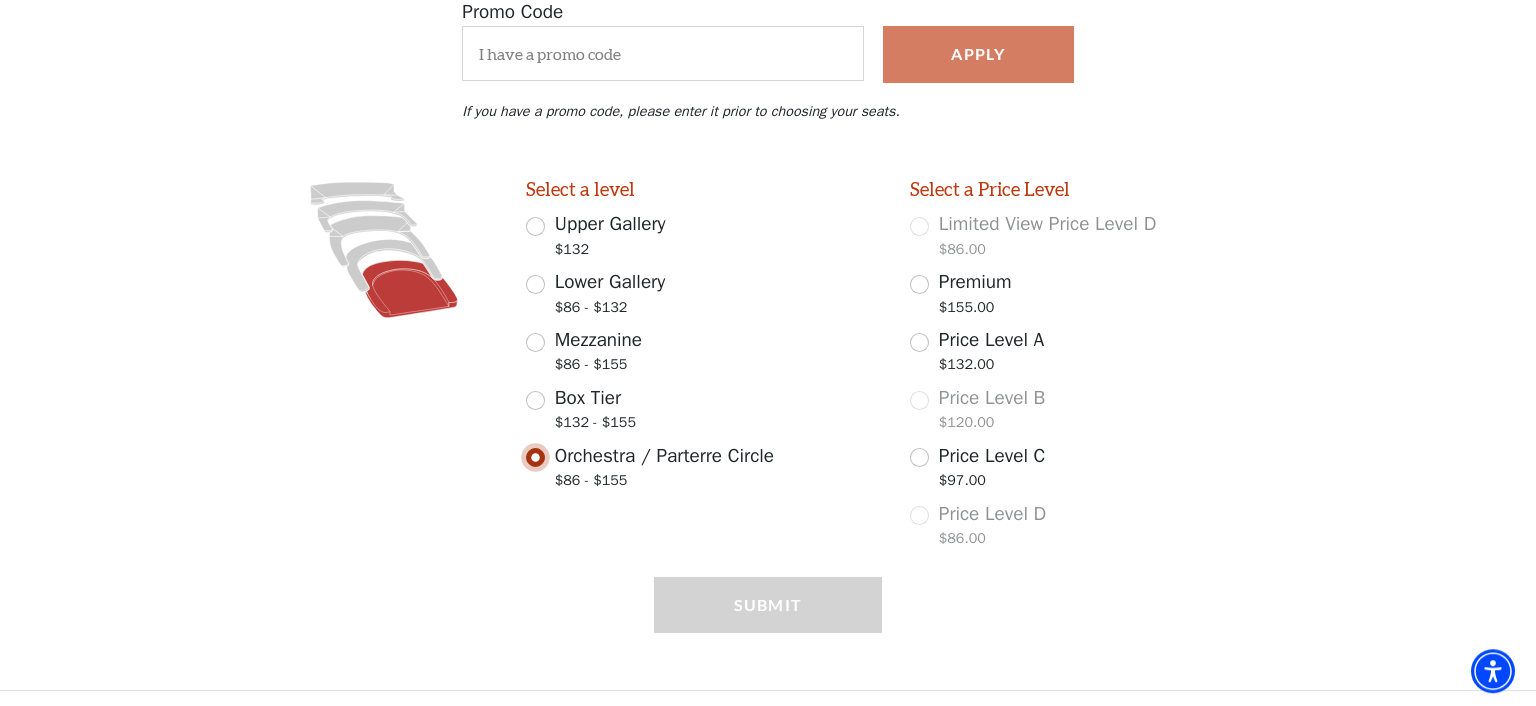 scroll, scrollTop: 403, scrollLeft: 0, axis: vertical 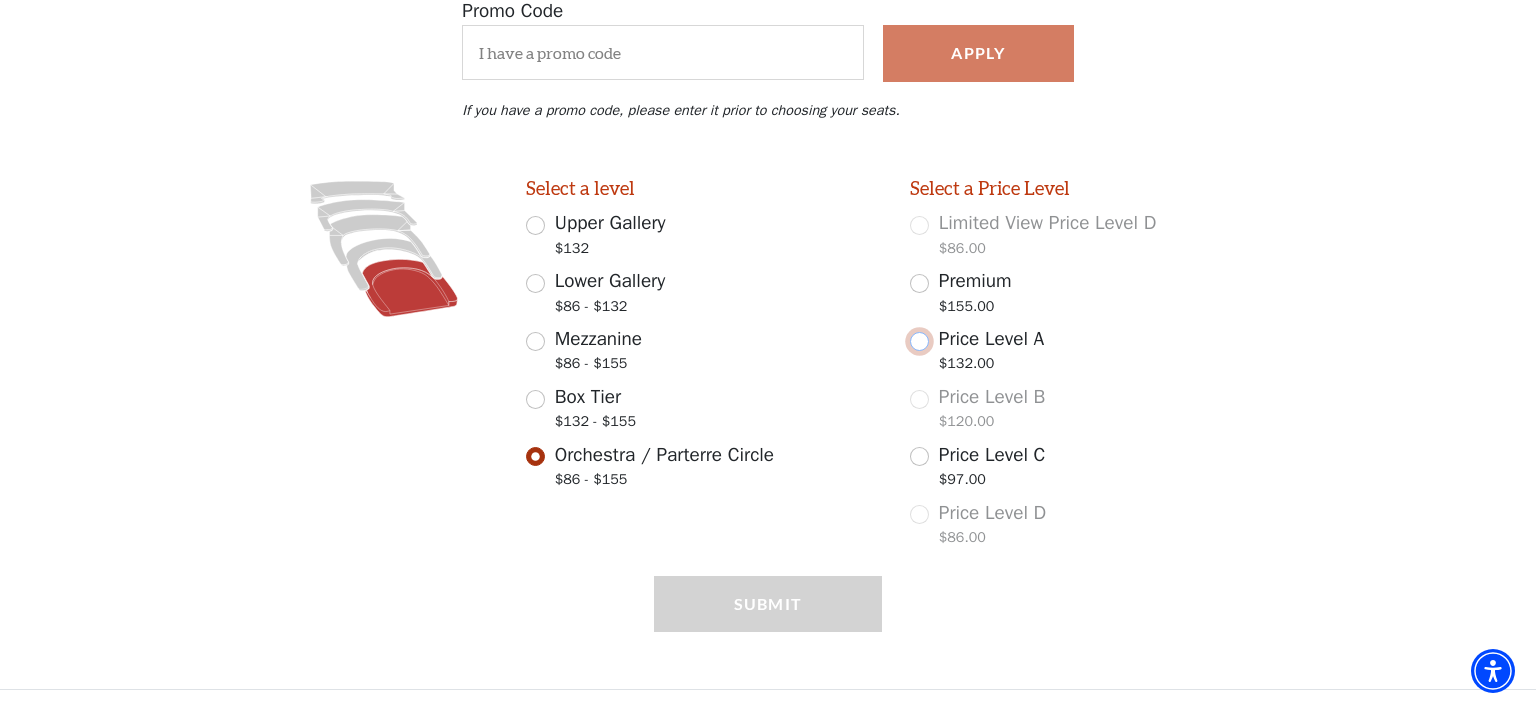 click on "Price Level A $132.00" at bounding box center (919, 341) 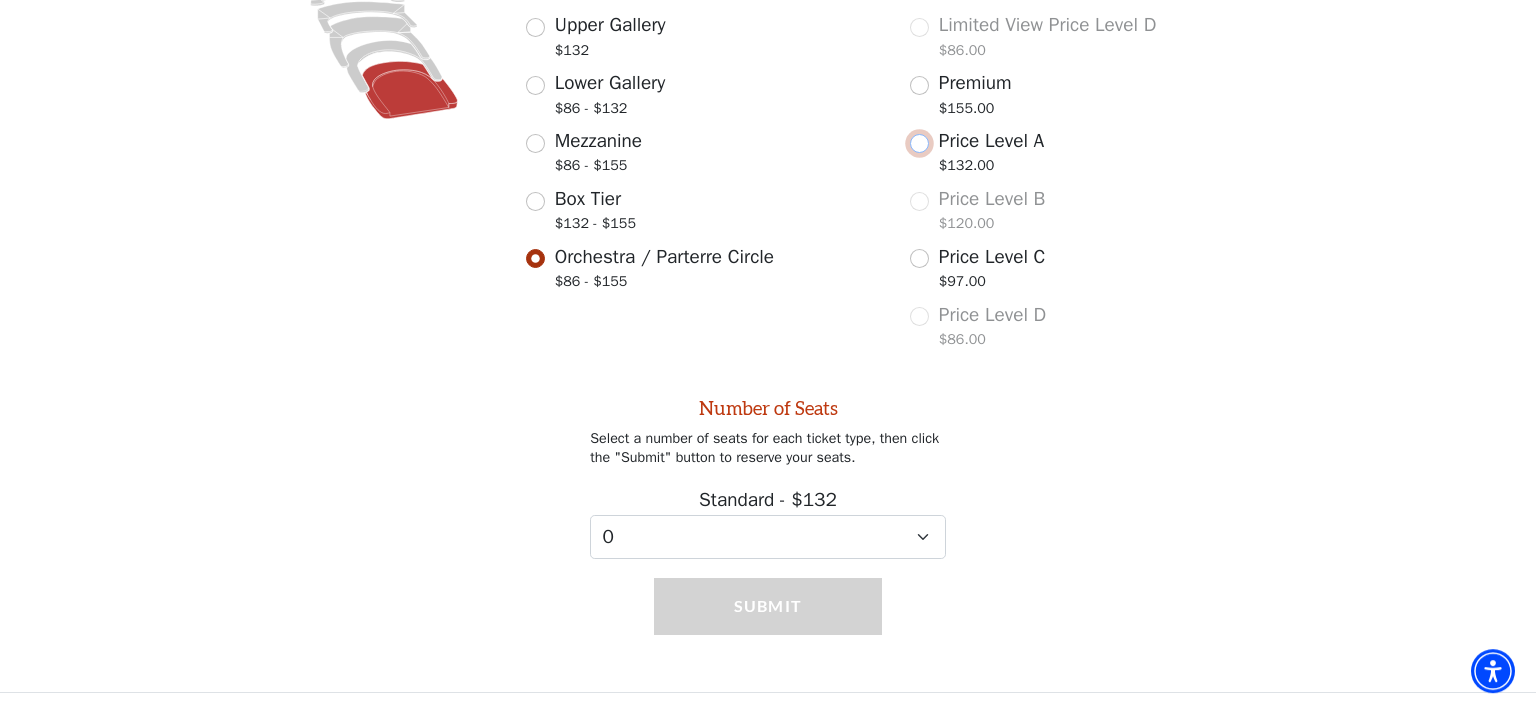 scroll, scrollTop: 602, scrollLeft: 0, axis: vertical 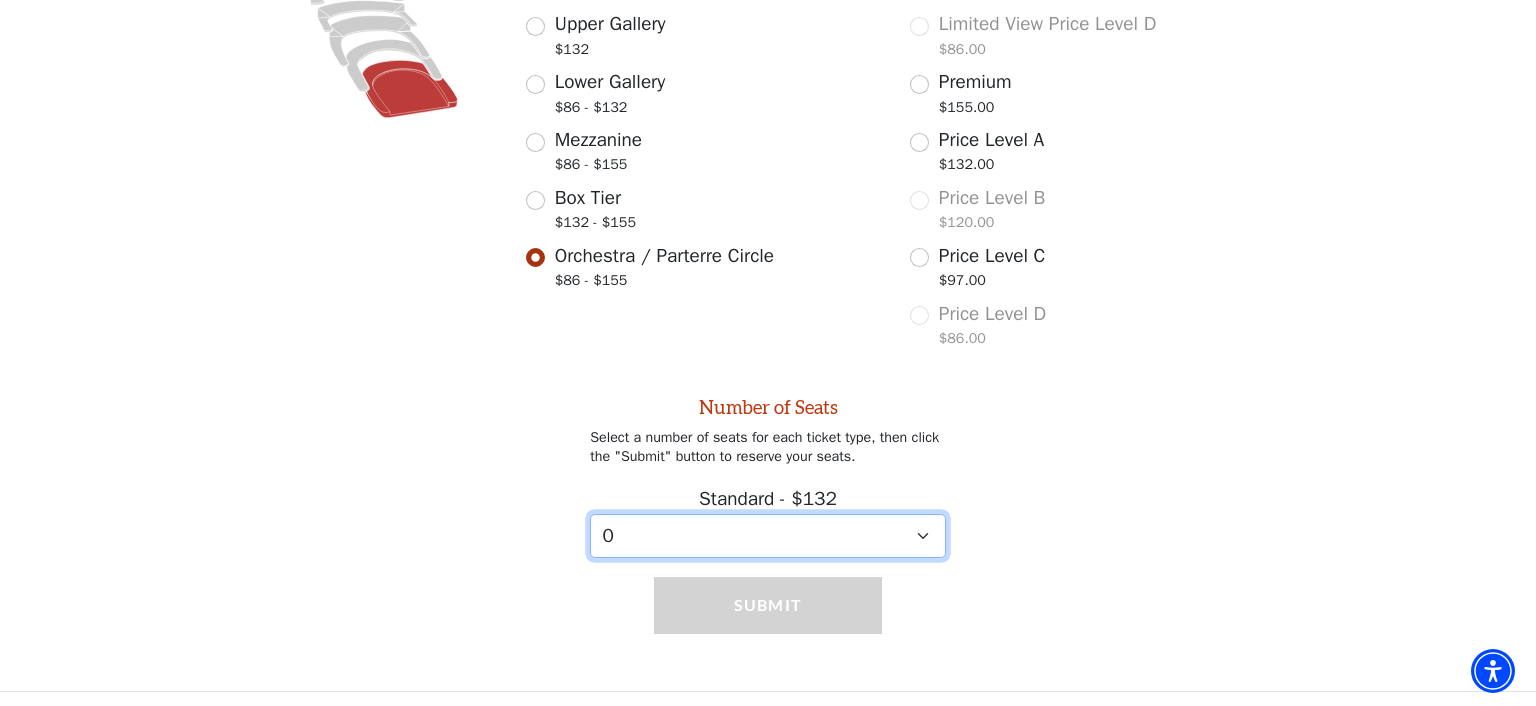 click on "0 1 2 3 4 5 6 7 8 9" at bounding box center [768, 536] 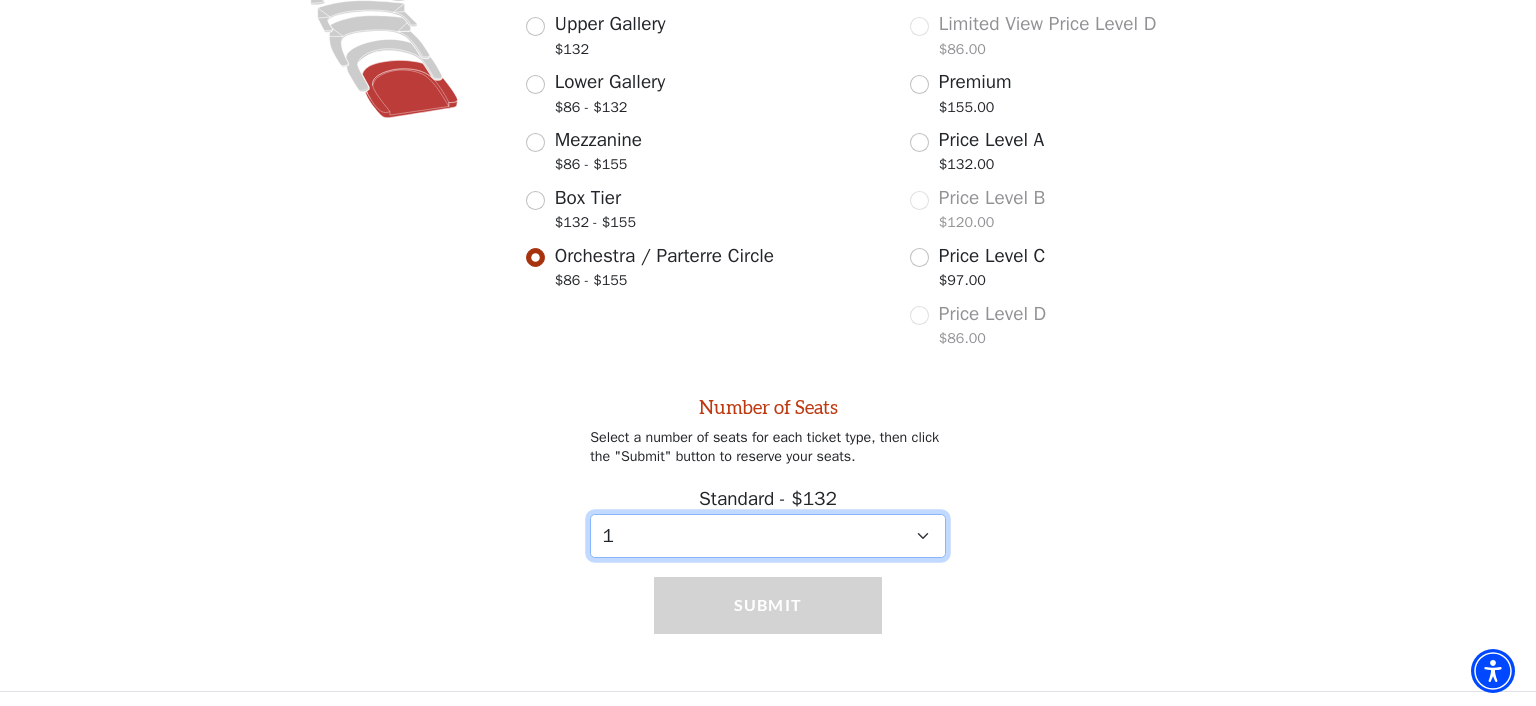 click on "1" at bounding box center (0, 0) 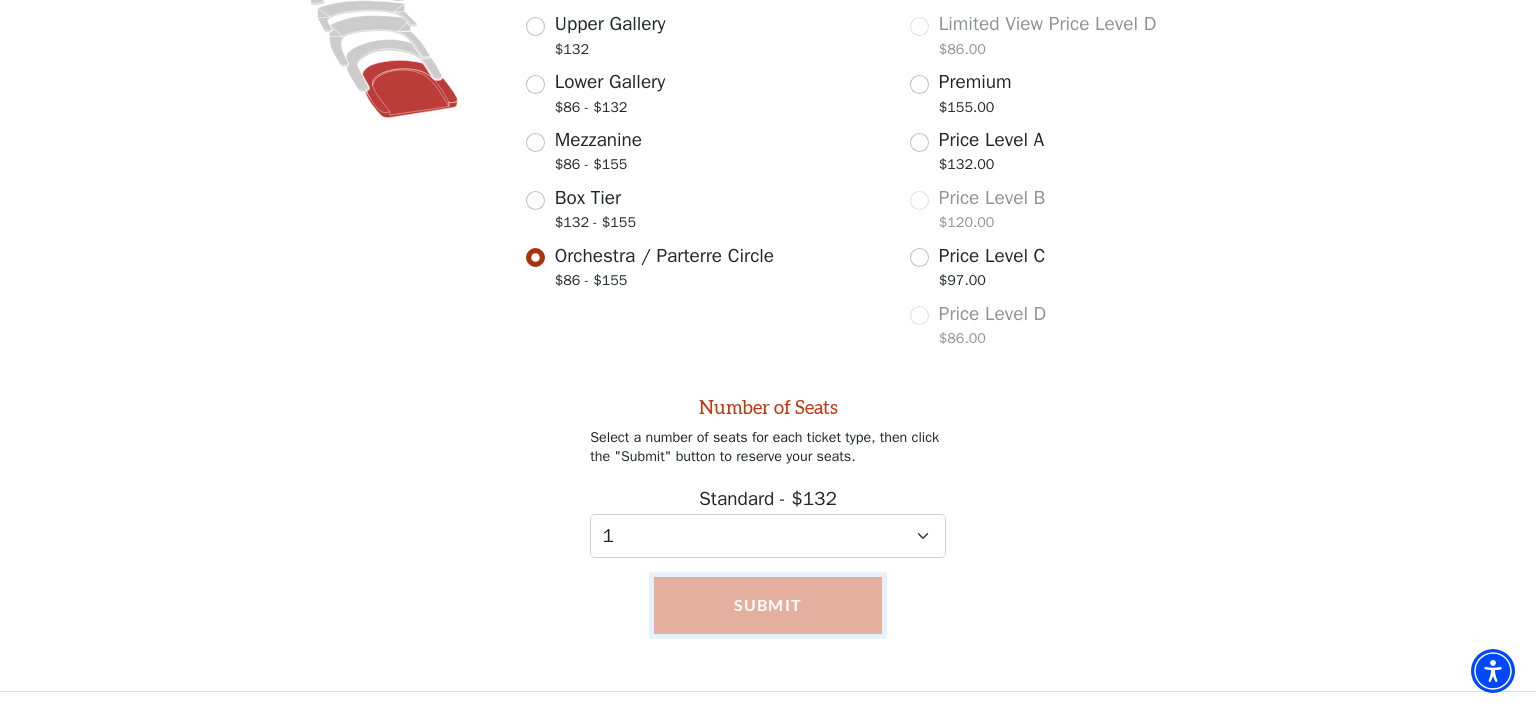click on "Submit" at bounding box center (768, 605) 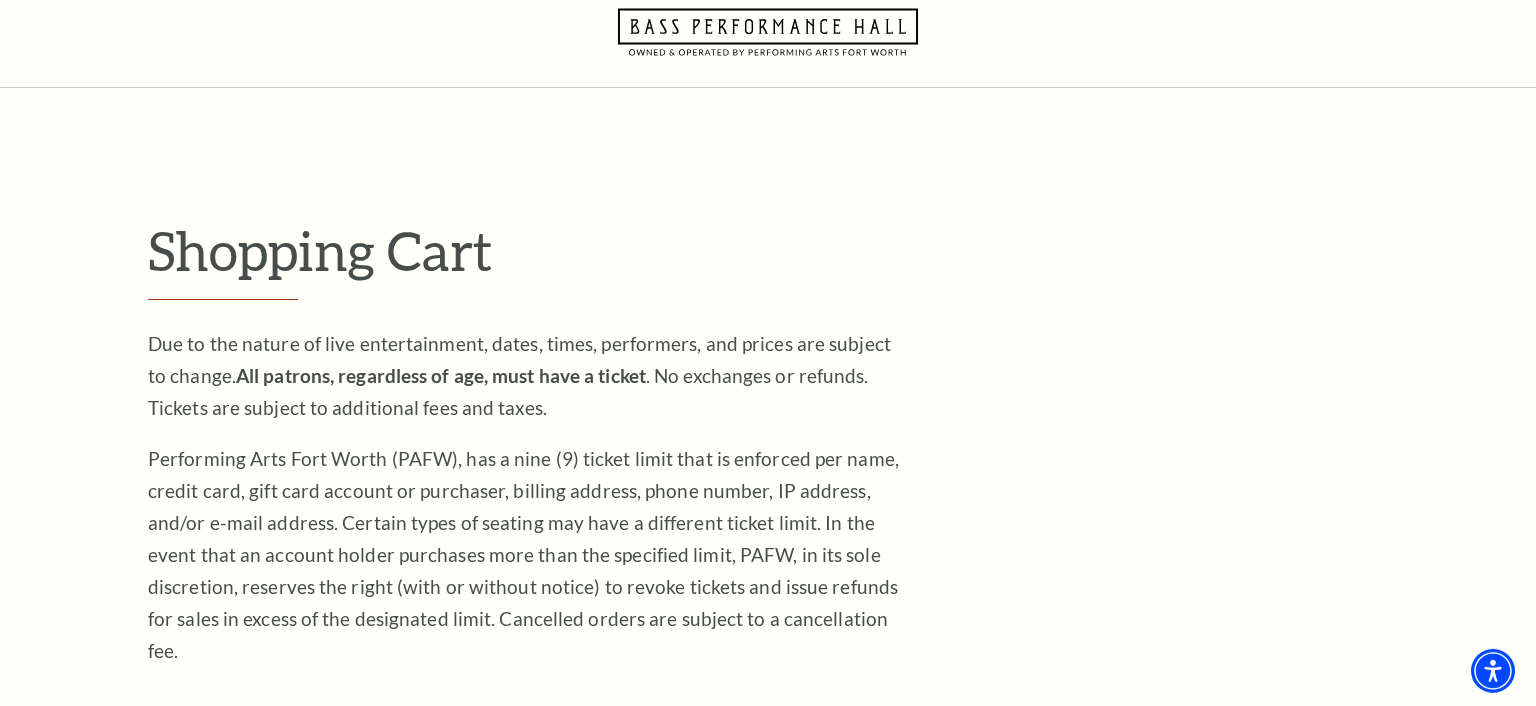scroll, scrollTop: 0, scrollLeft: 0, axis: both 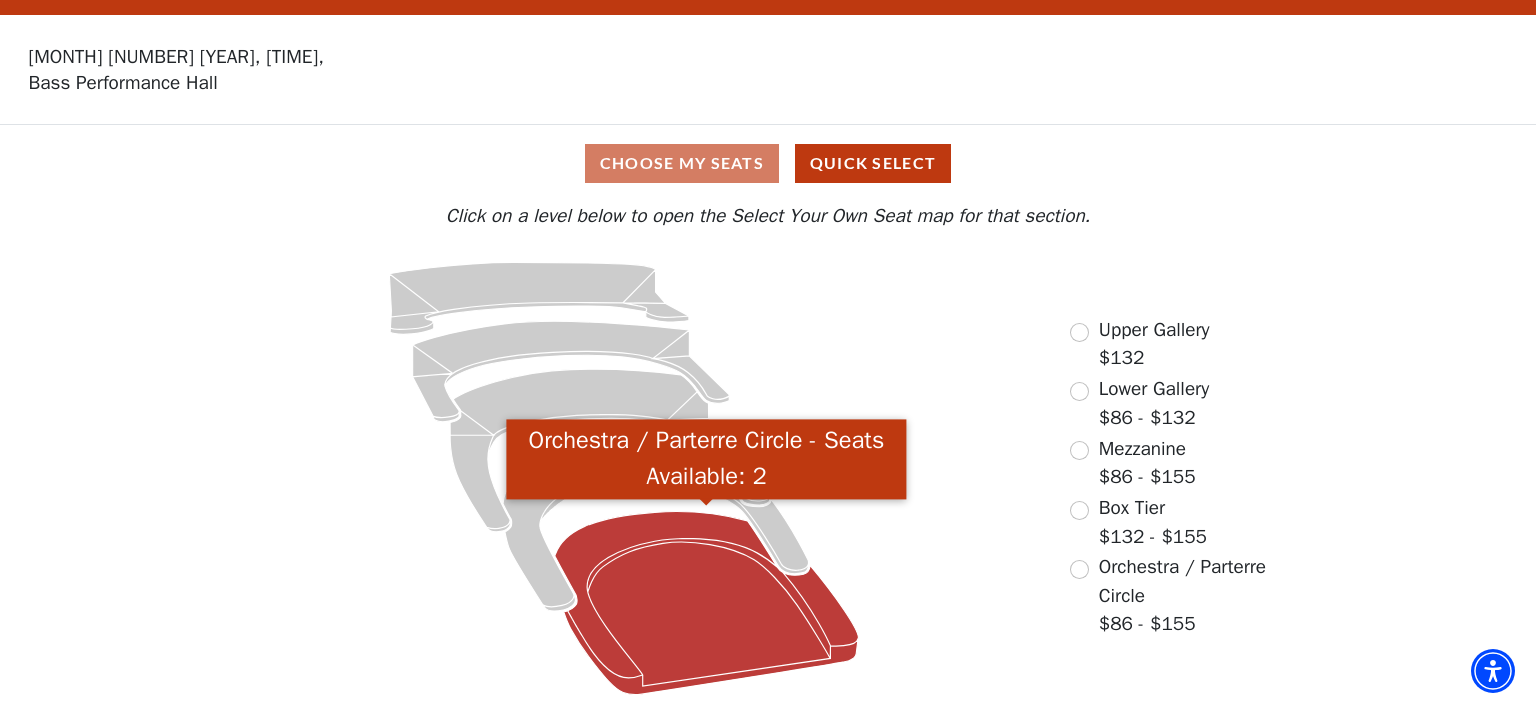 click 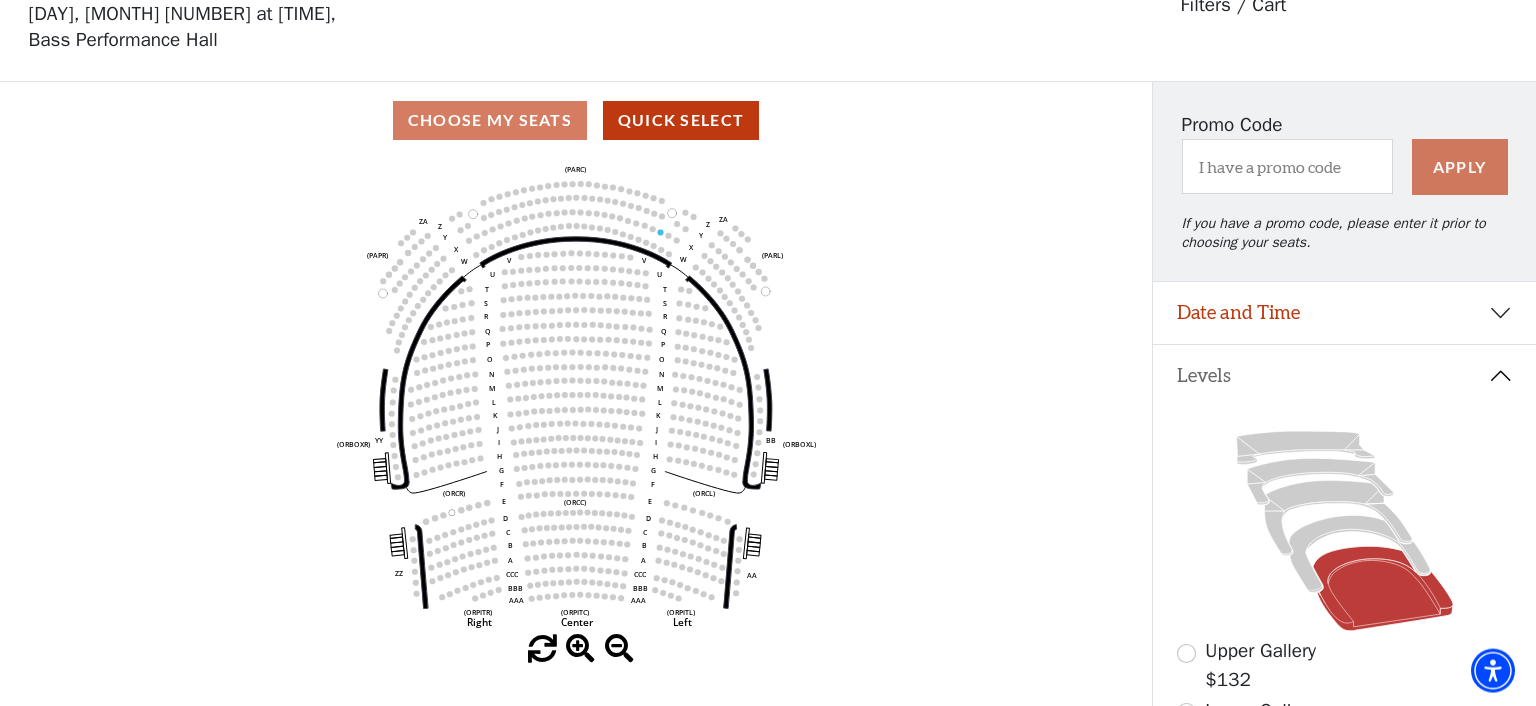 scroll, scrollTop: 92, scrollLeft: 0, axis: vertical 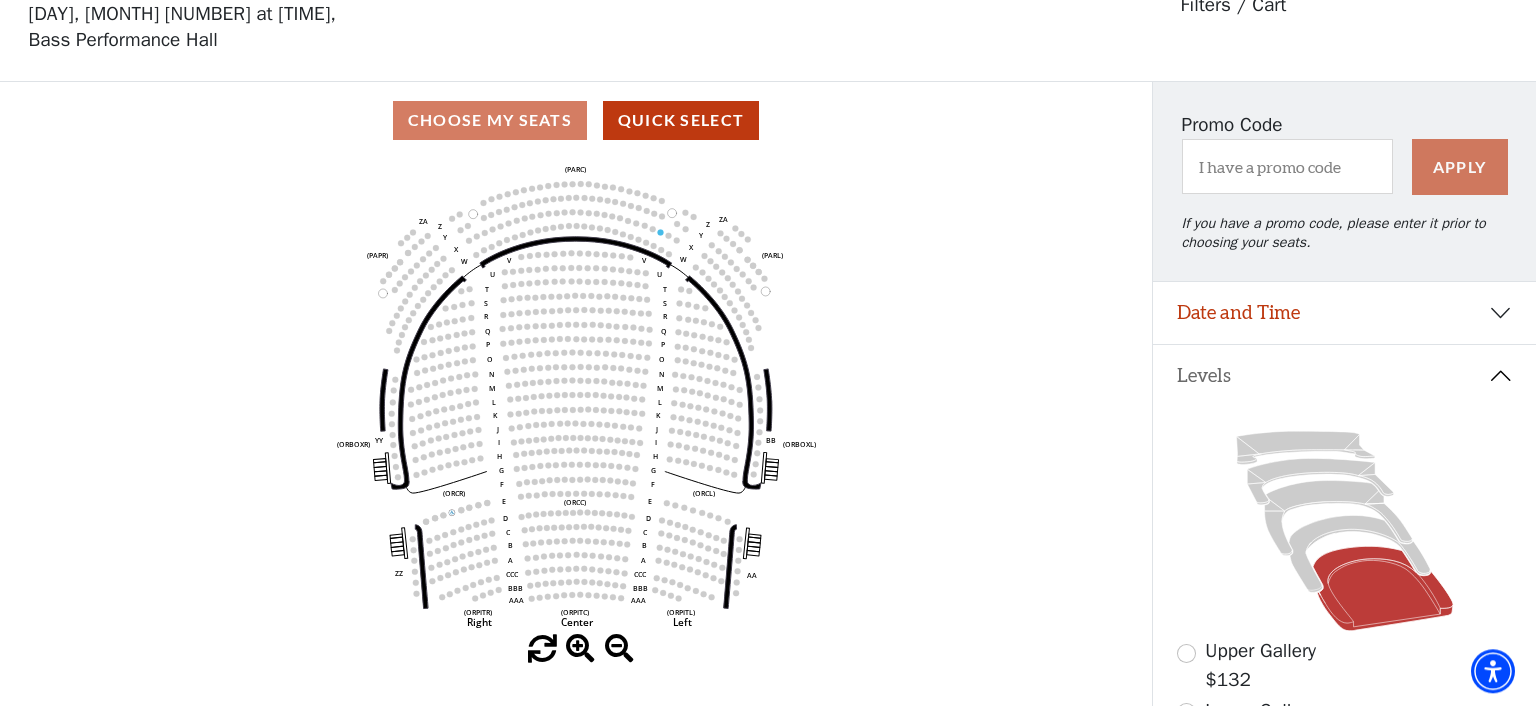 click on "Choose My Seats
Quick Select" at bounding box center (576, 120) 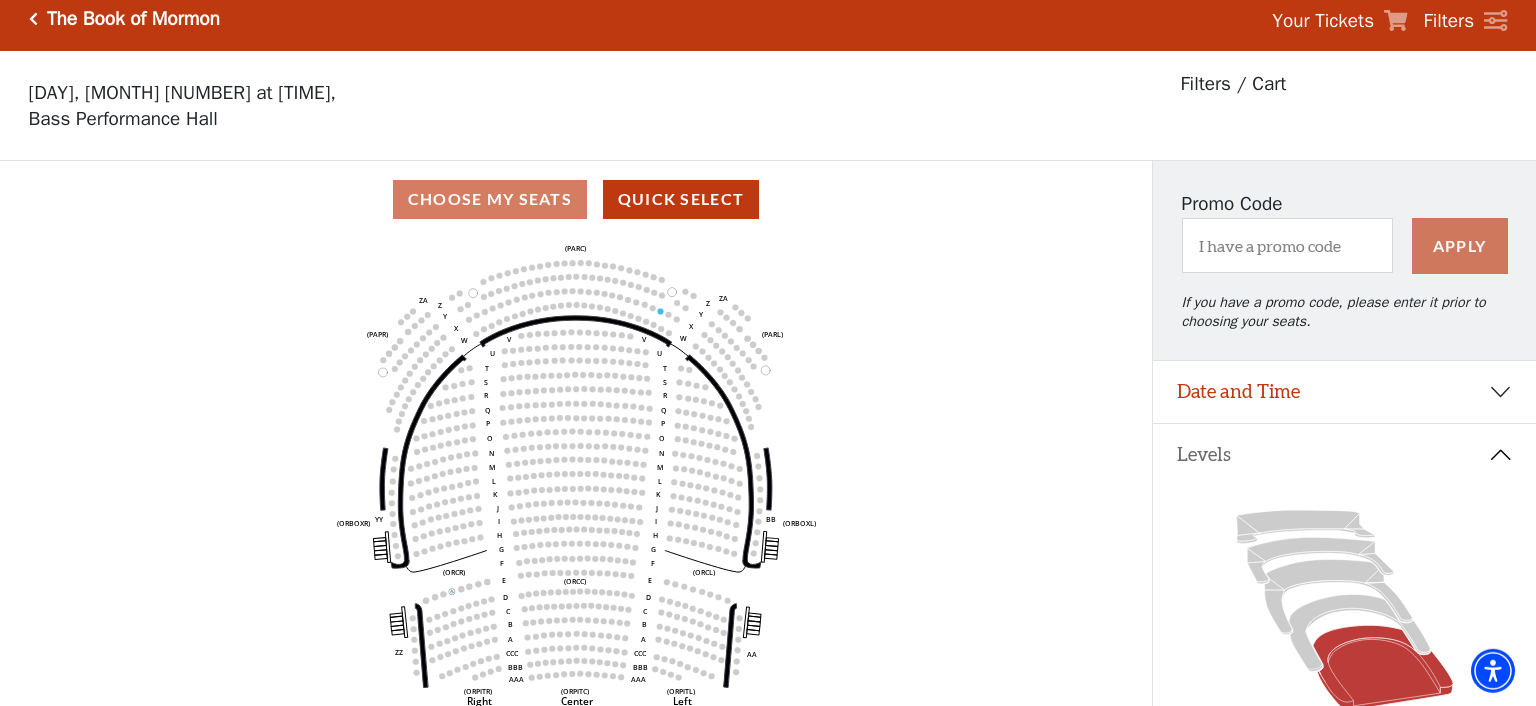 scroll, scrollTop: 0, scrollLeft: 0, axis: both 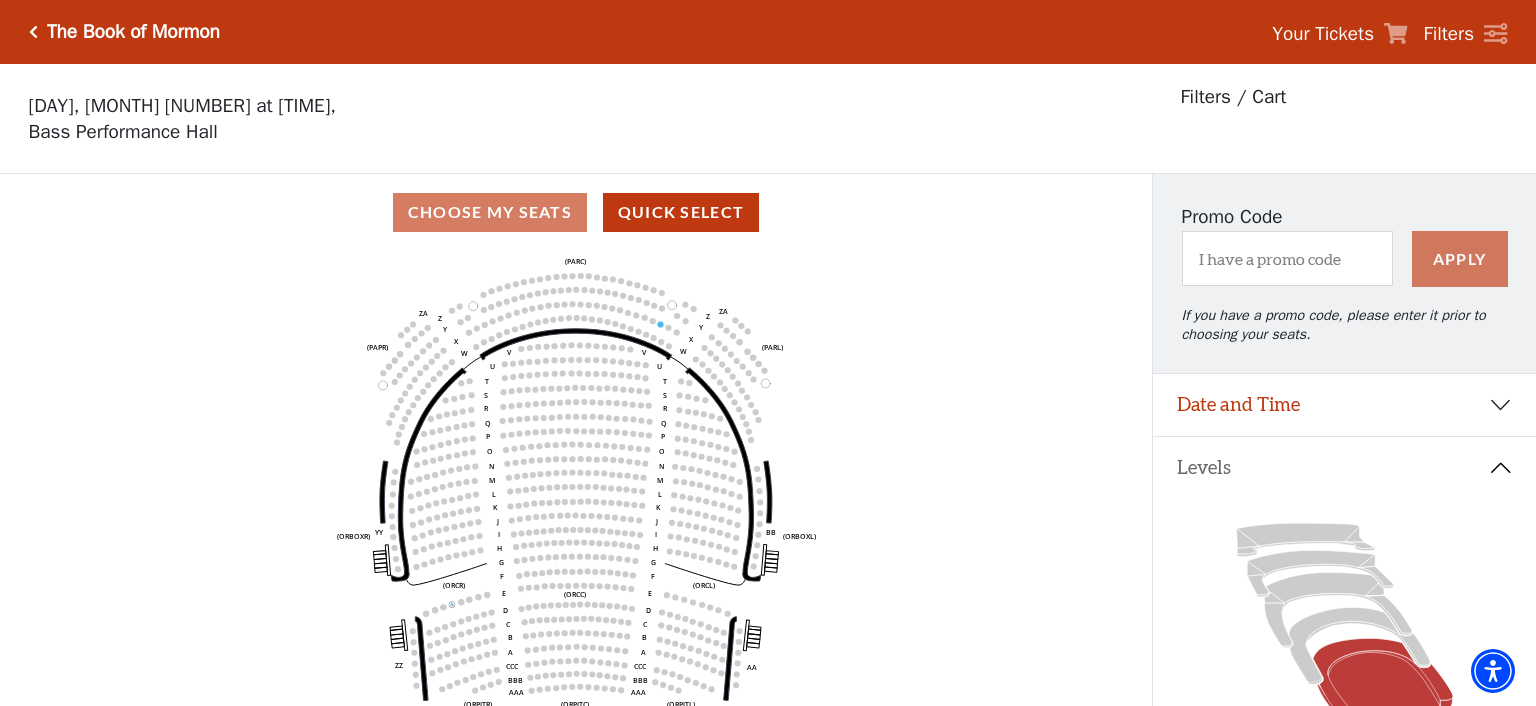 click on "Choose My Seats
Quick Select" at bounding box center (576, 212) 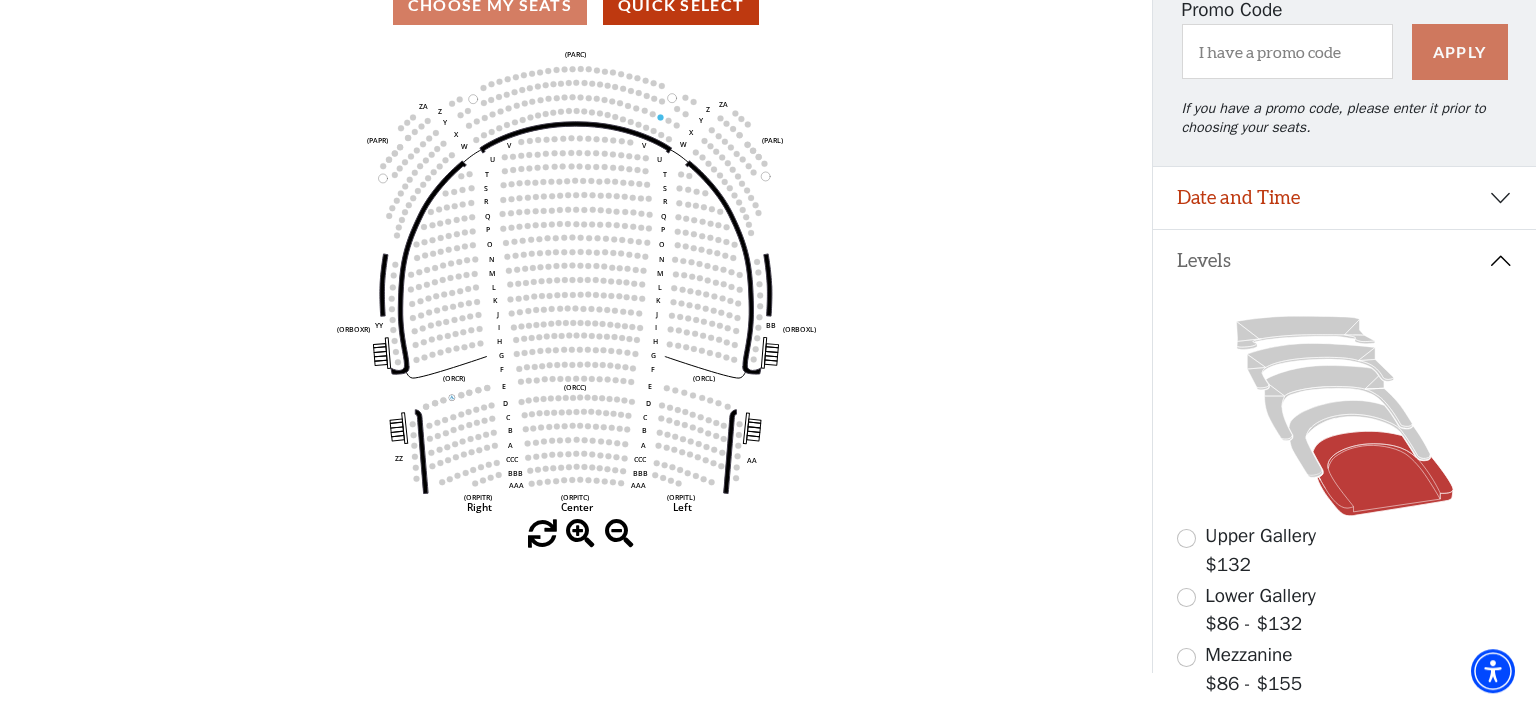 scroll, scrollTop: 211, scrollLeft: 0, axis: vertical 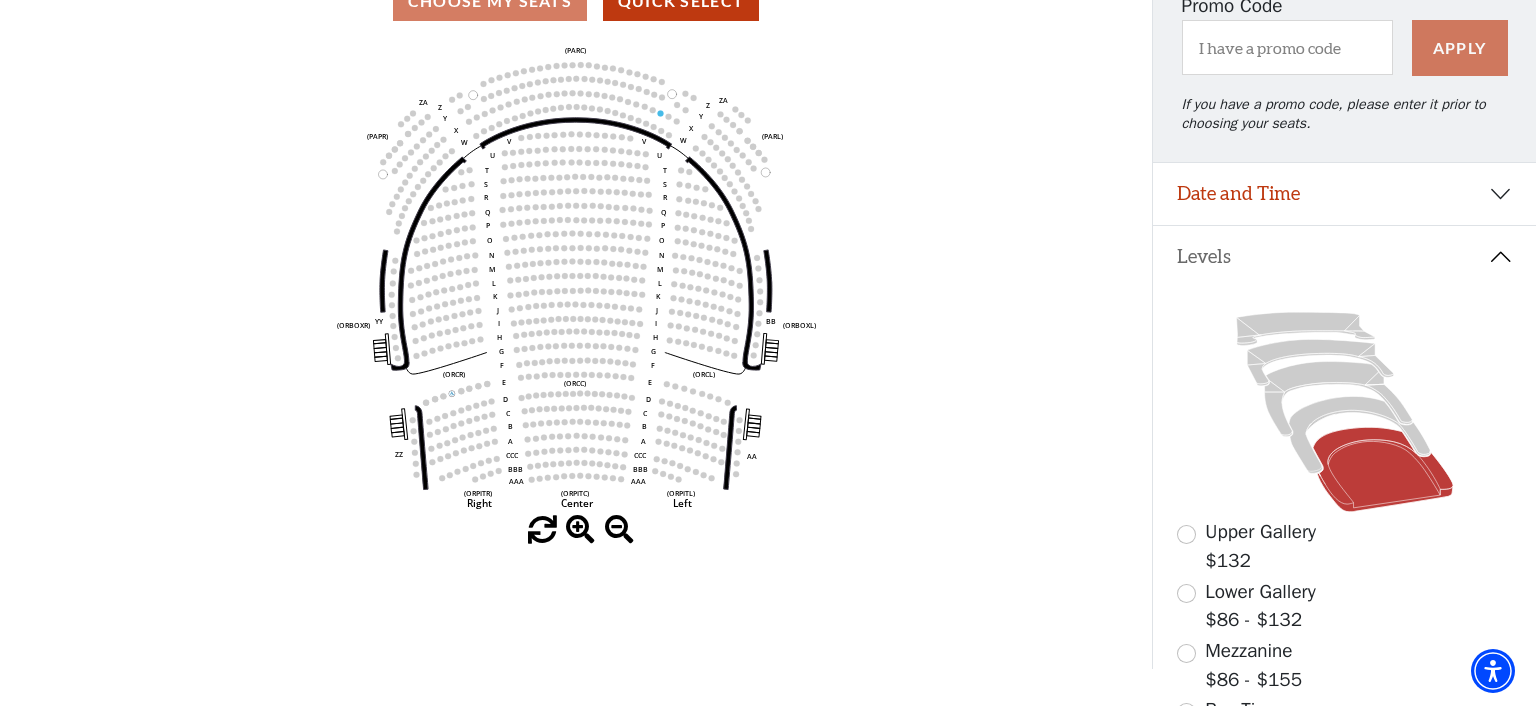 click at bounding box center (580, 530) 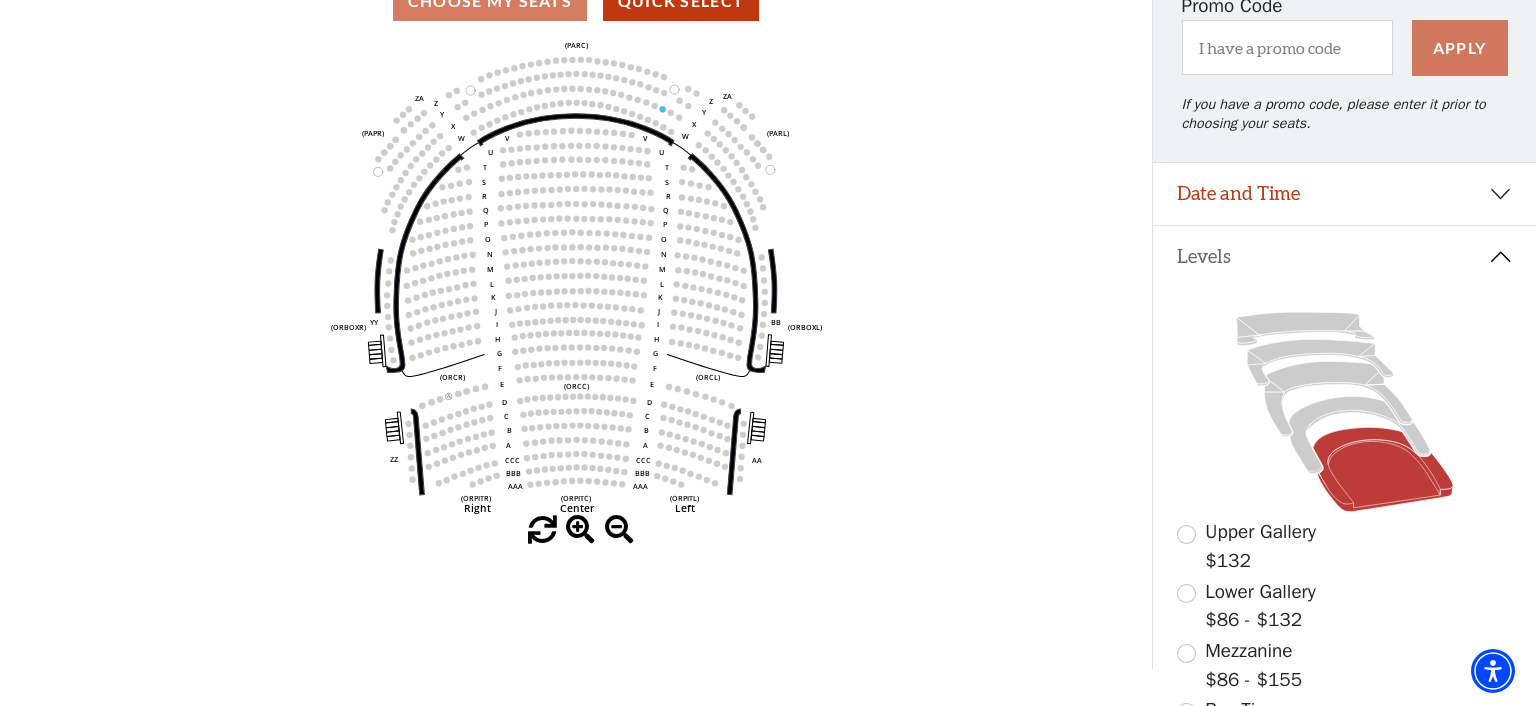 click at bounding box center [580, 530] 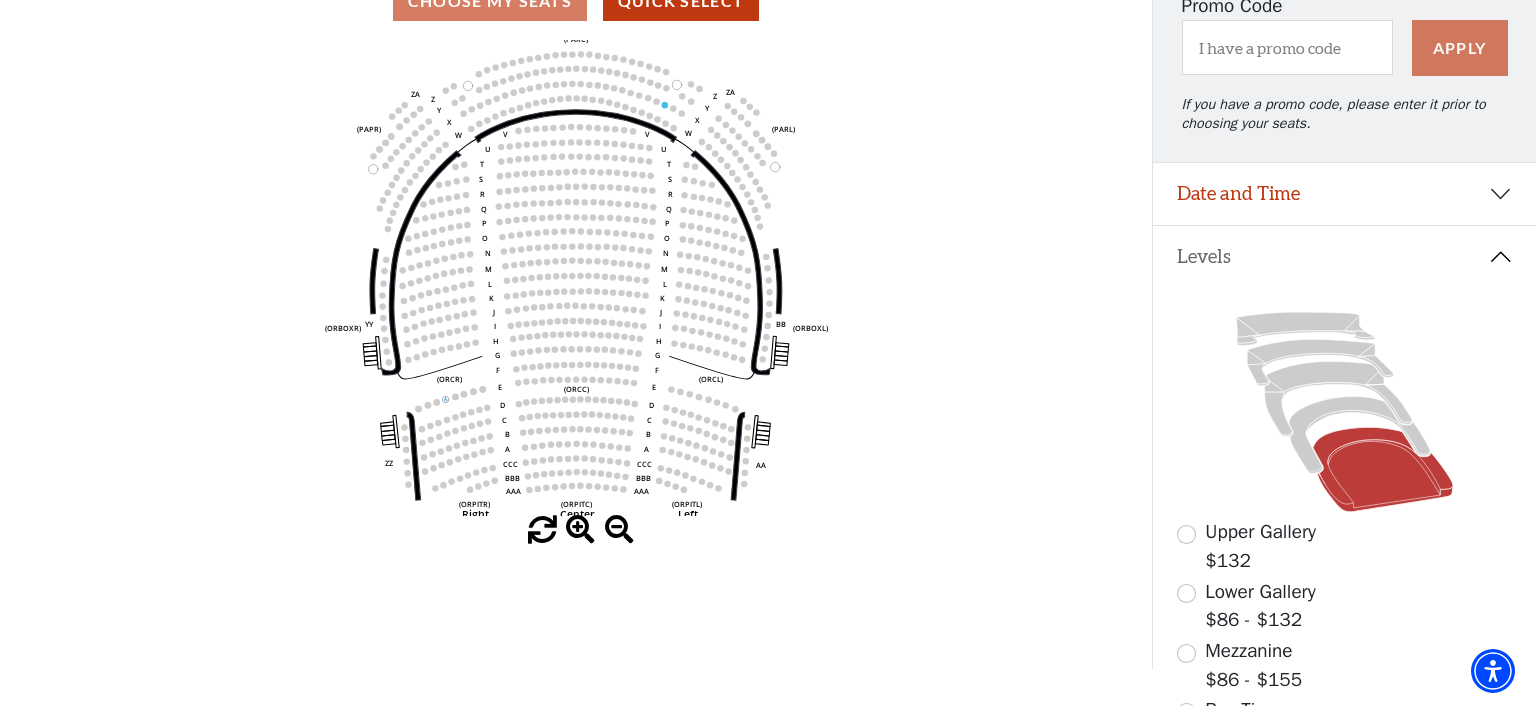 click at bounding box center [580, 530] 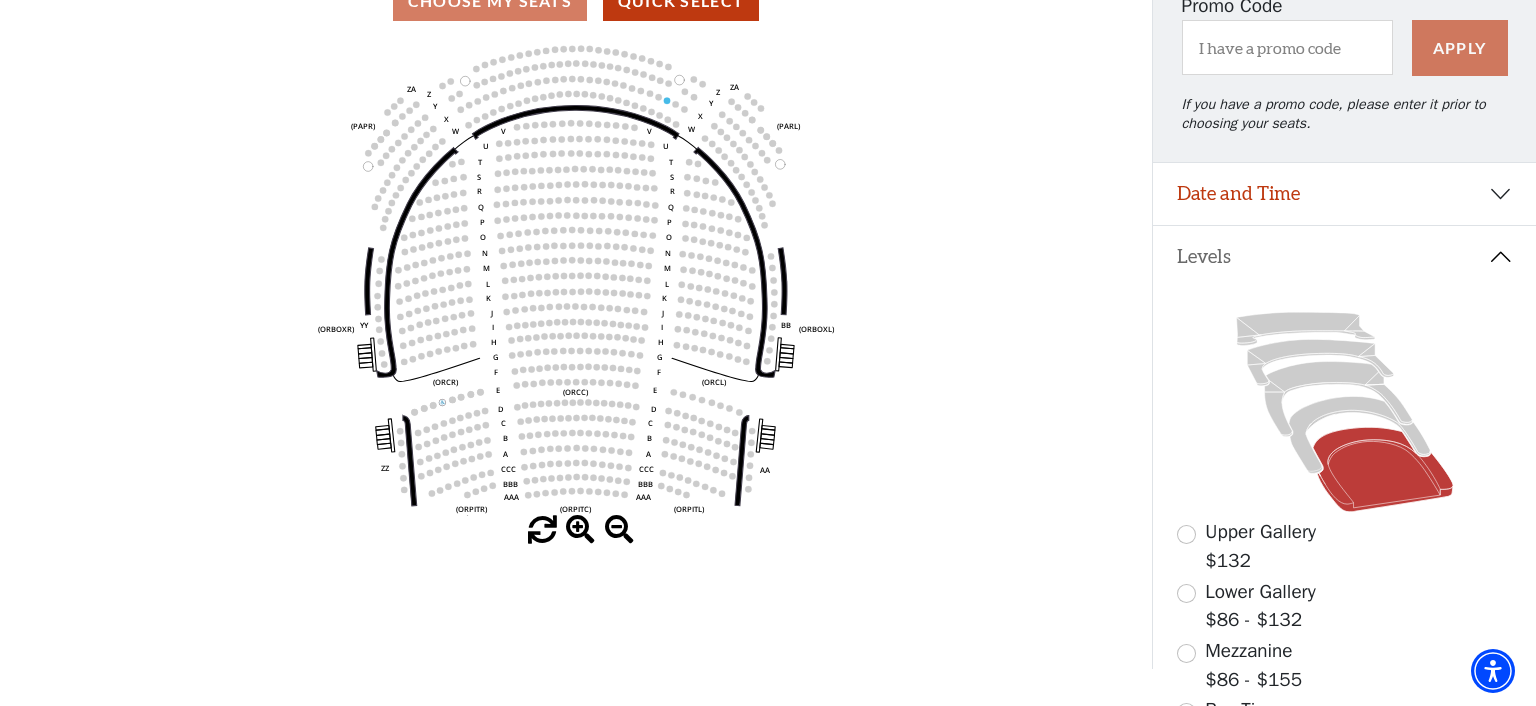 click at bounding box center [580, 530] 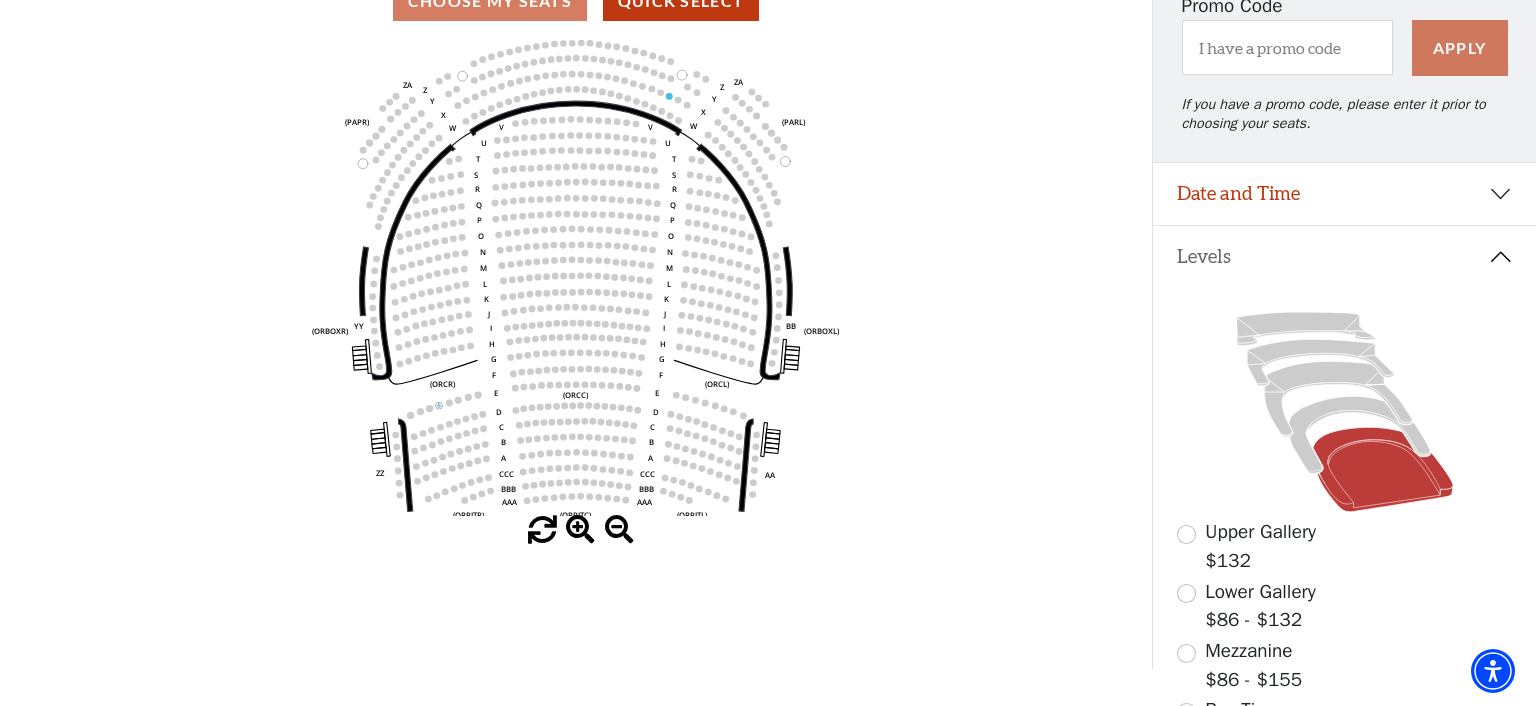 click at bounding box center [580, 530] 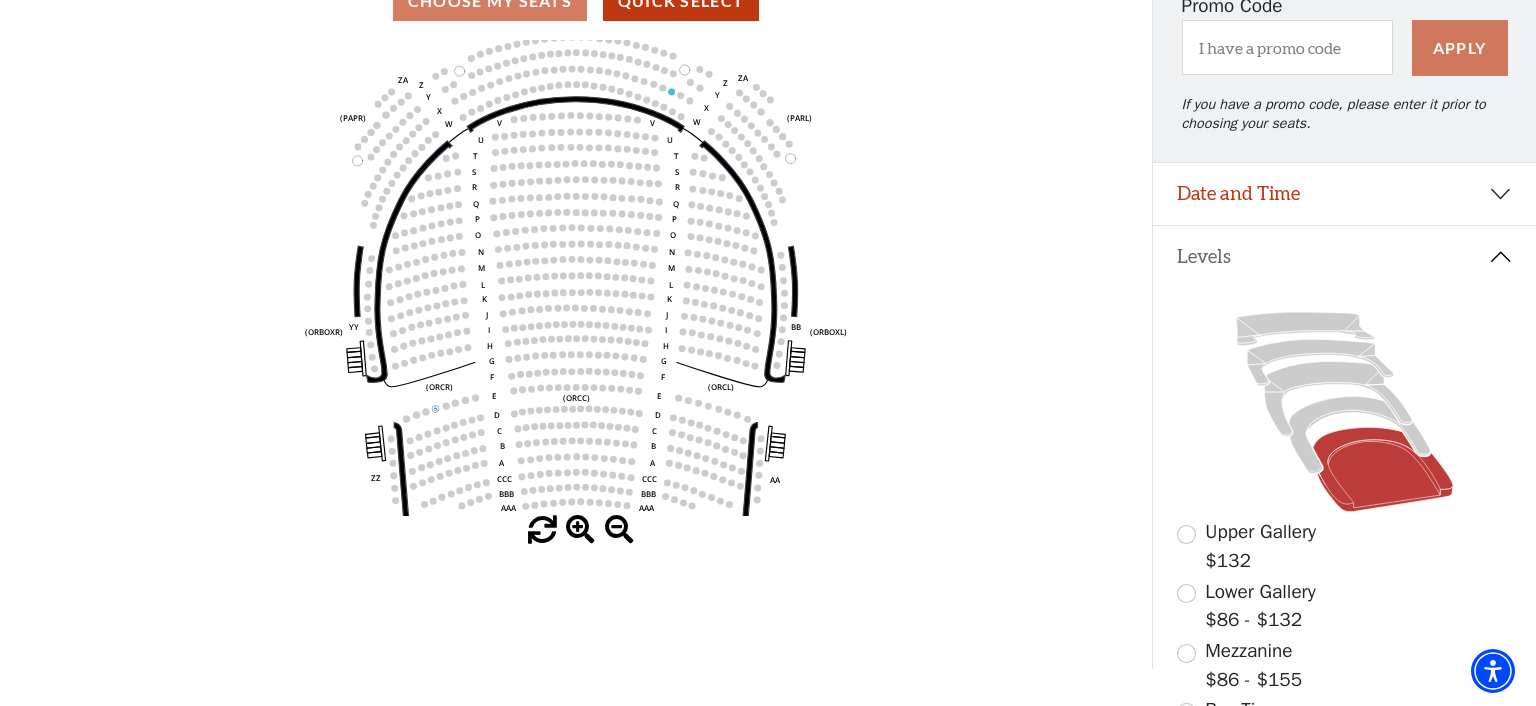 click at bounding box center [580, 530] 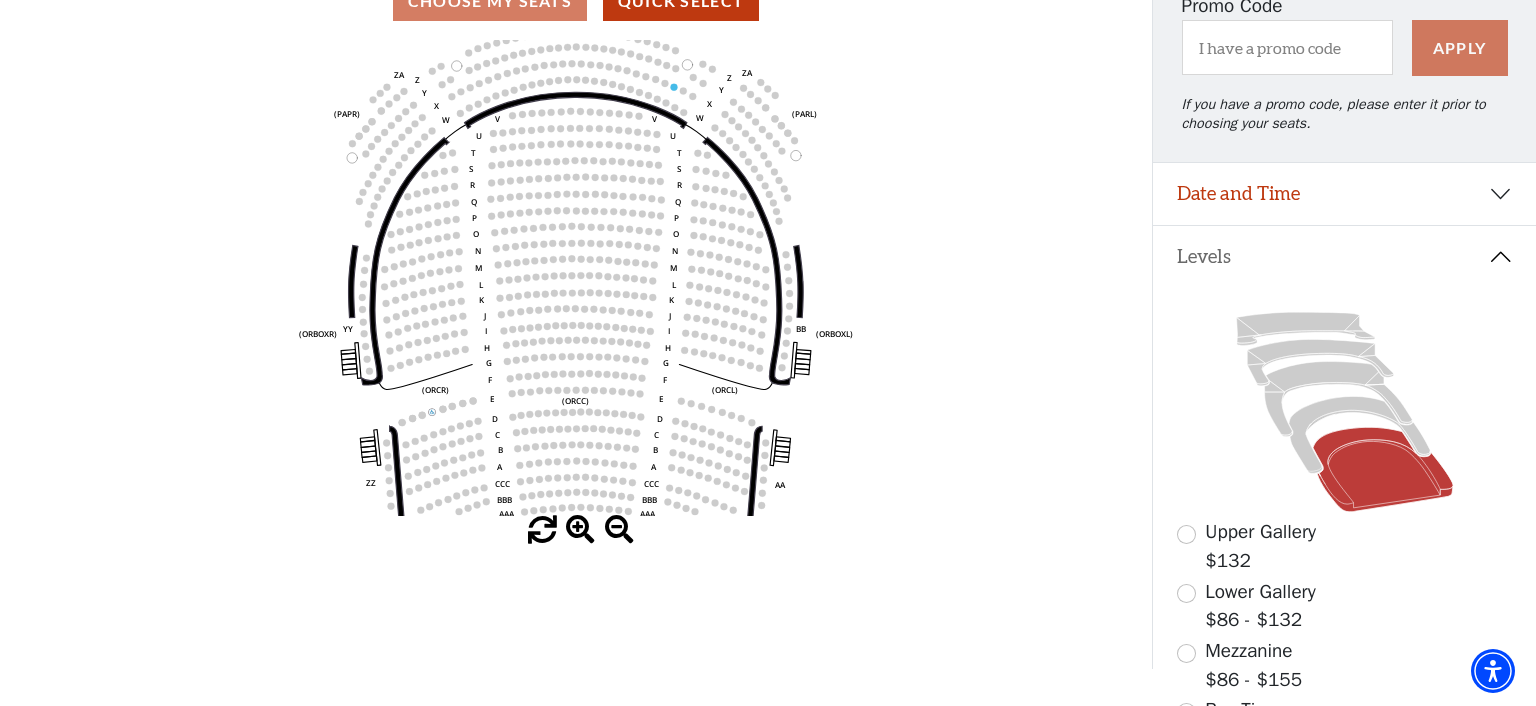 click at bounding box center (580, 530) 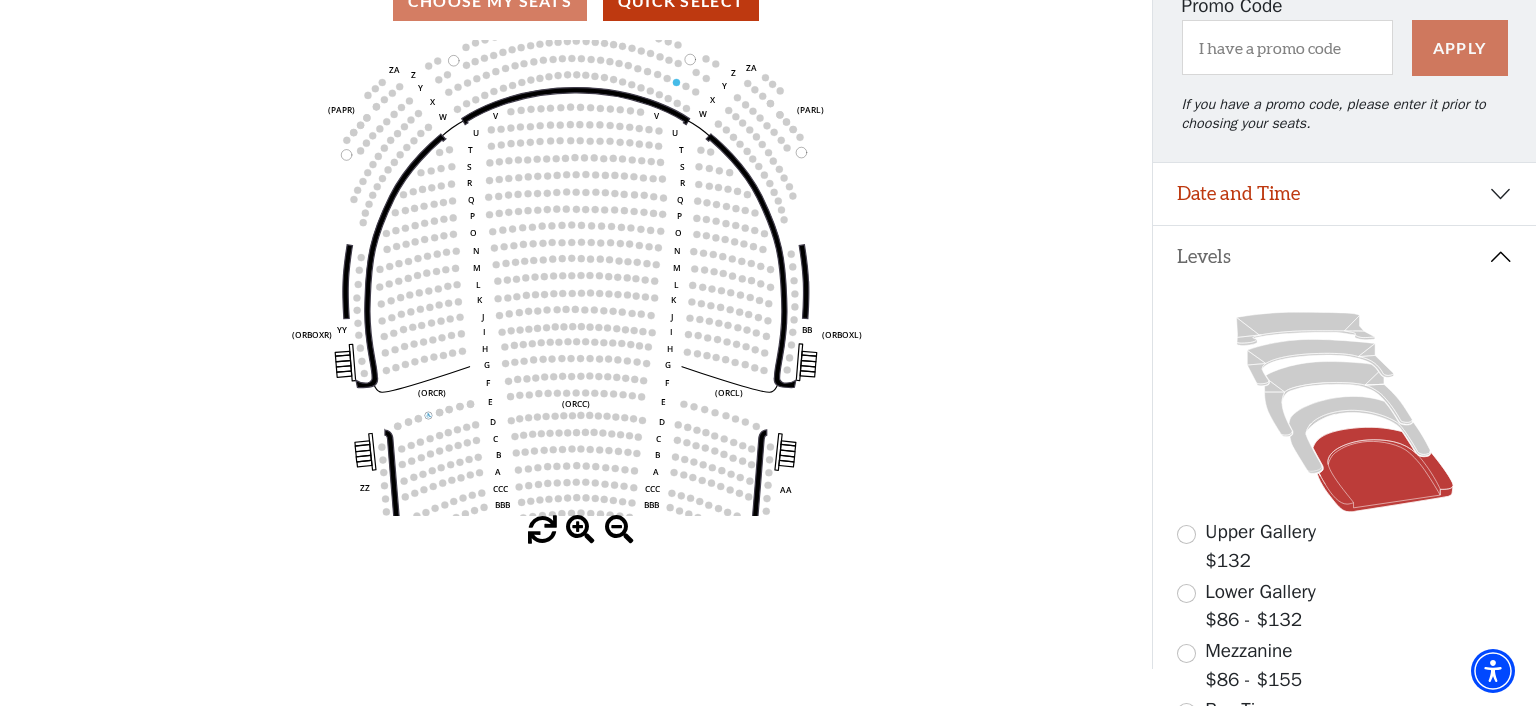 click at bounding box center (580, 530) 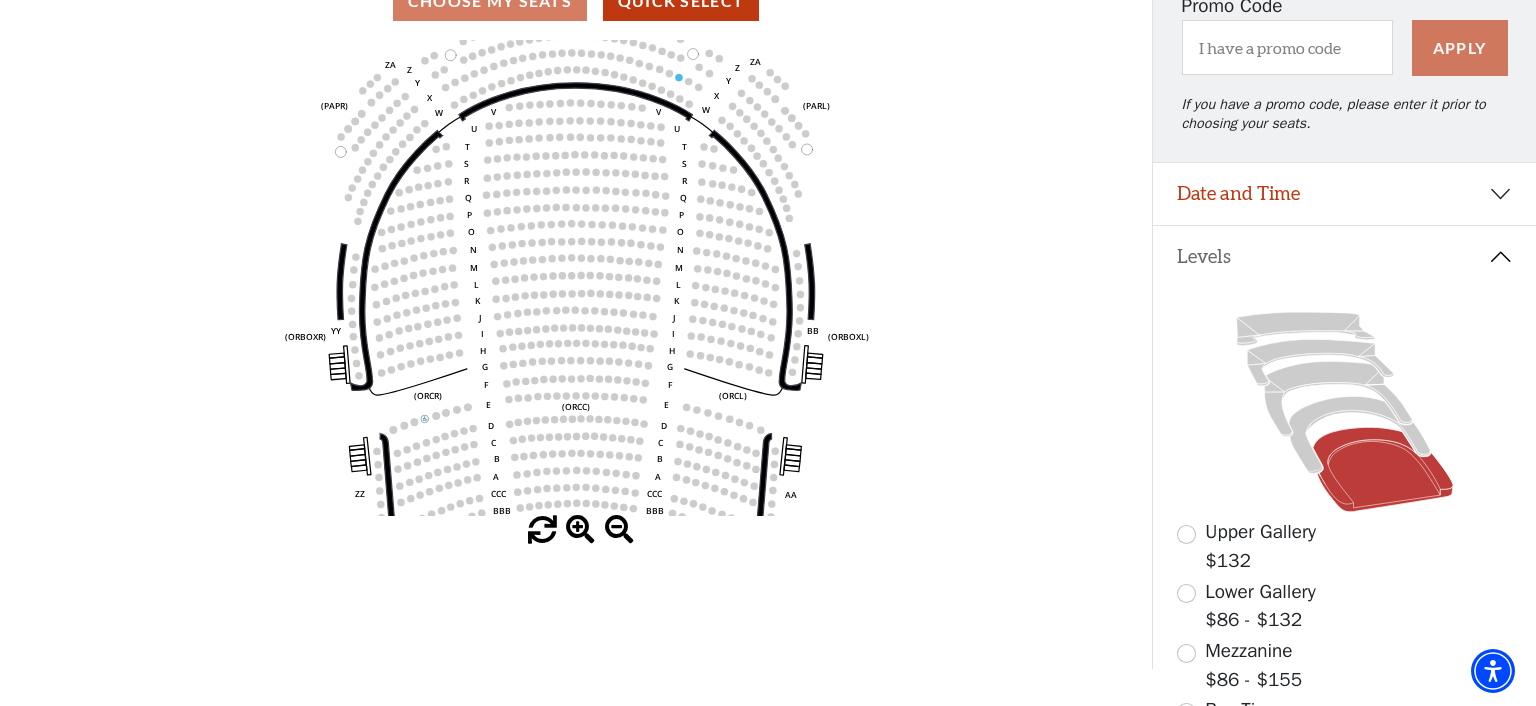 click at bounding box center (580, 530) 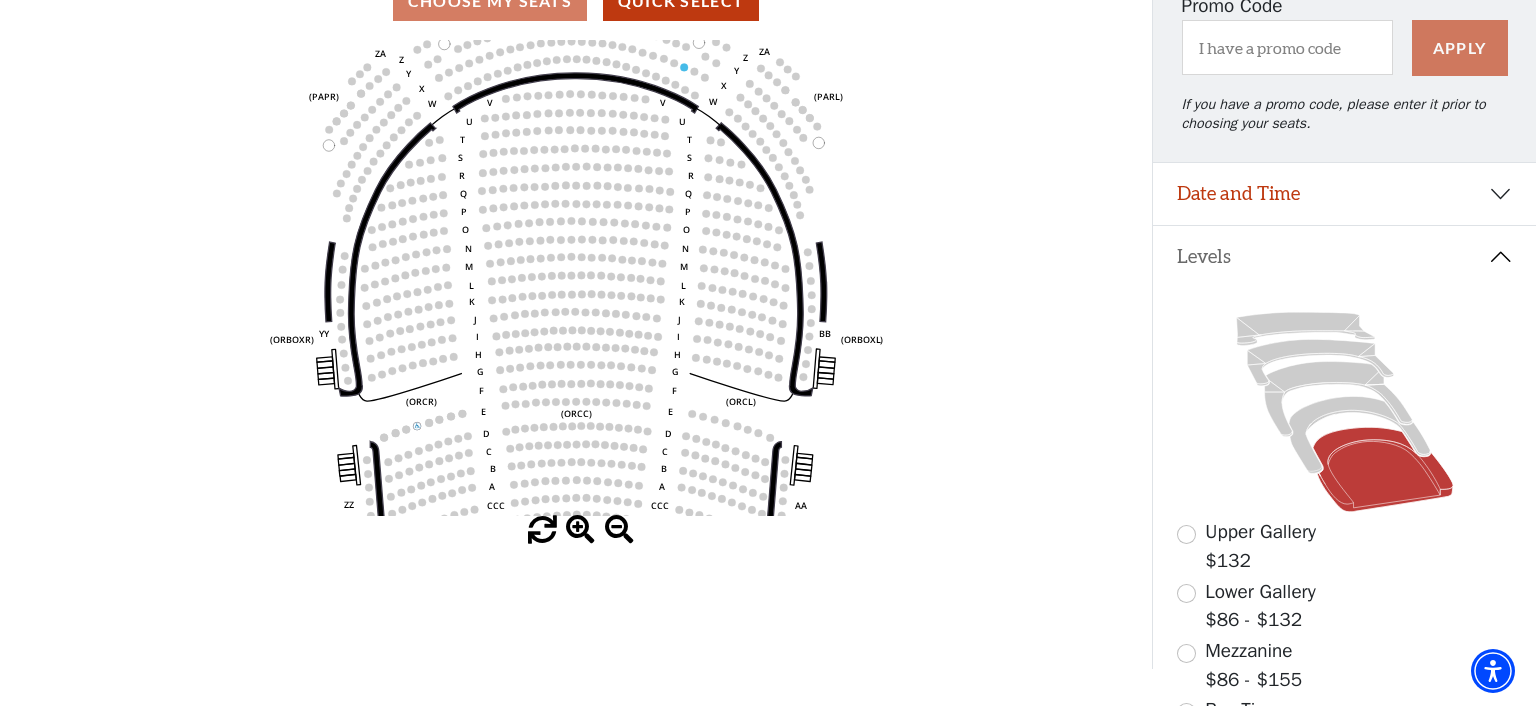 click at bounding box center (580, 530) 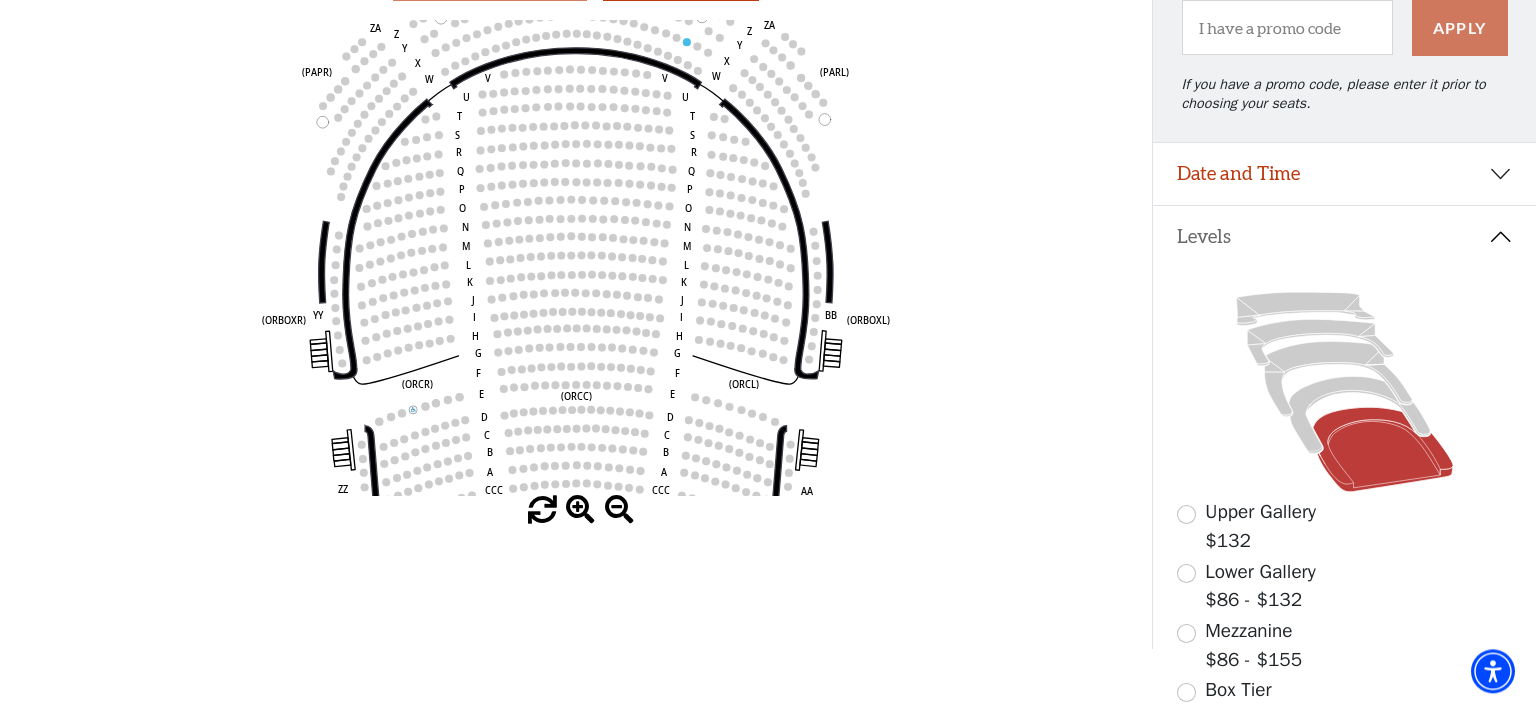 scroll, scrollTop: 316, scrollLeft: 0, axis: vertical 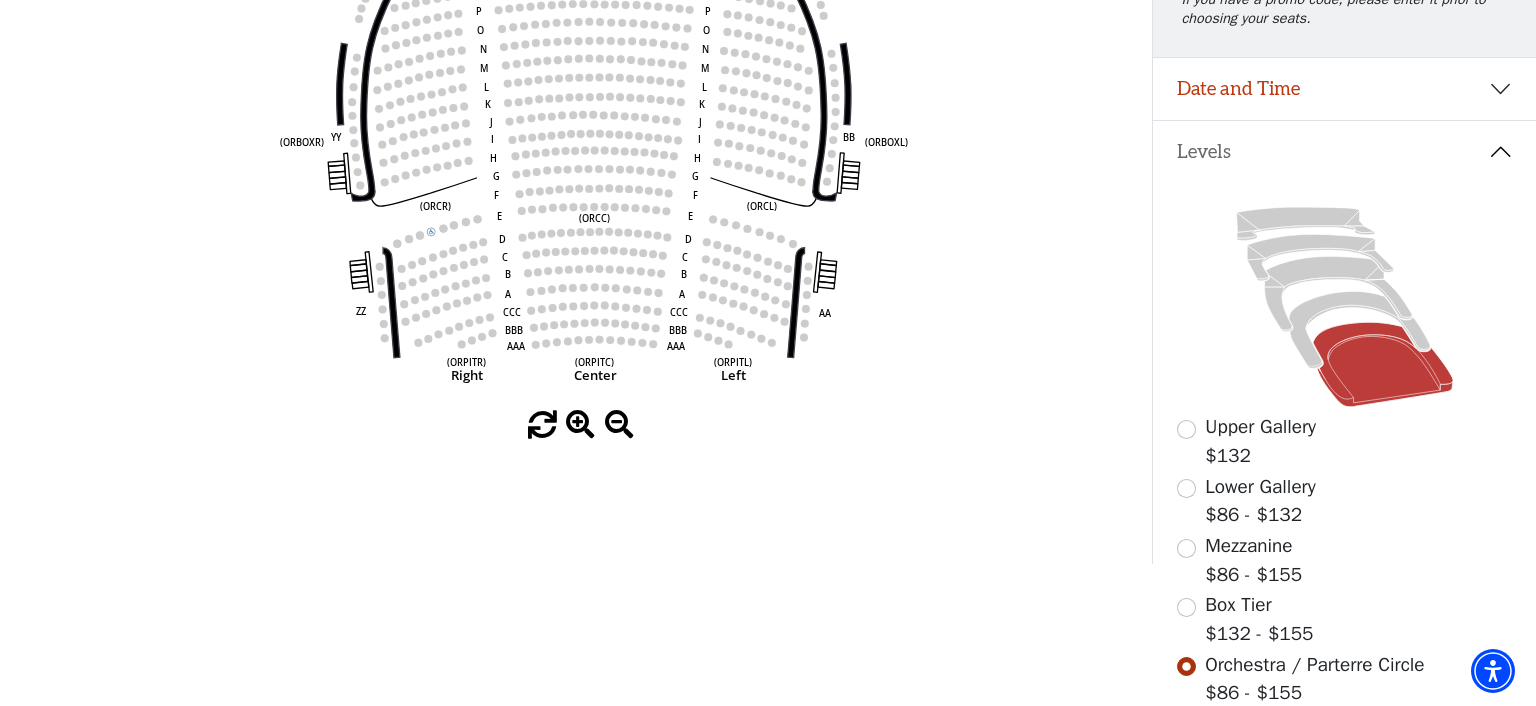 drag, startPoint x: 652, startPoint y: 286, endPoint x: 670, endPoint y: 193, distance: 94.72592 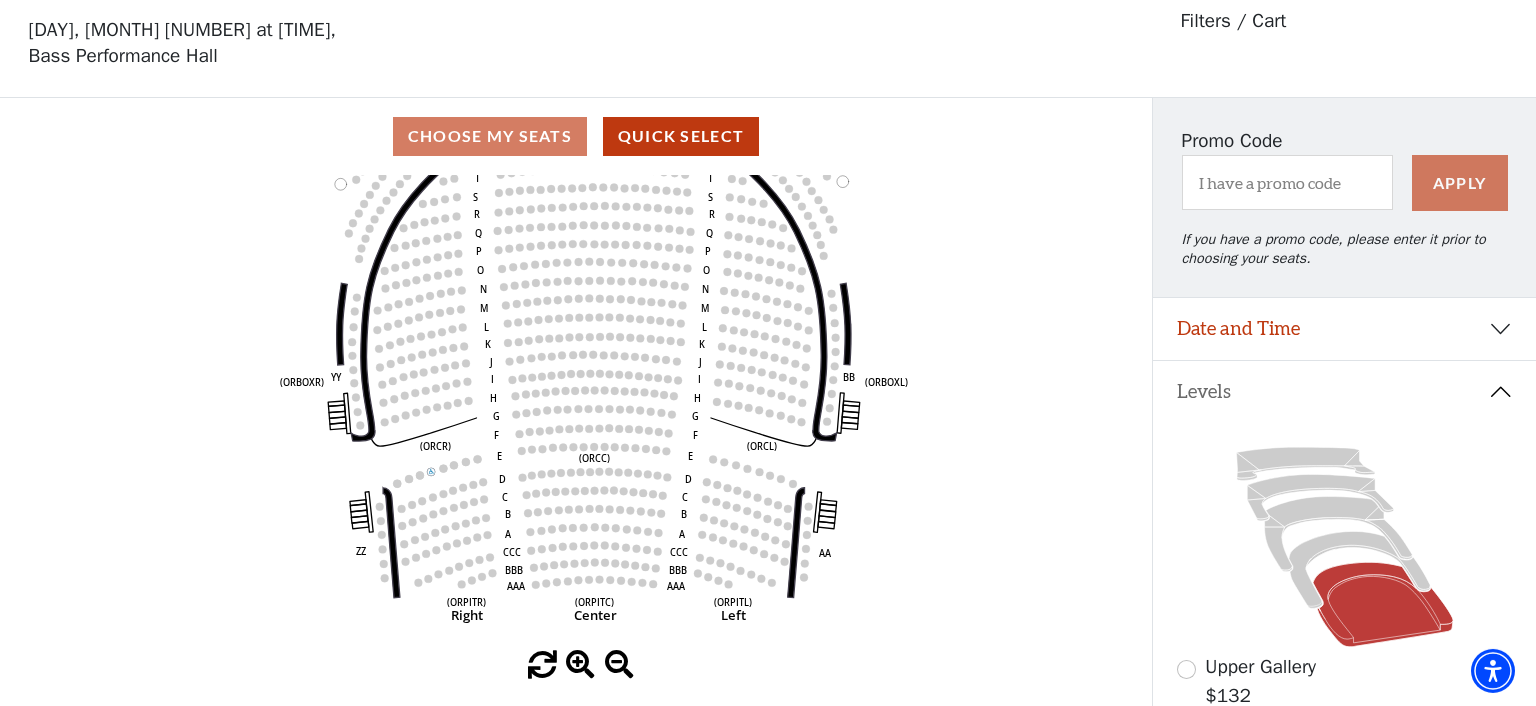 scroll, scrollTop: 0, scrollLeft: 0, axis: both 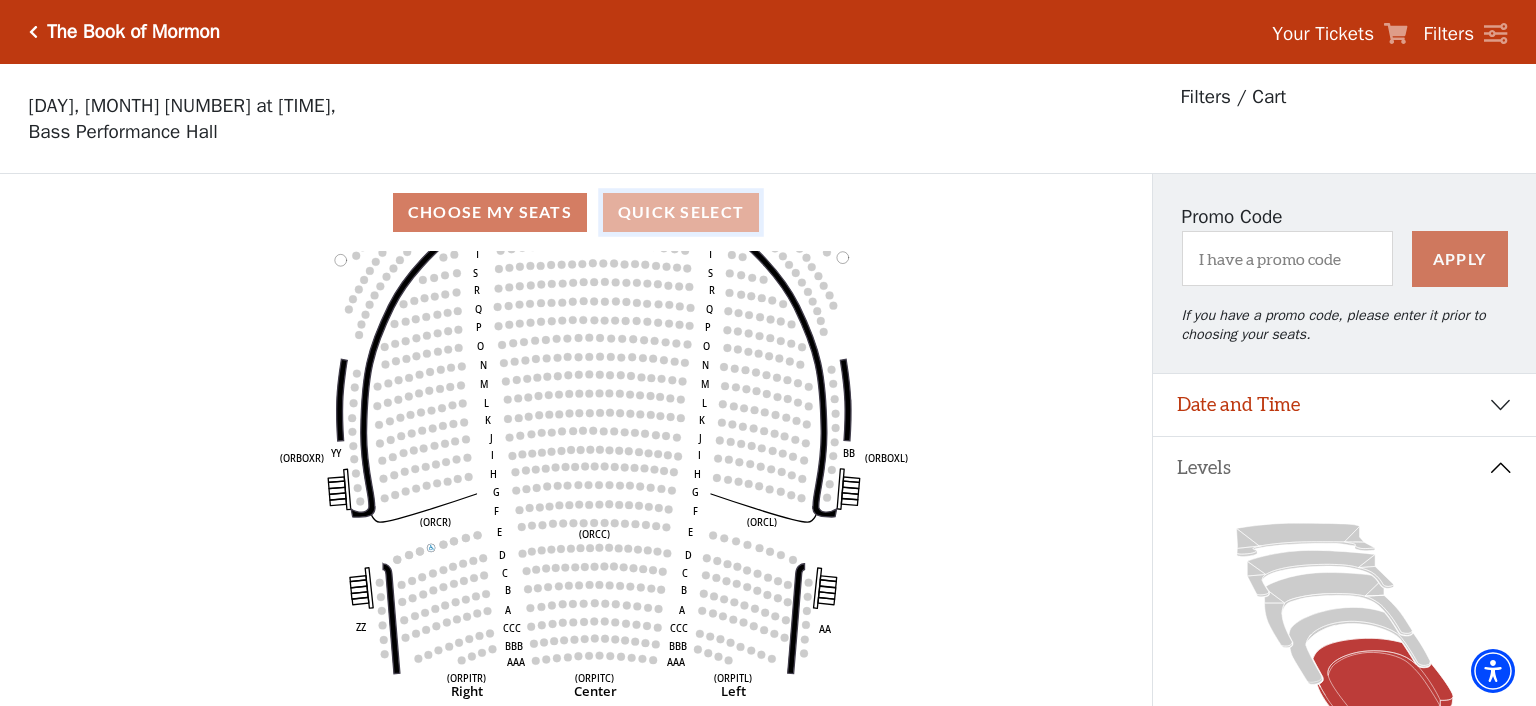 click on "Quick Select" at bounding box center [681, 212] 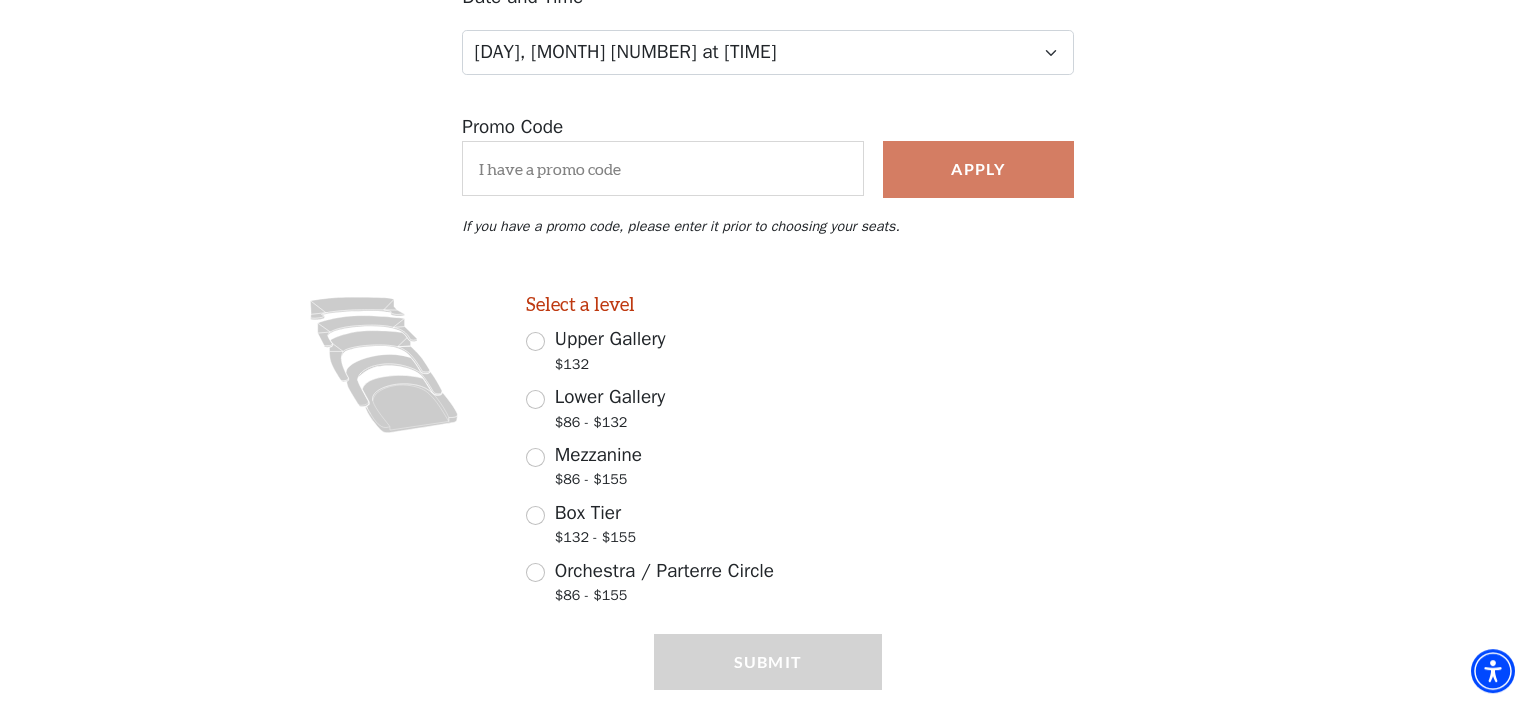 scroll, scrollTop: 316, scrollLeft: 0, axis: vertical 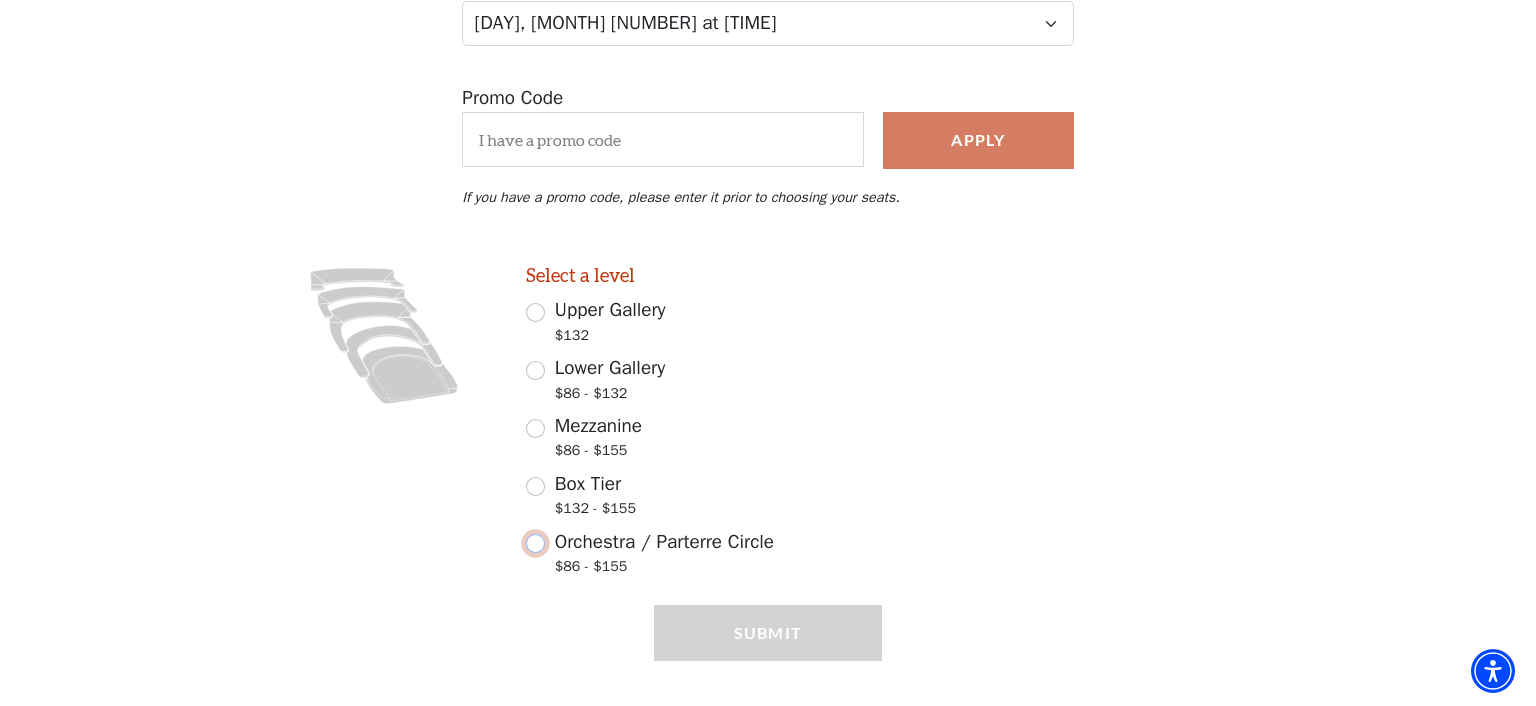 click on "Orchestra / Parterre Circle     $86 - $155" at bounding box center (535, 543) 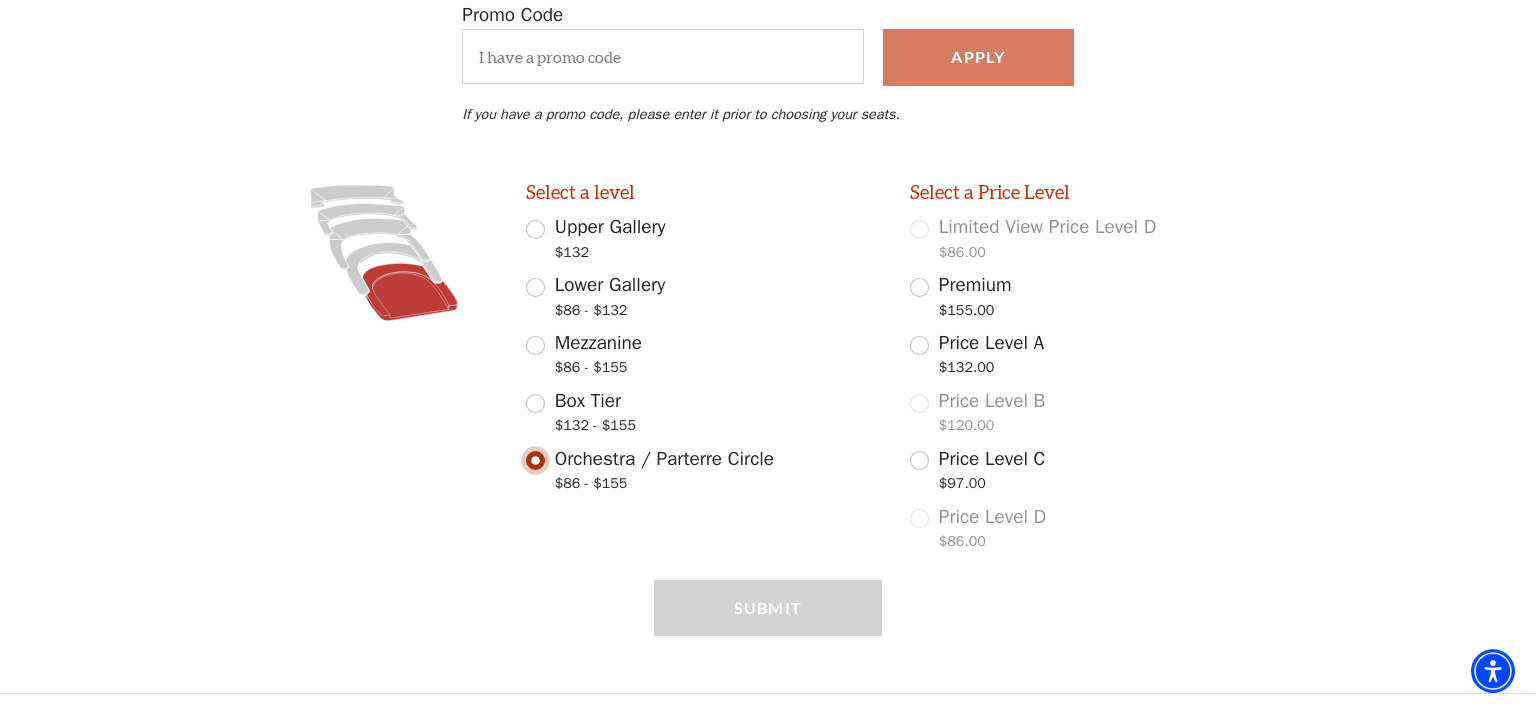 scroll, scrollTop: 403, scrollLeft: 0, axis: vertical 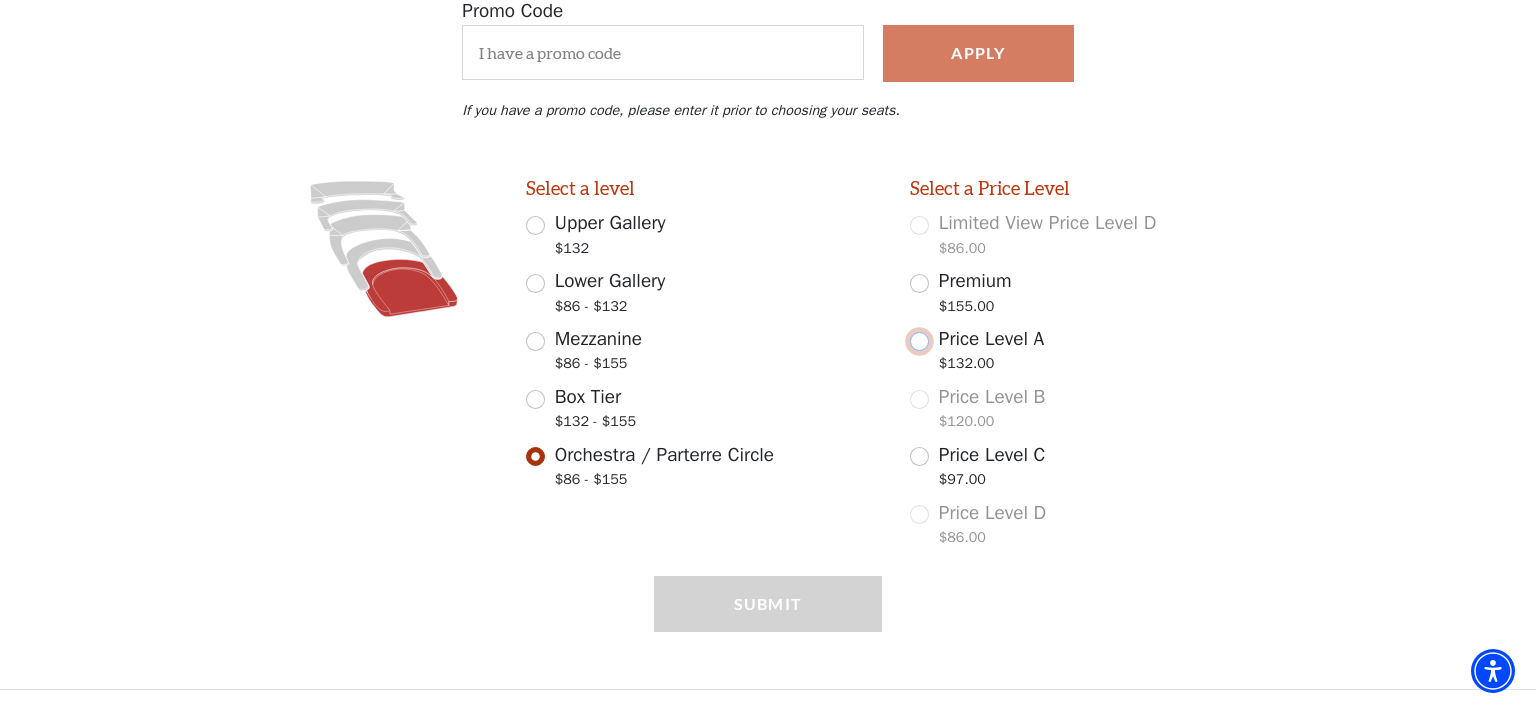 click on "Price Level A $132.00" at bounding box center [919, 341] 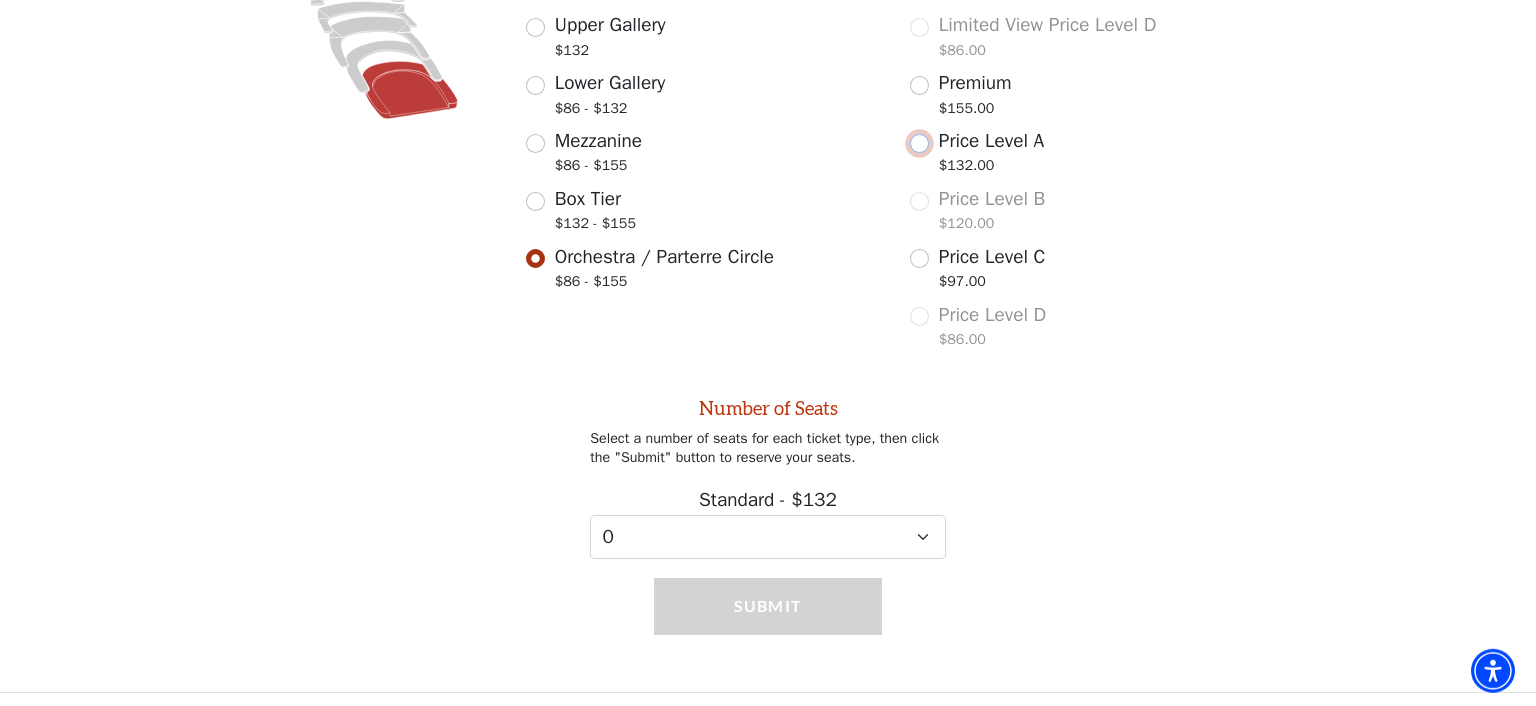 scroll, scrollTop: 602, scrollLeft: 0, axis: vertical 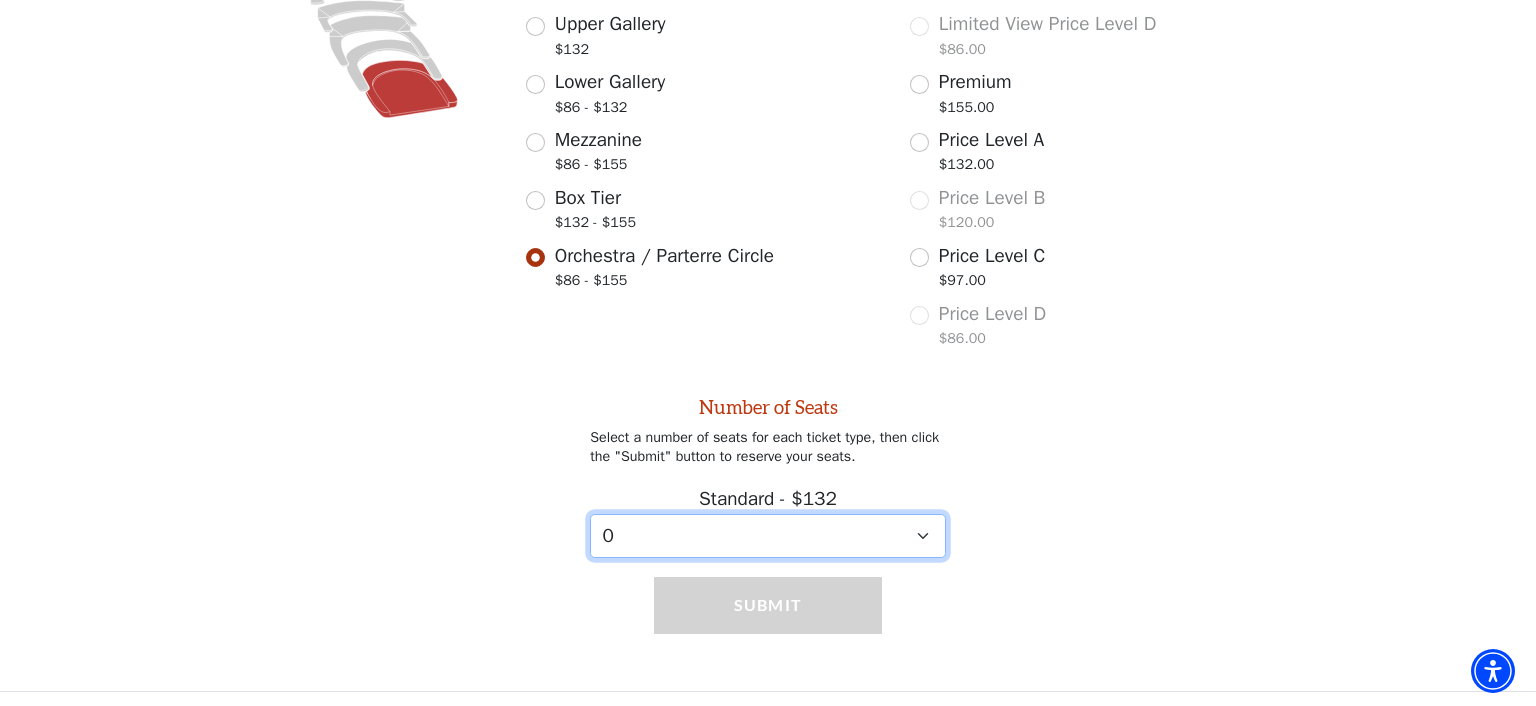 click on "0 1 2 3 4 5 6 7 8 9" at bounding box center [768, 536] 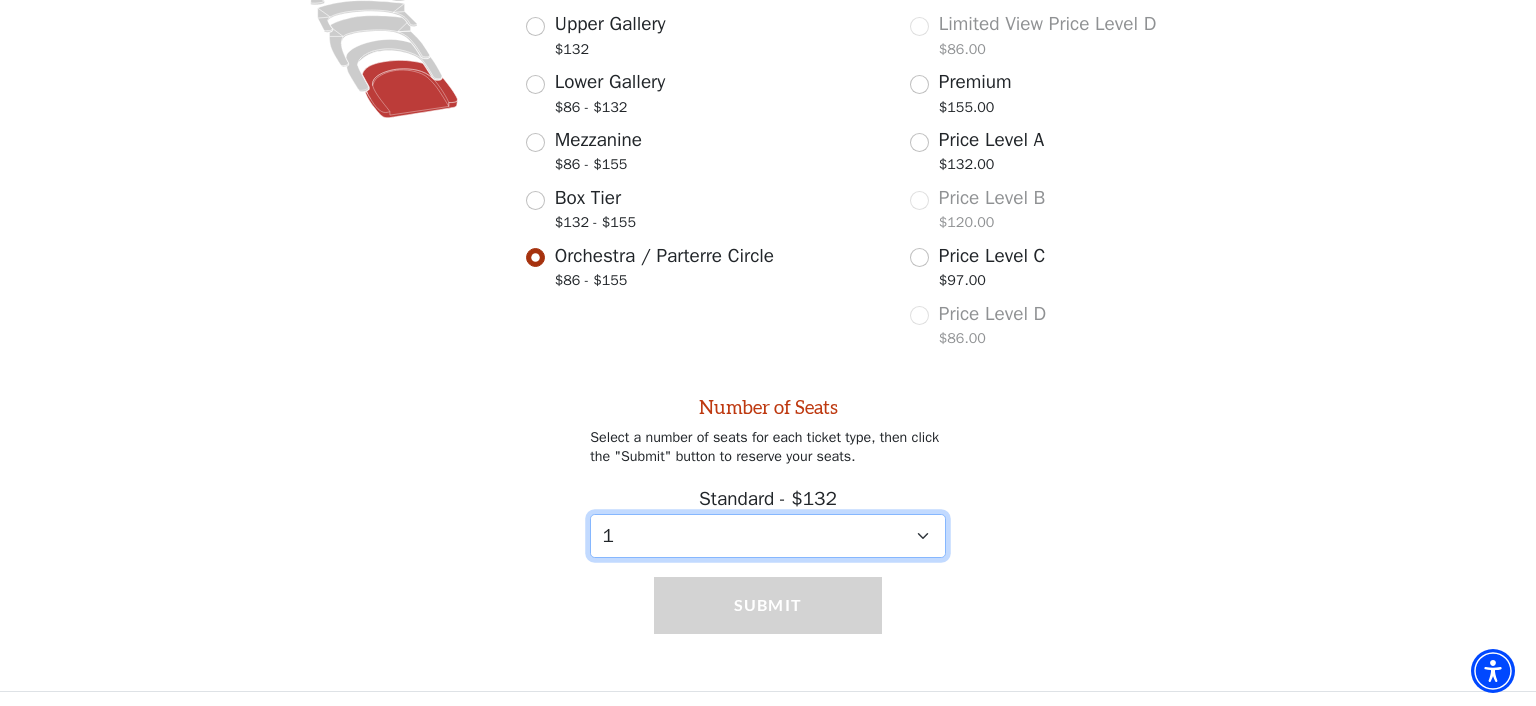 click on "1" at bounding box center (0, 0) 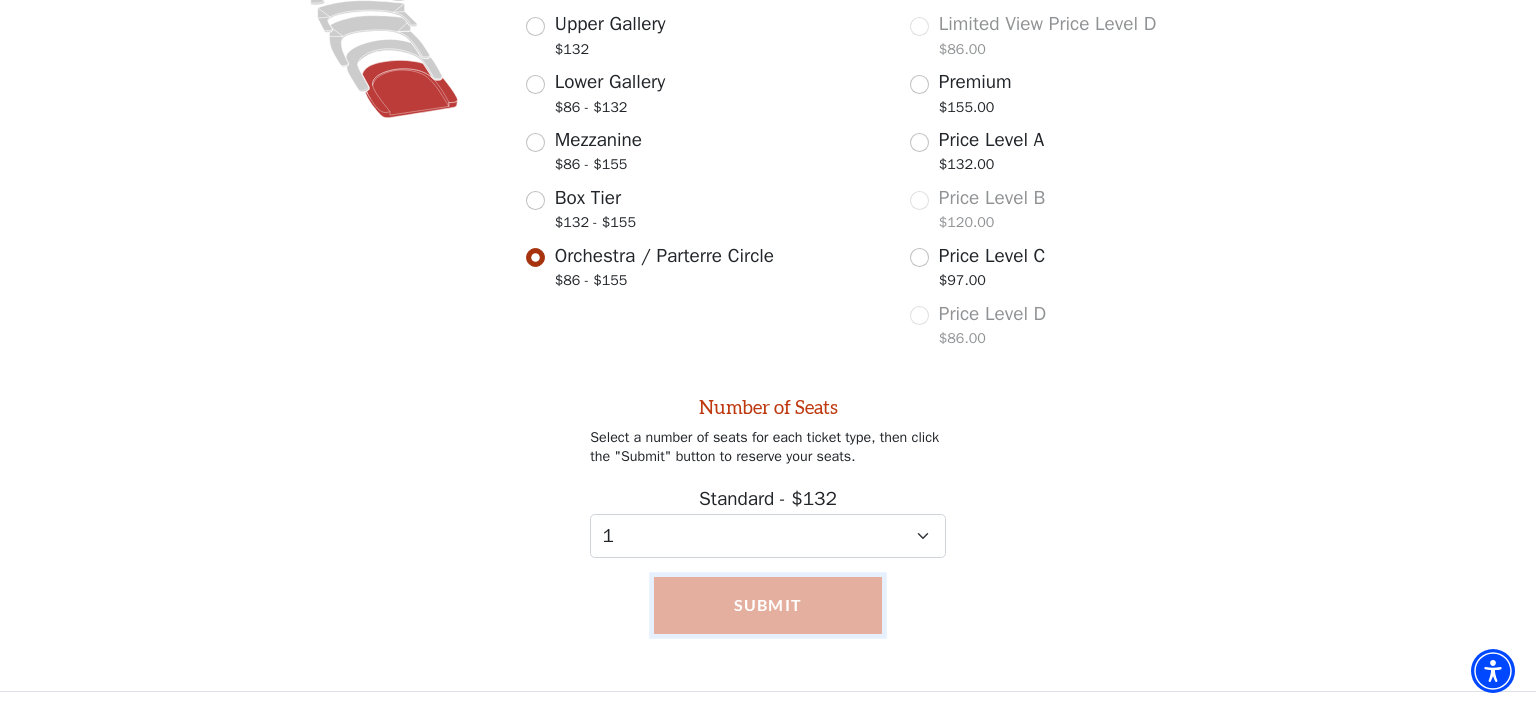 click on "Submit" at bounding box center (768, 605) 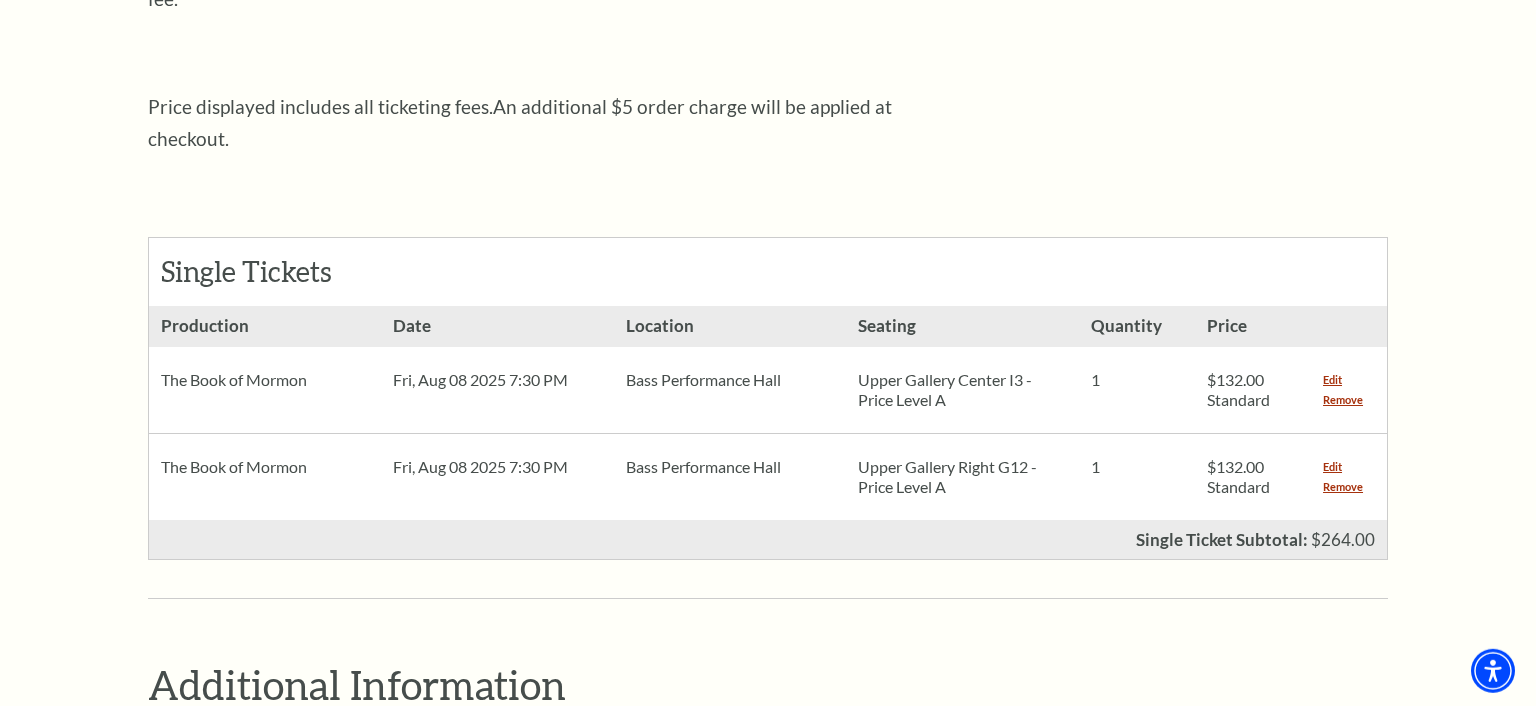 scroll, scrollTop: 739, scrollLeft: 0, axis: vertical 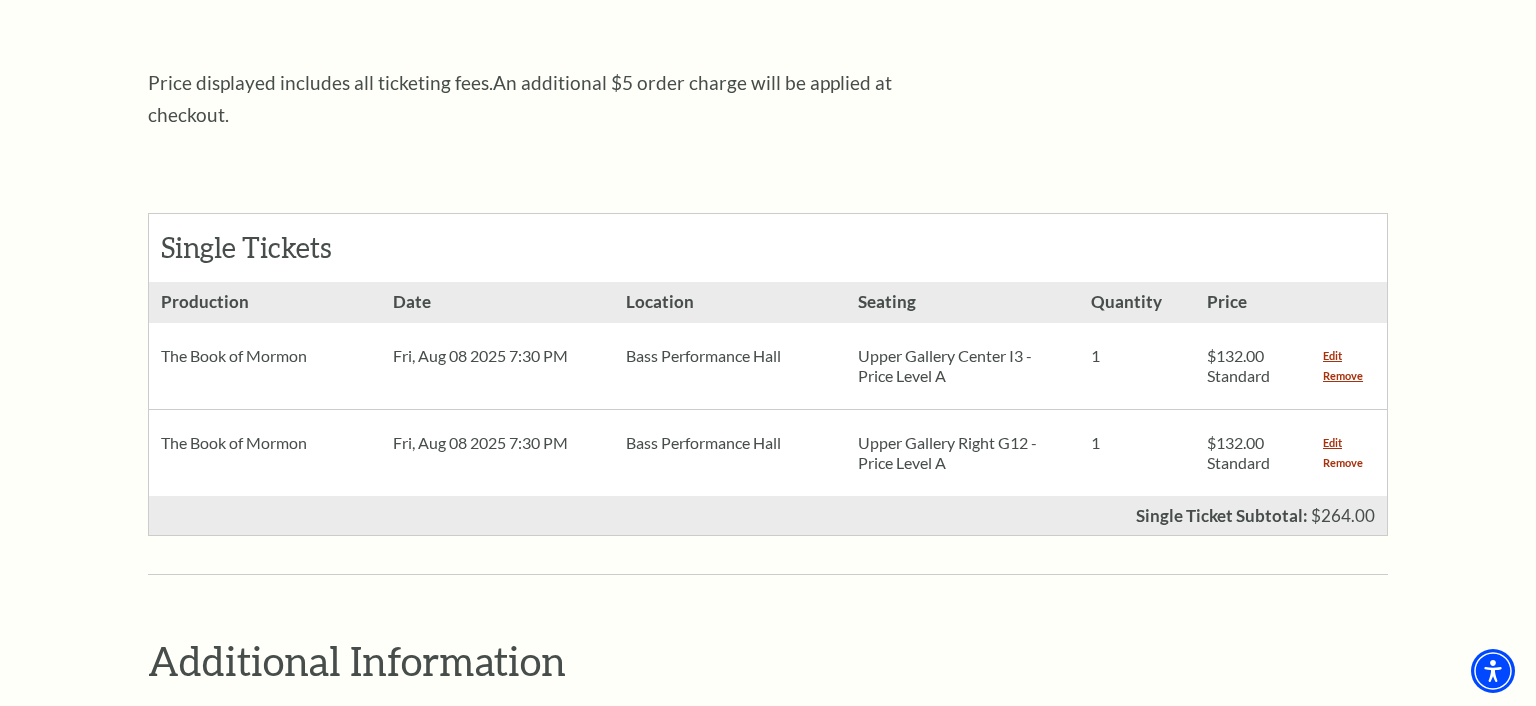 click on "Remove" at bounding box center (1343, 463) 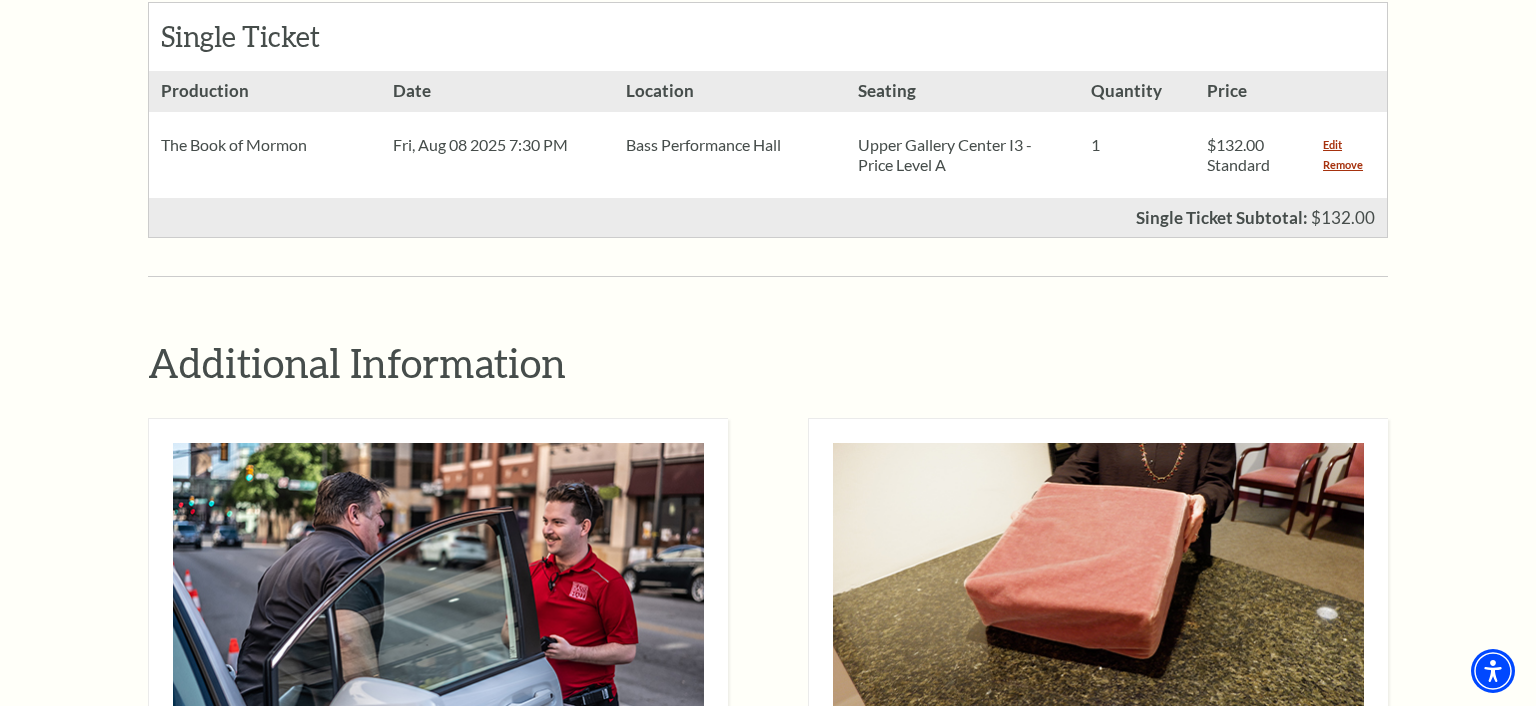 scroll, scrollTop: 739, scrollLeft: 0, axis: vertical 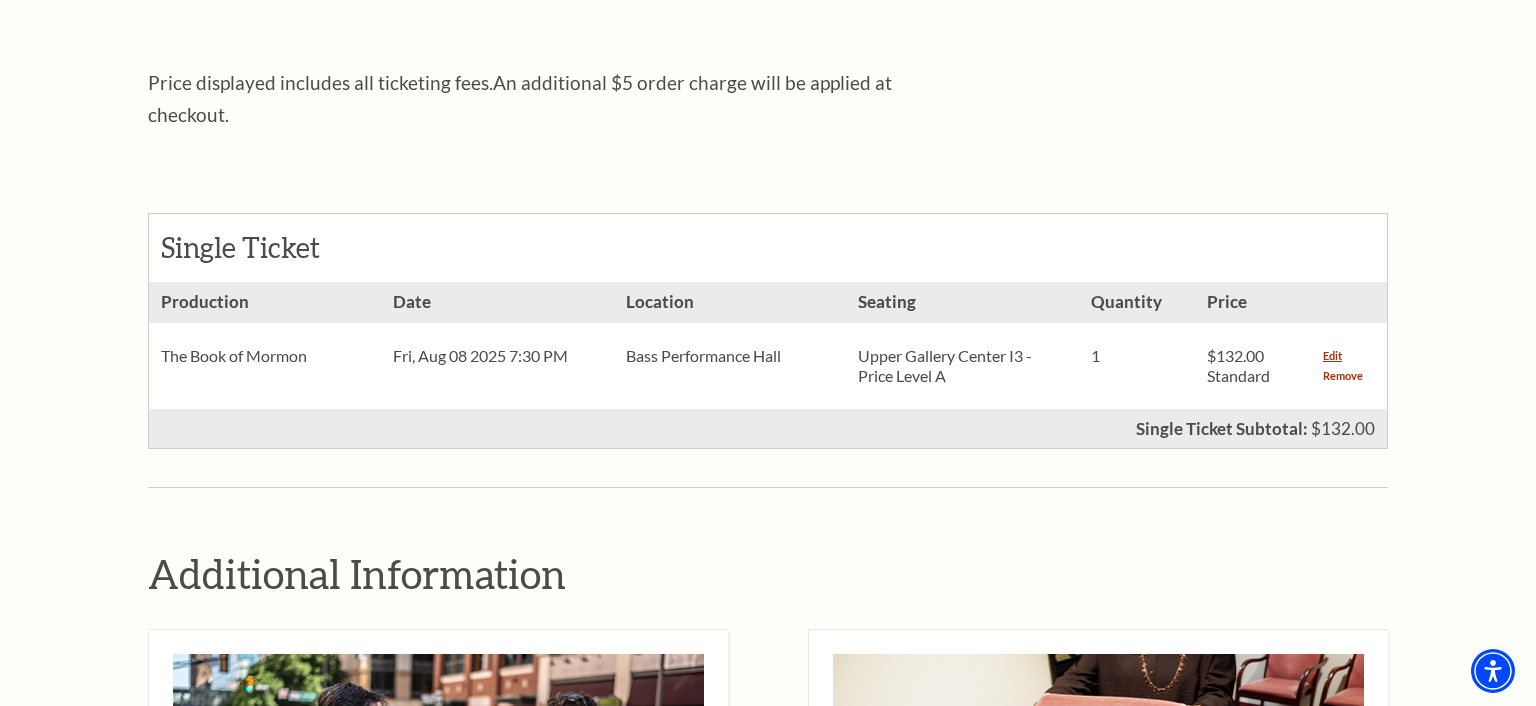 click on "Remove" at bounding box center (1343, 376) 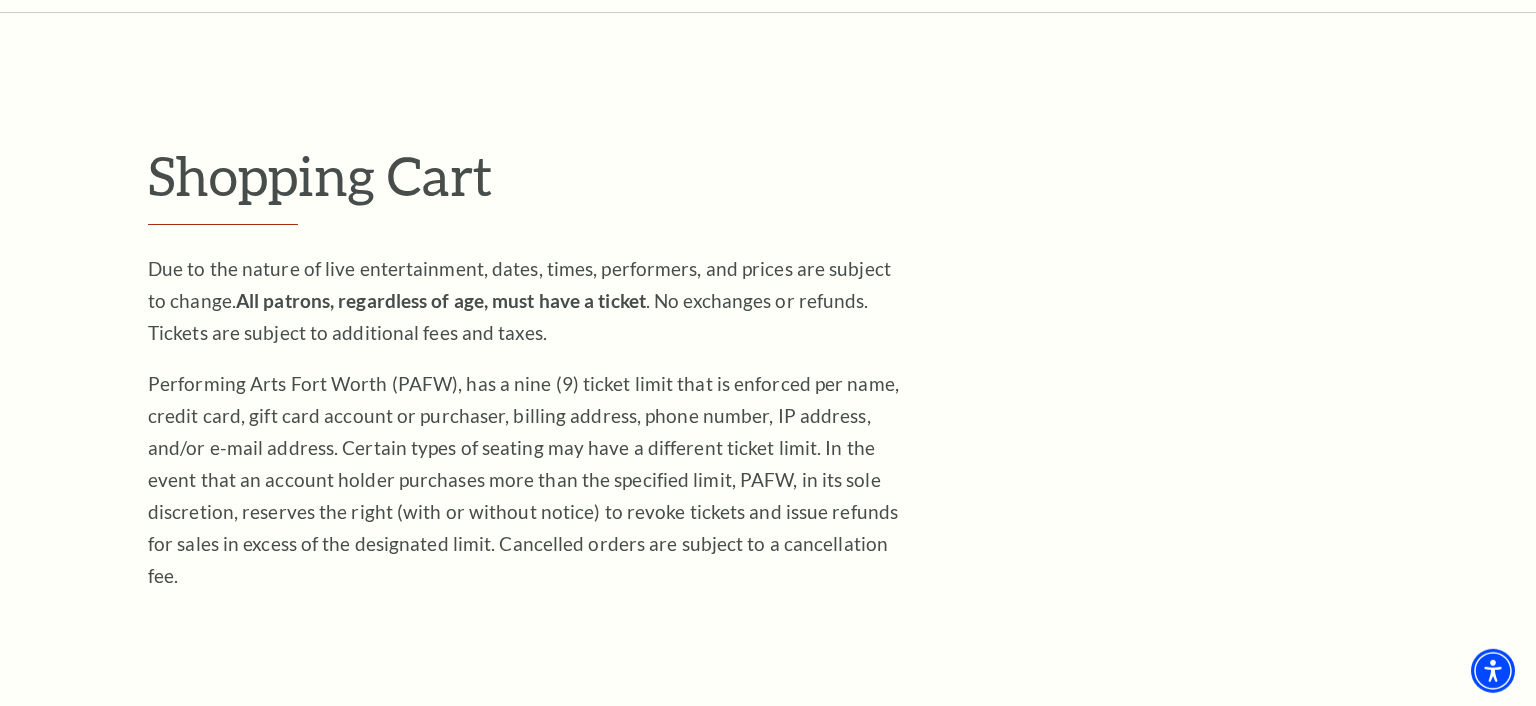 scroll, scrollTop: 0, scrollLeft: 0, axis: both 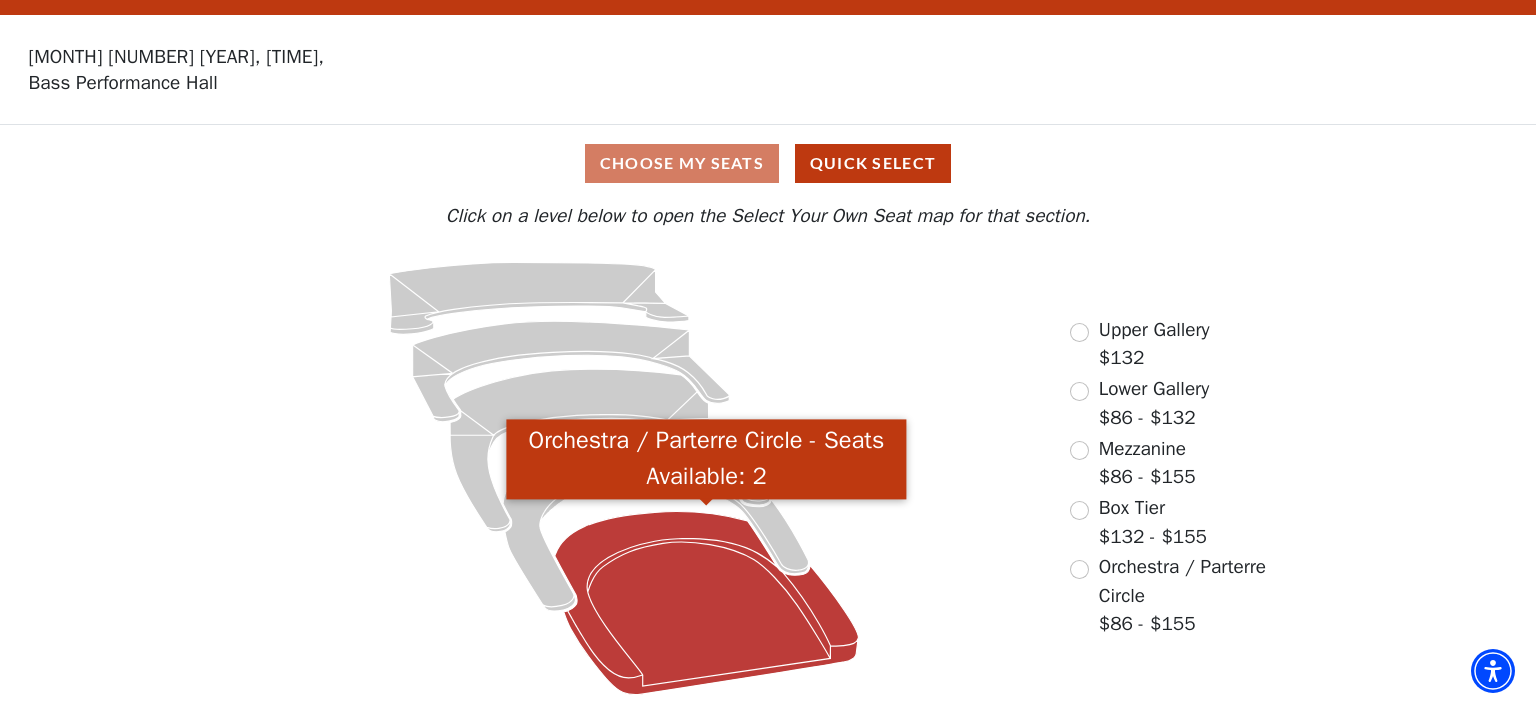 click 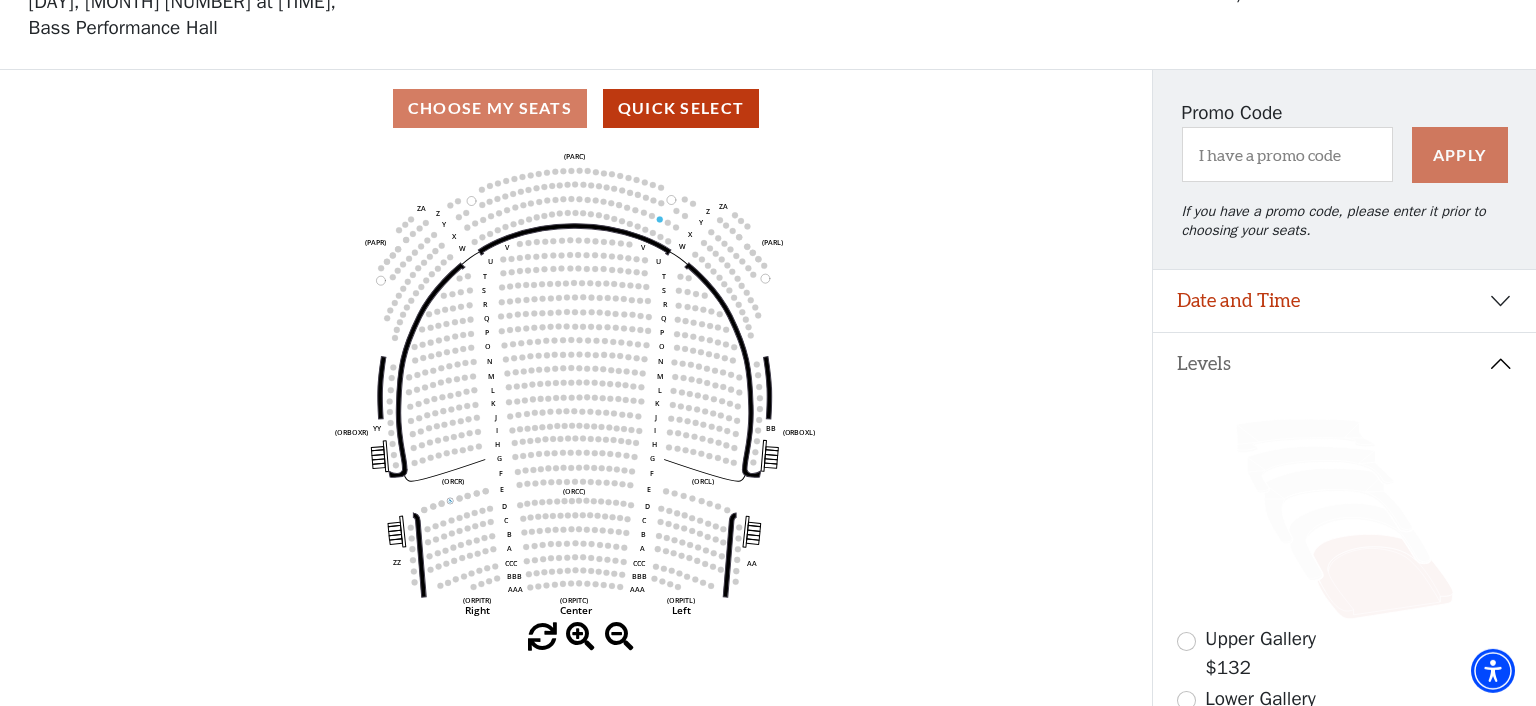 scroll, scrollTop: 0, scrollLeft: 0, axis: both 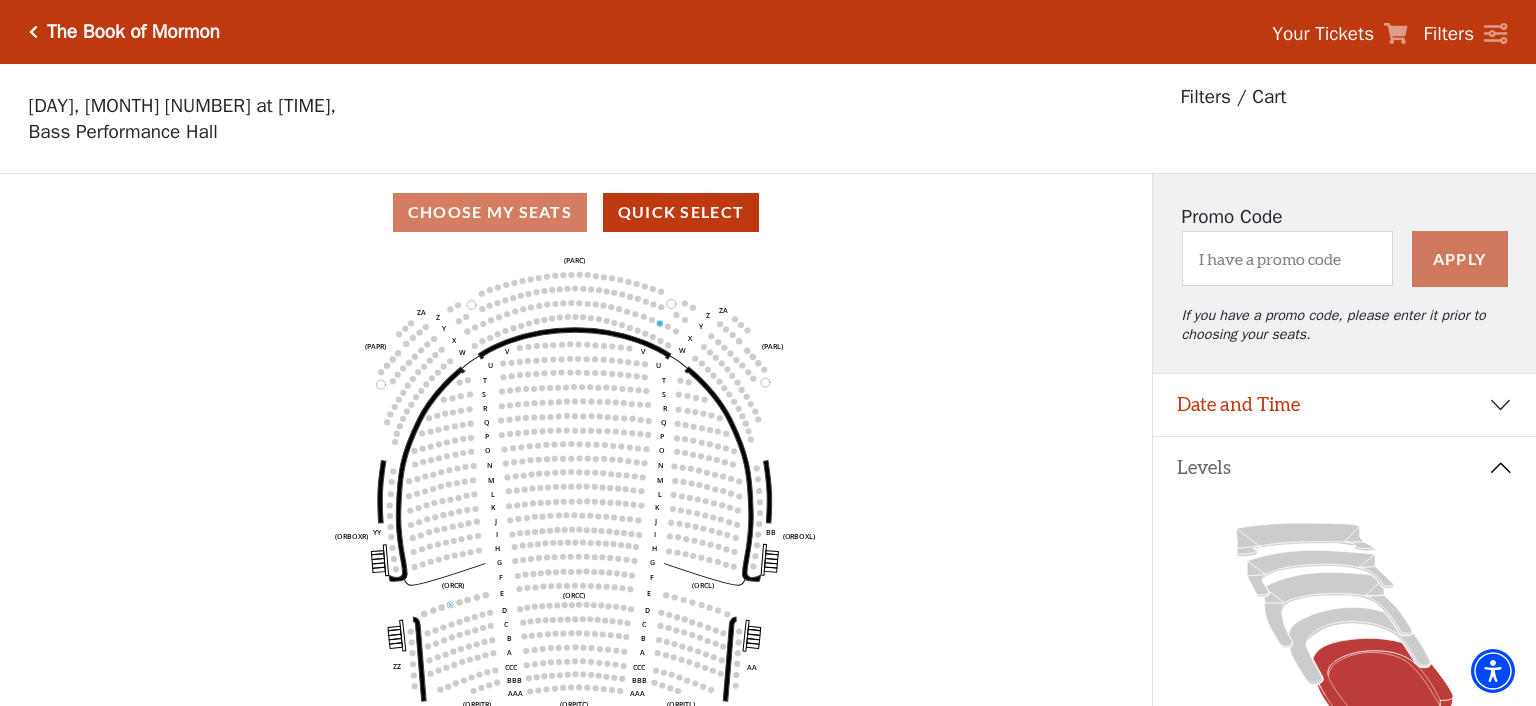click on "Choose My Seats
Quick Select" at bounding box center (576, 212) 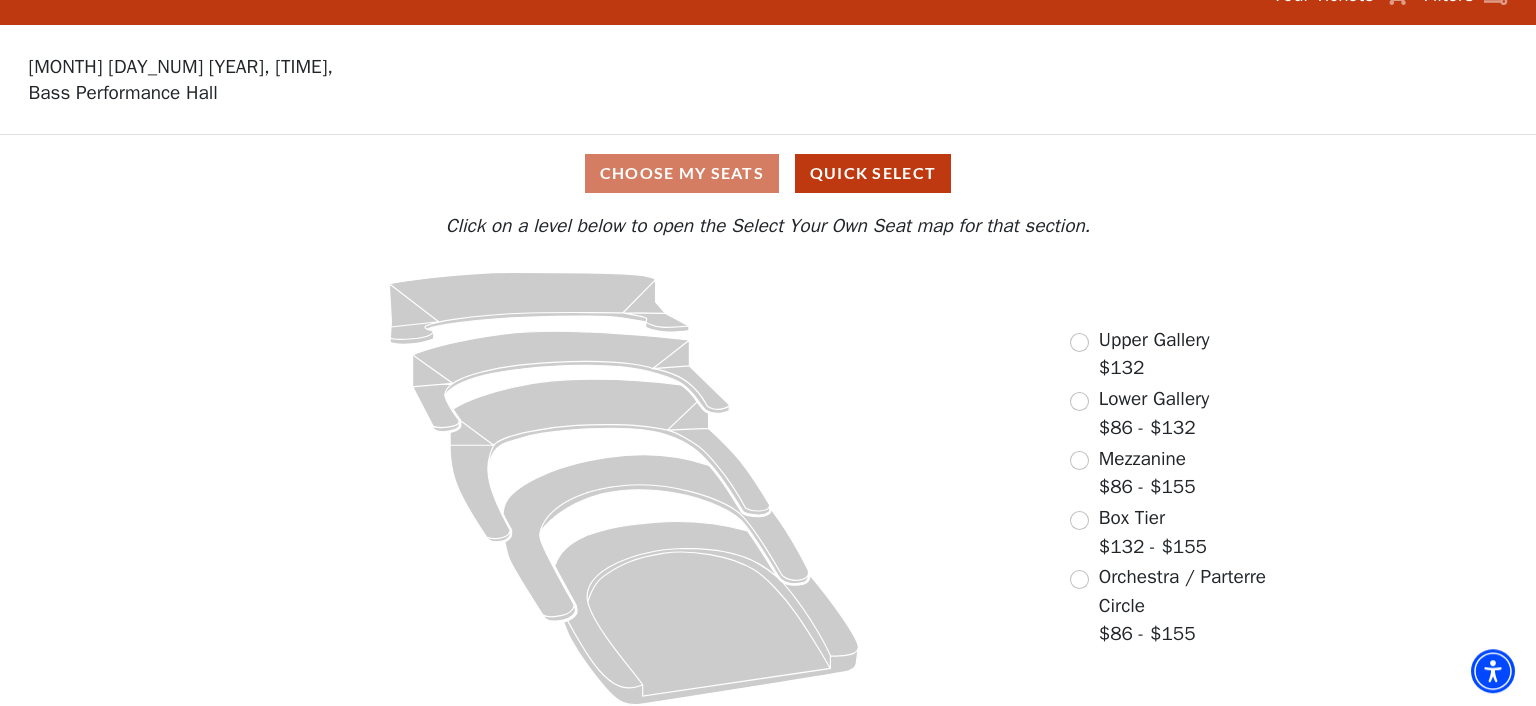 scroll, scrollTop: 49, scrollLeft: 0, axis: vertical 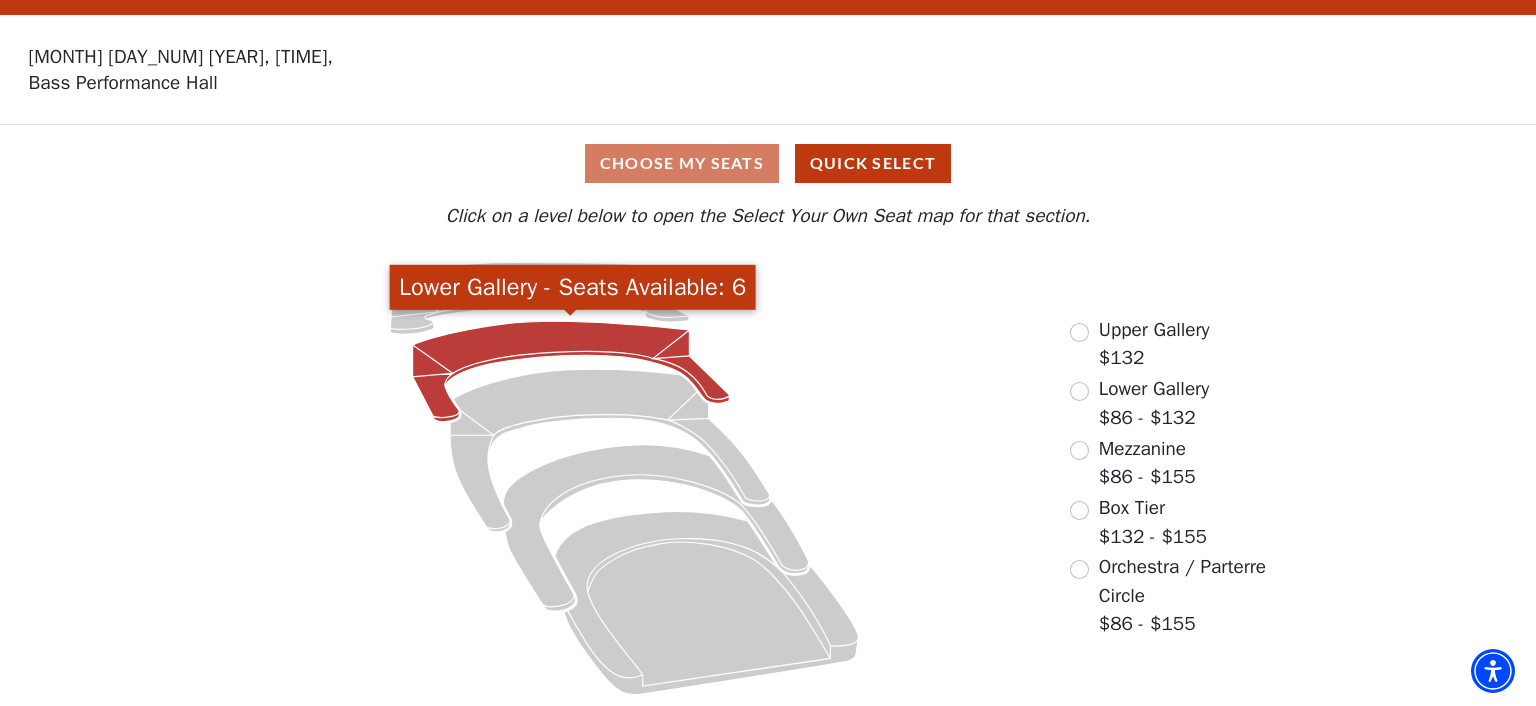 click 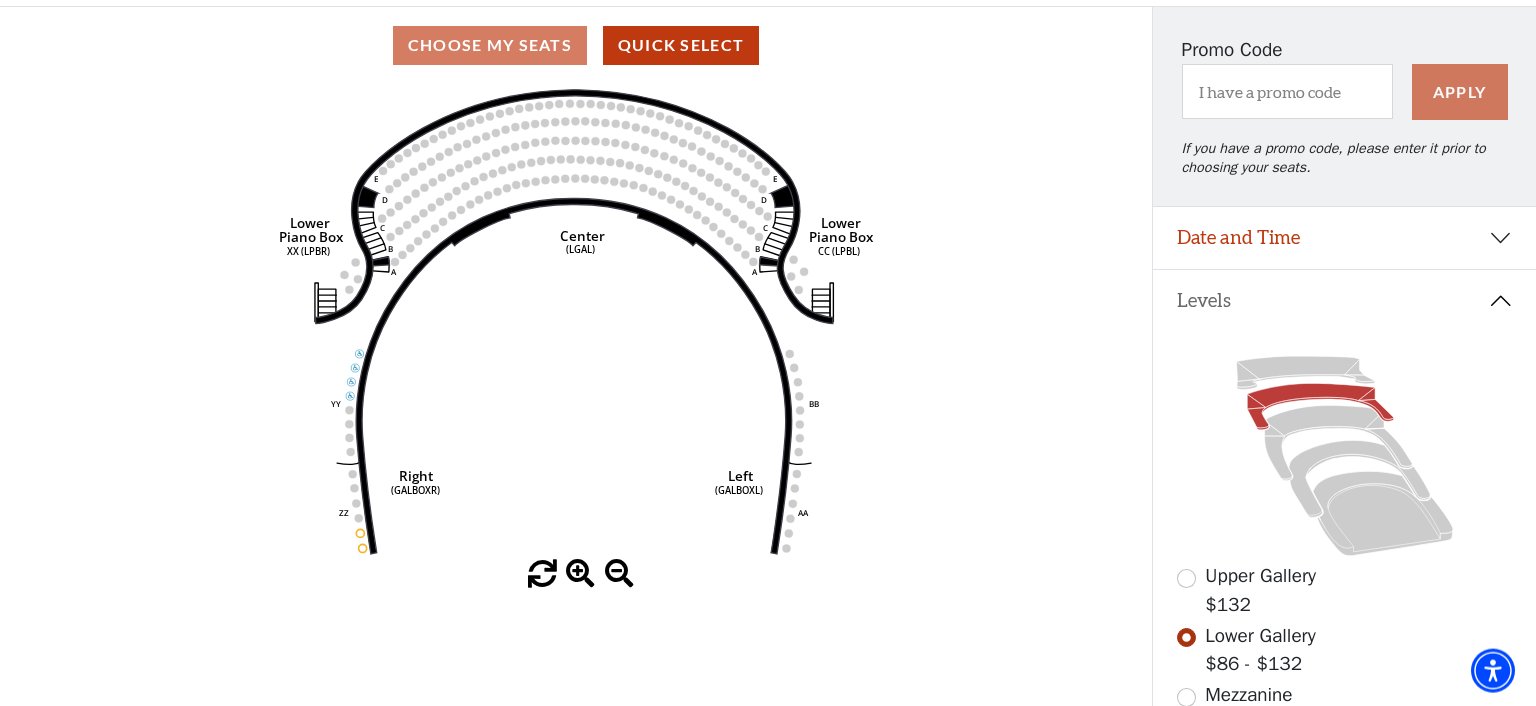 scroll, scrollTop: 92, scrollLeft: 0, axis: vertical 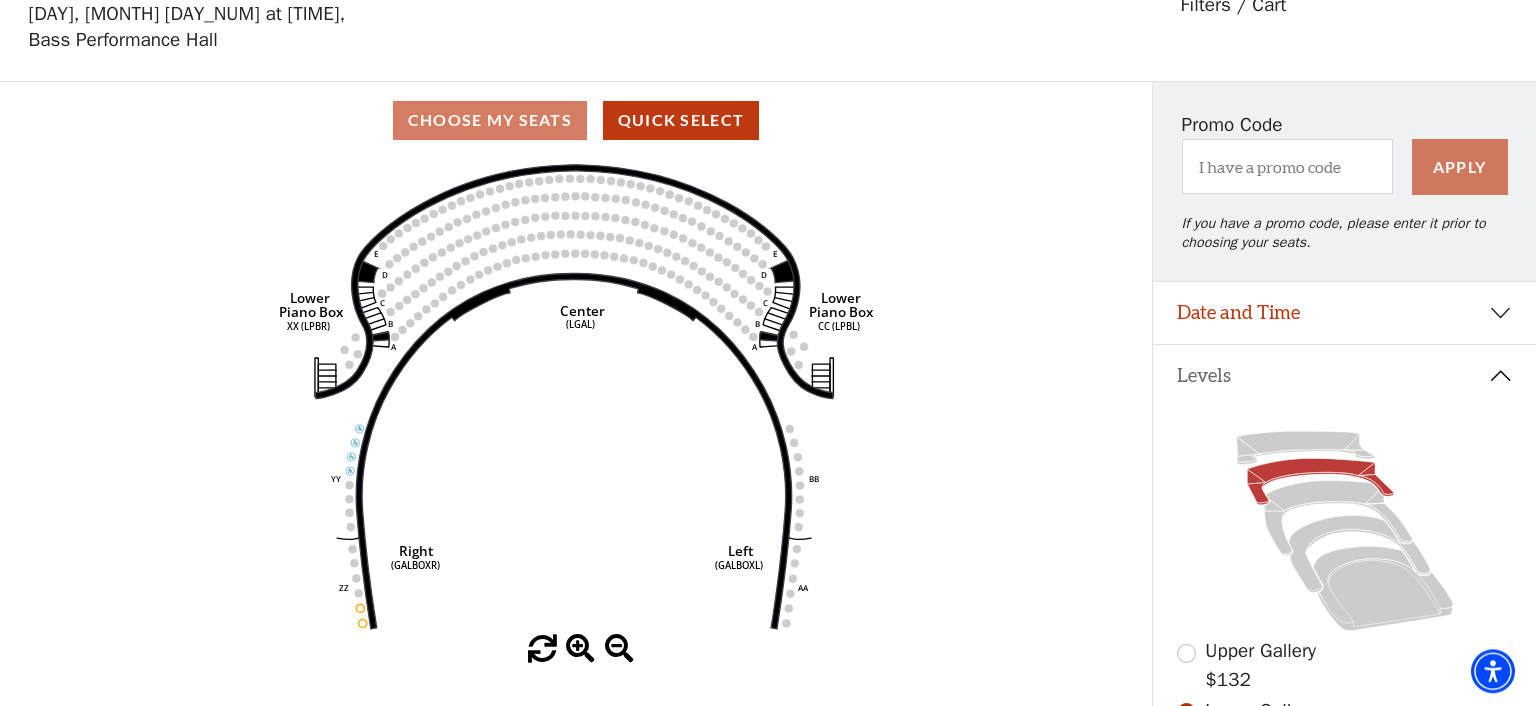 click on "Choose My Seats
Quick Select" at bounding box center (576, 120) 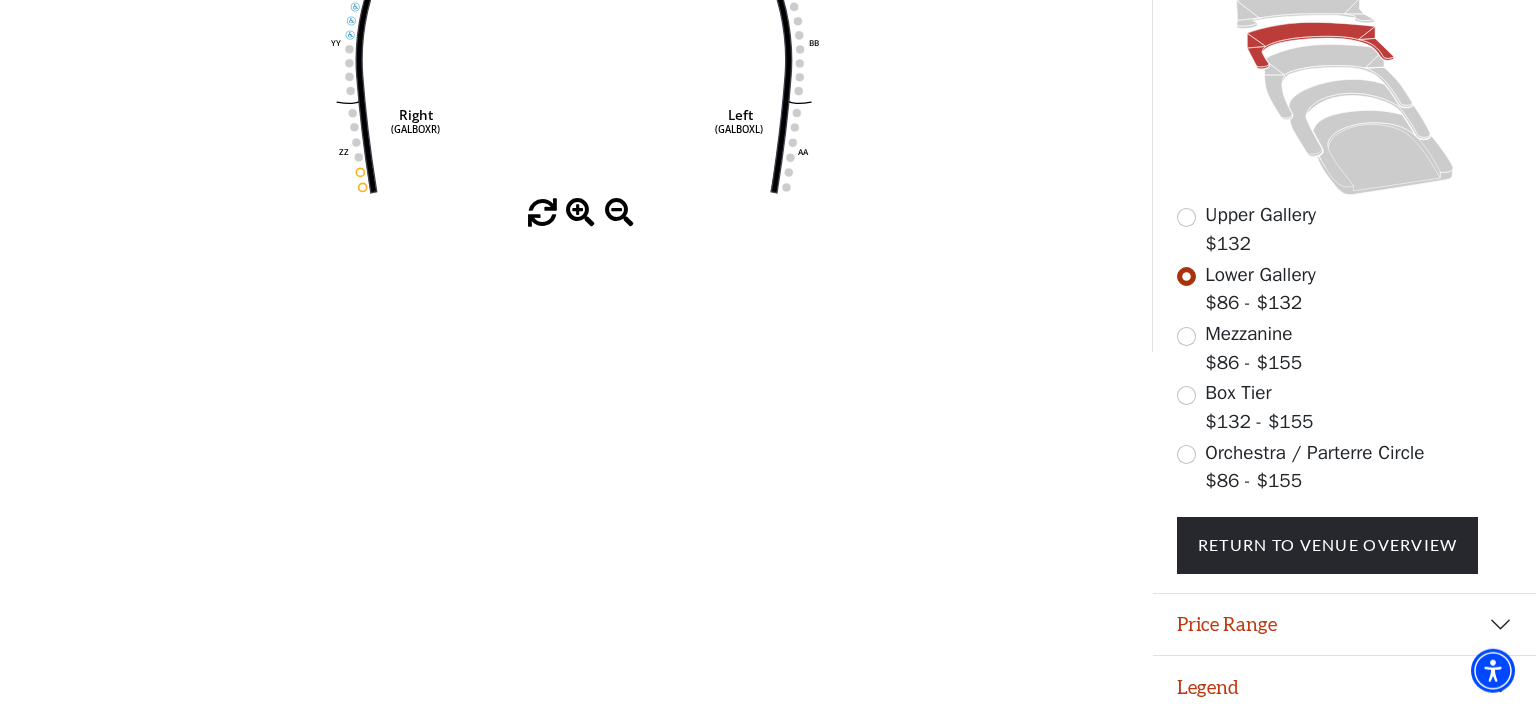 scroll, scrollTop: 536, scrollLeft: 0, axis: vertical 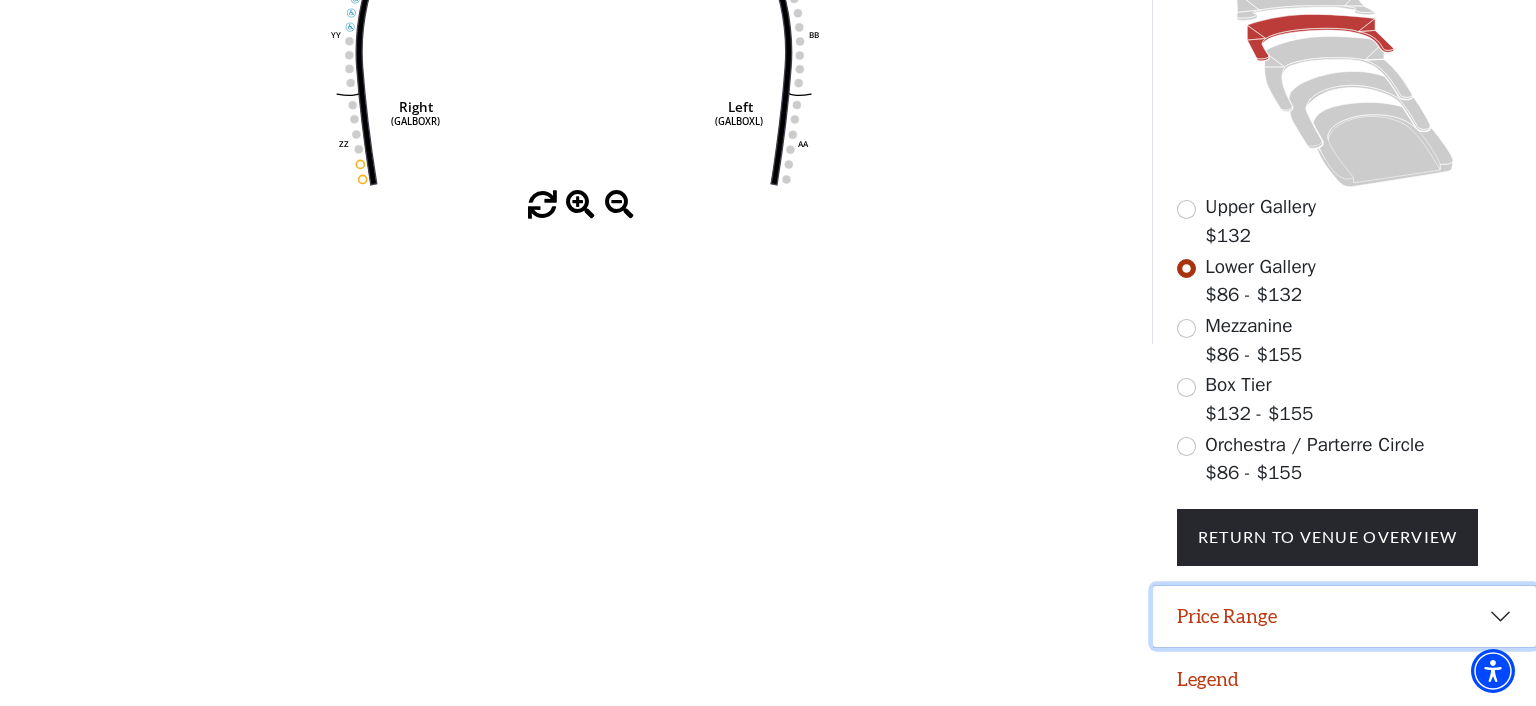 click on "Price Range" at bounding box center (1344, 617) 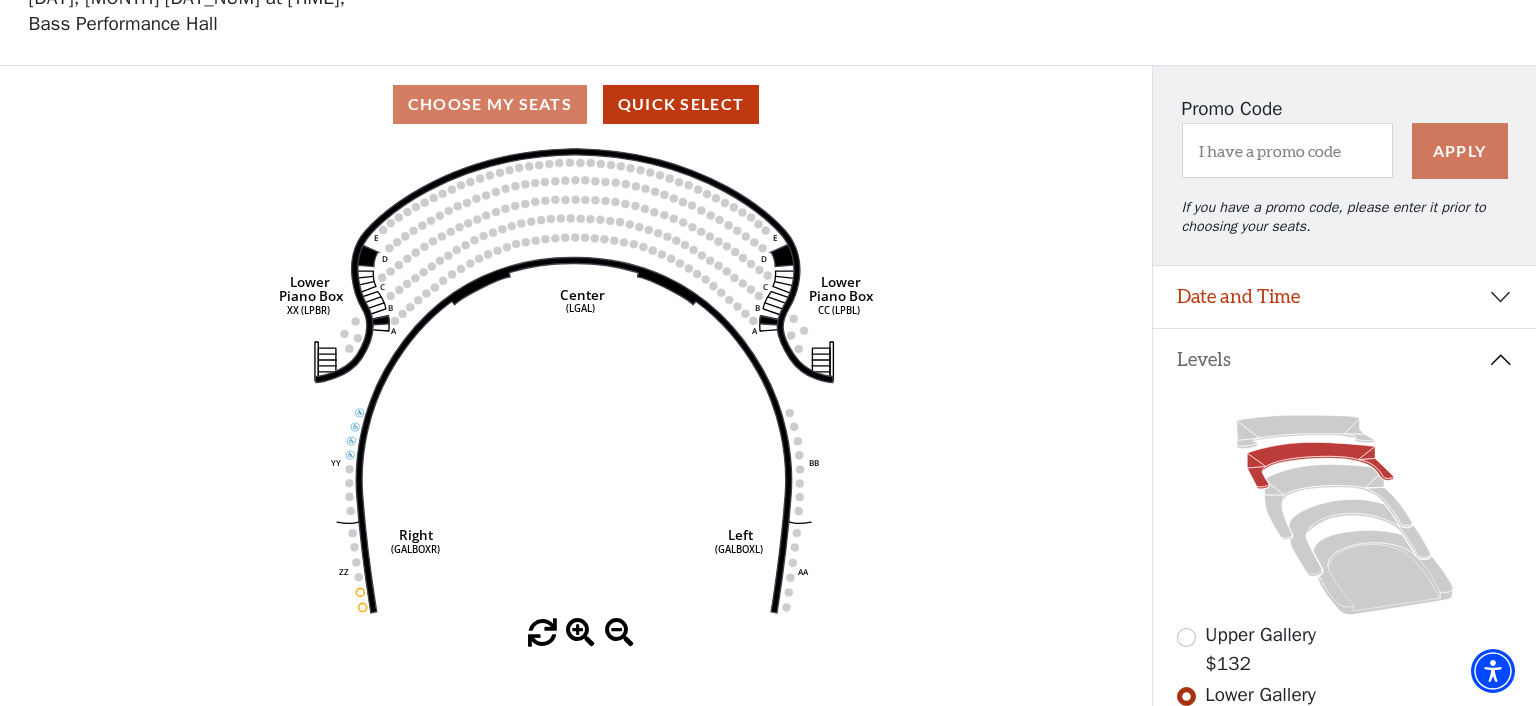 scroll, scrollTop: 0, scrollLeft: 0, axis: both 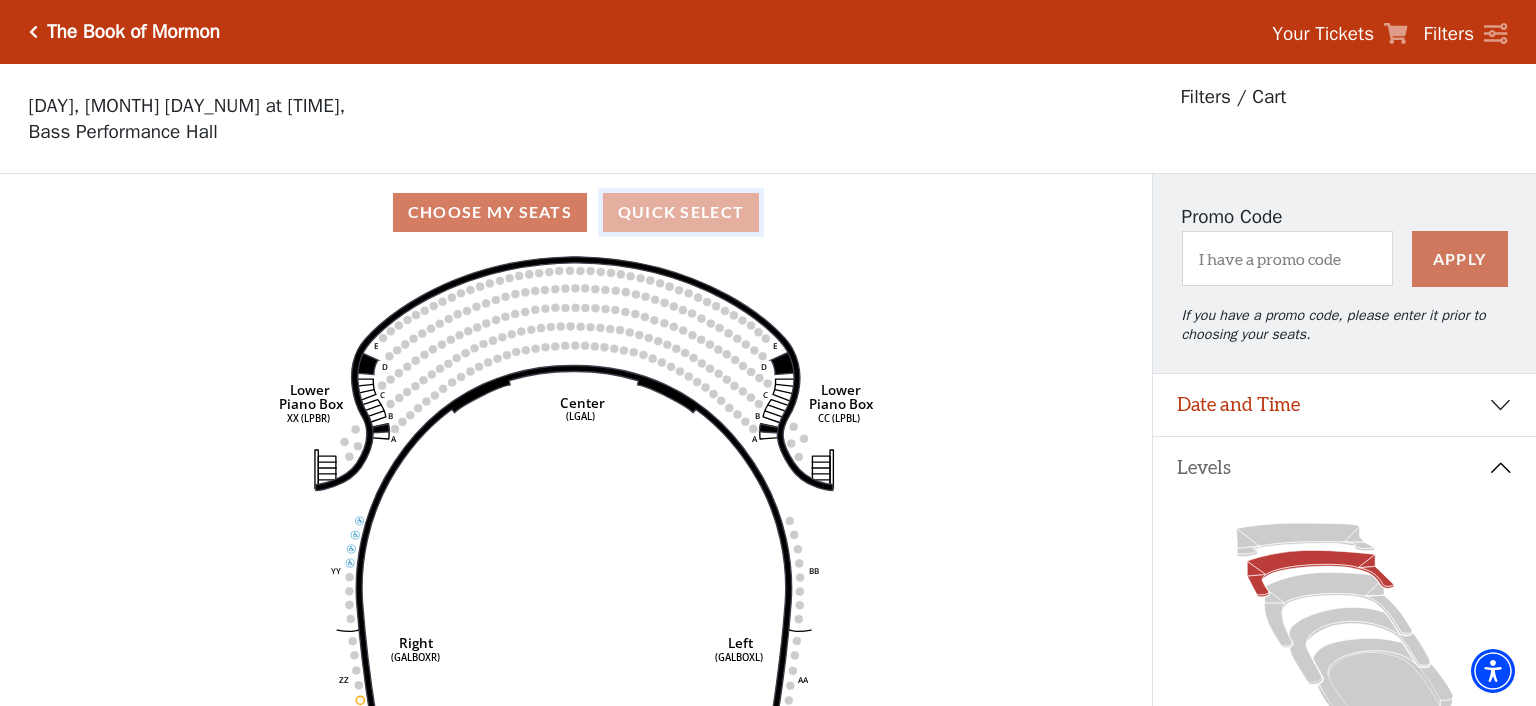 click on "Quick Select" at bounding box center [681, 212] 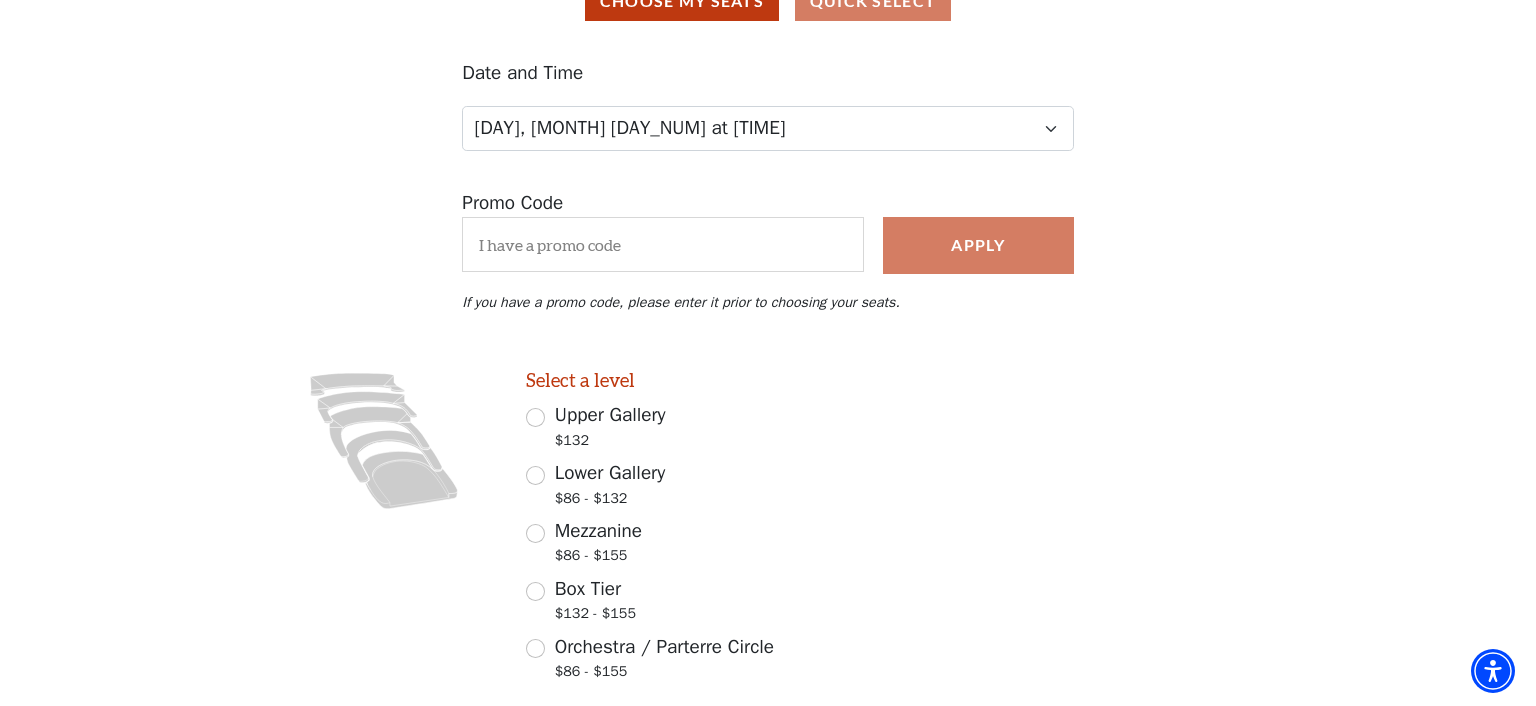 scroll, scrollTop: 345, scrollLeft: 0, axis: vertical 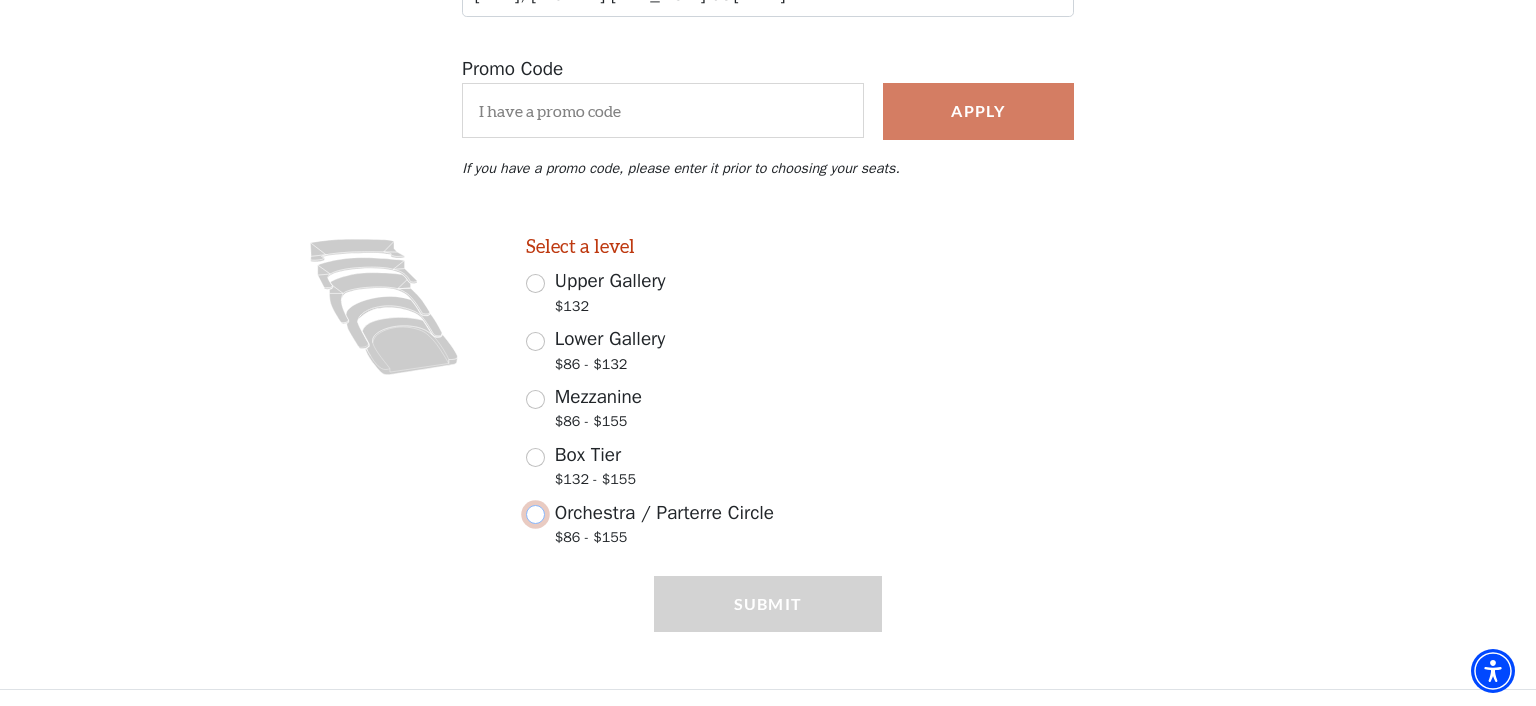 click on "Orchestra / Parterre Circle     $86 - $155" at bounding box center (535, 514) 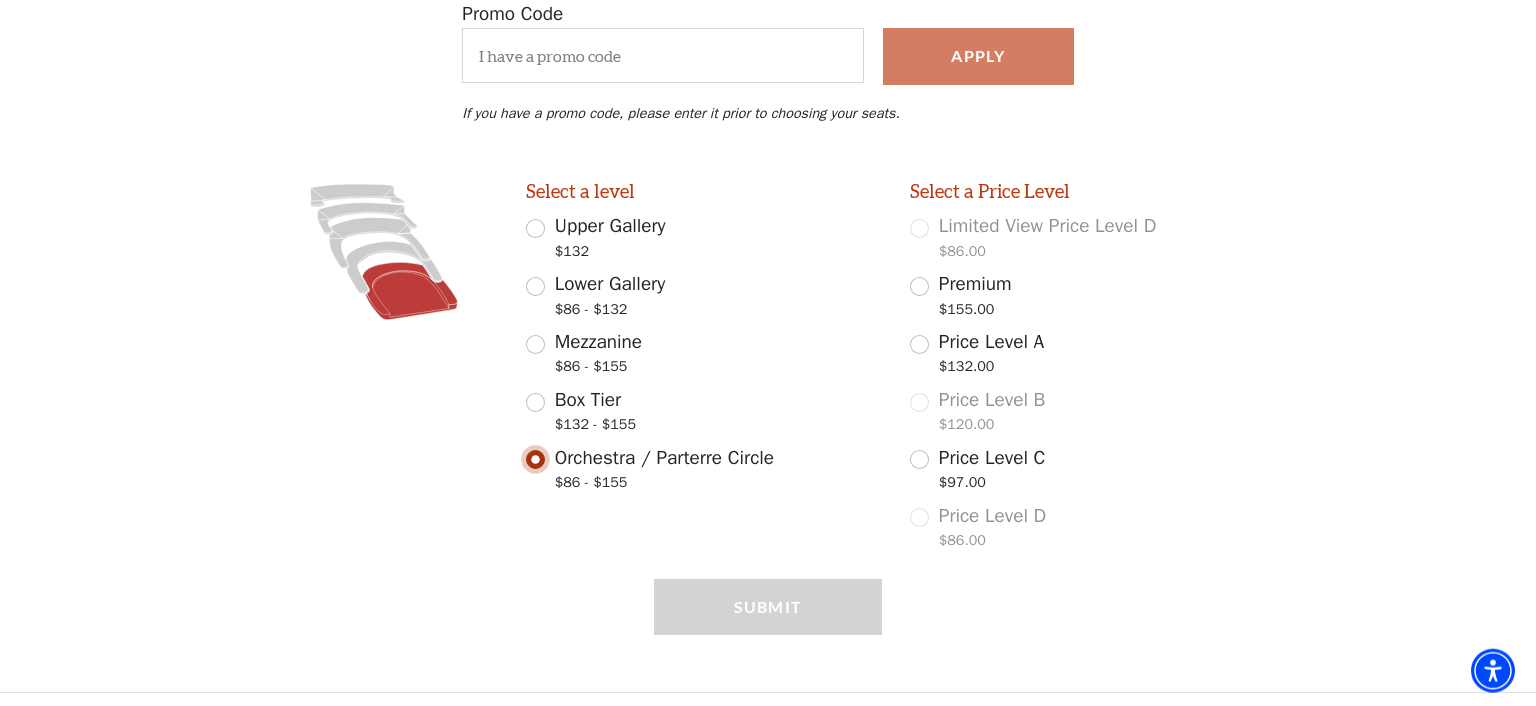 scroll, scrollTop: 403, scrollLeft: 0, axis: vertical 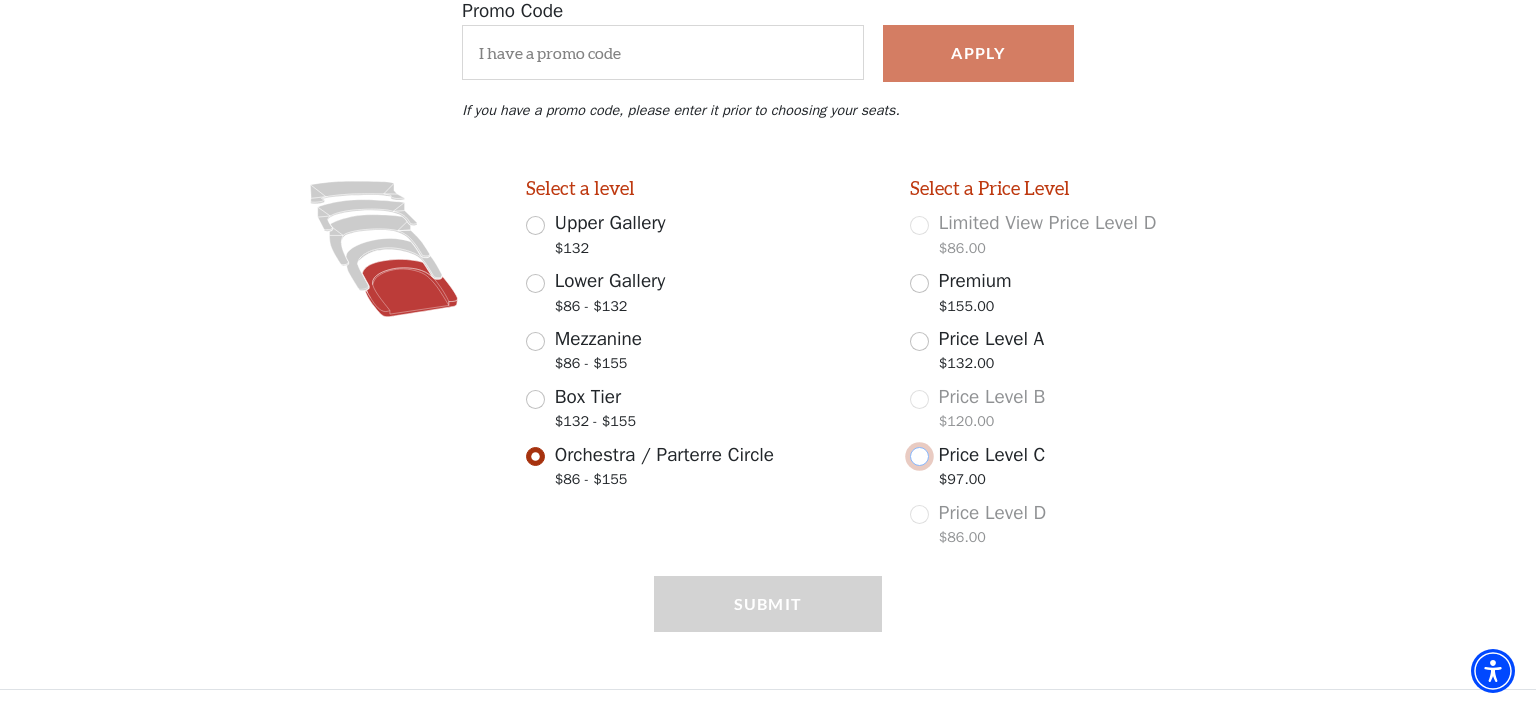 click on "Price Level C $97.00" at bounding box center [919, 456] 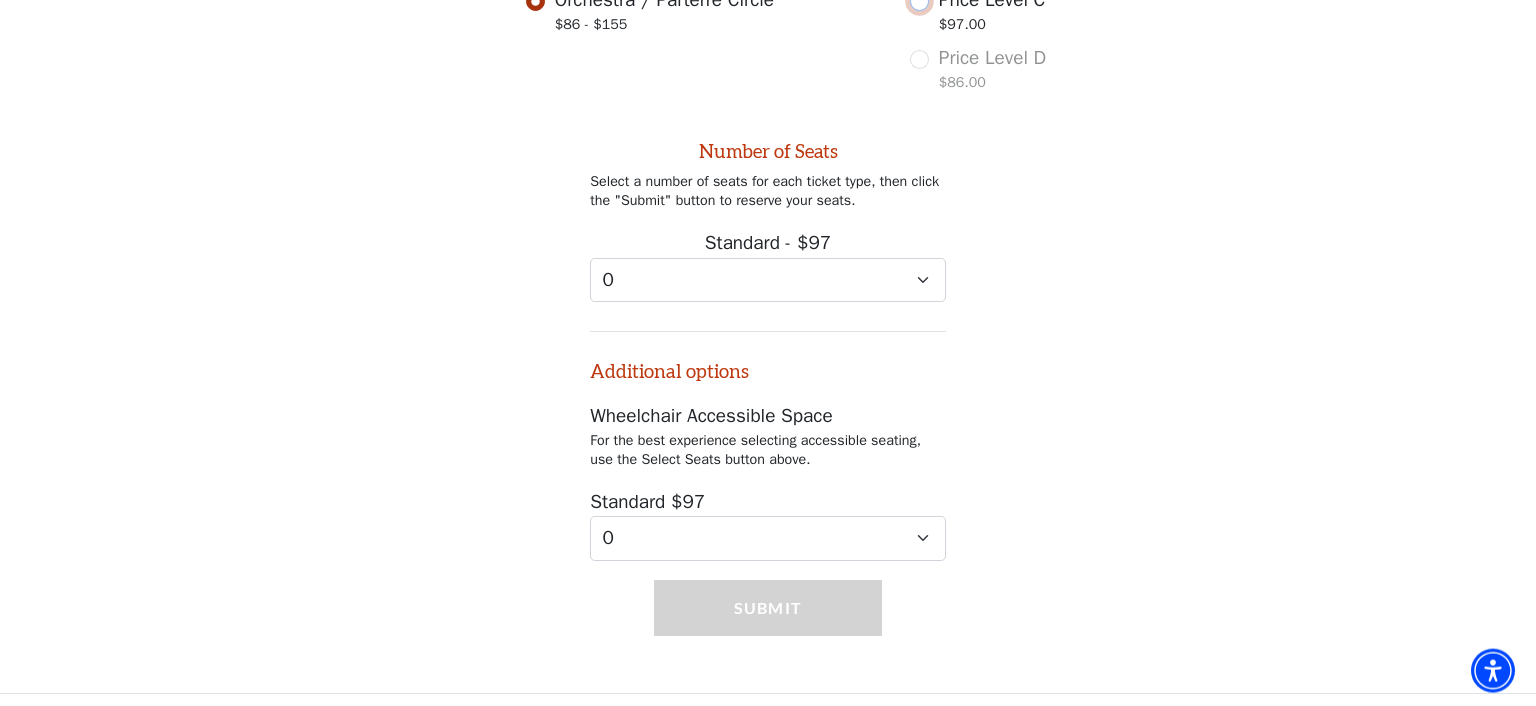 scroll, scrollTop: 859, scrollLeft: 0, axis: vertical 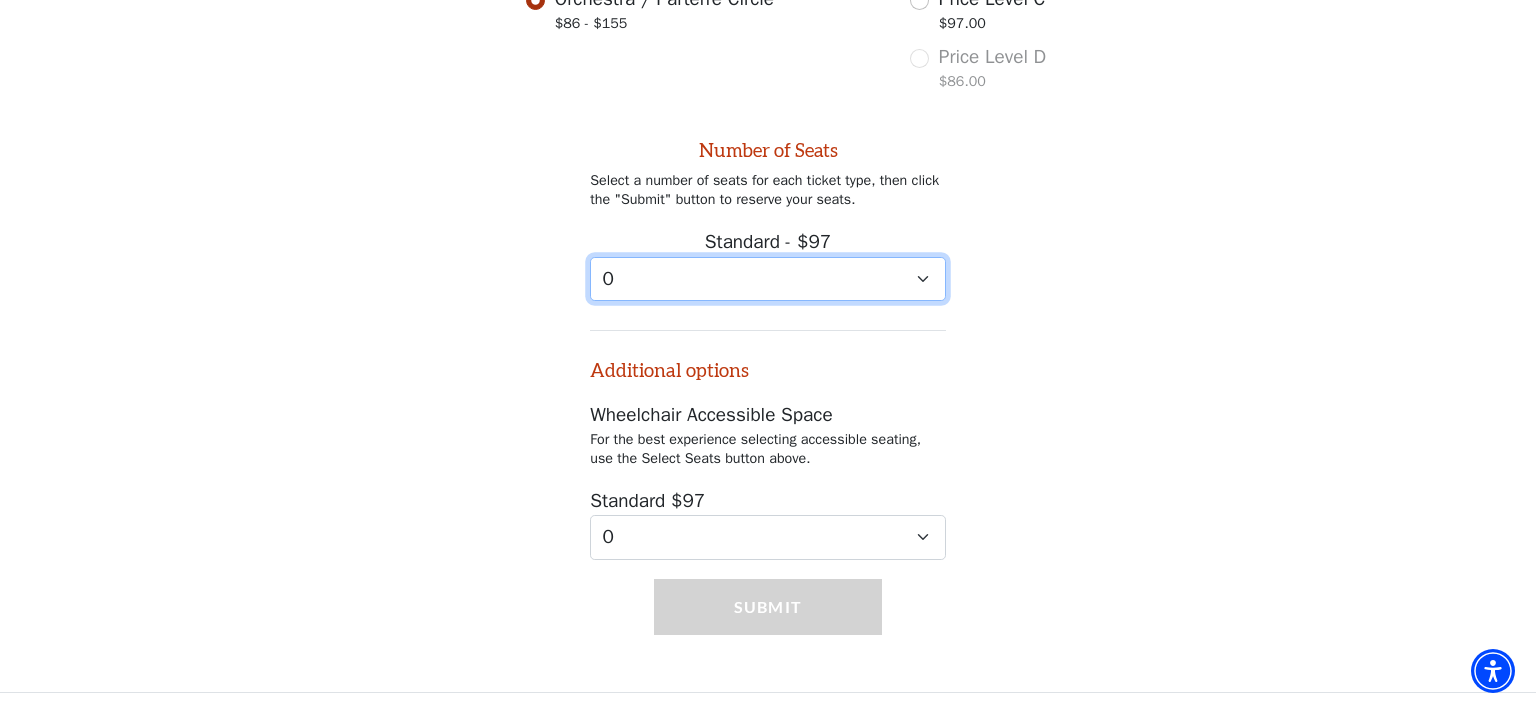 click on "0 1" at bounding box center (768, 279) 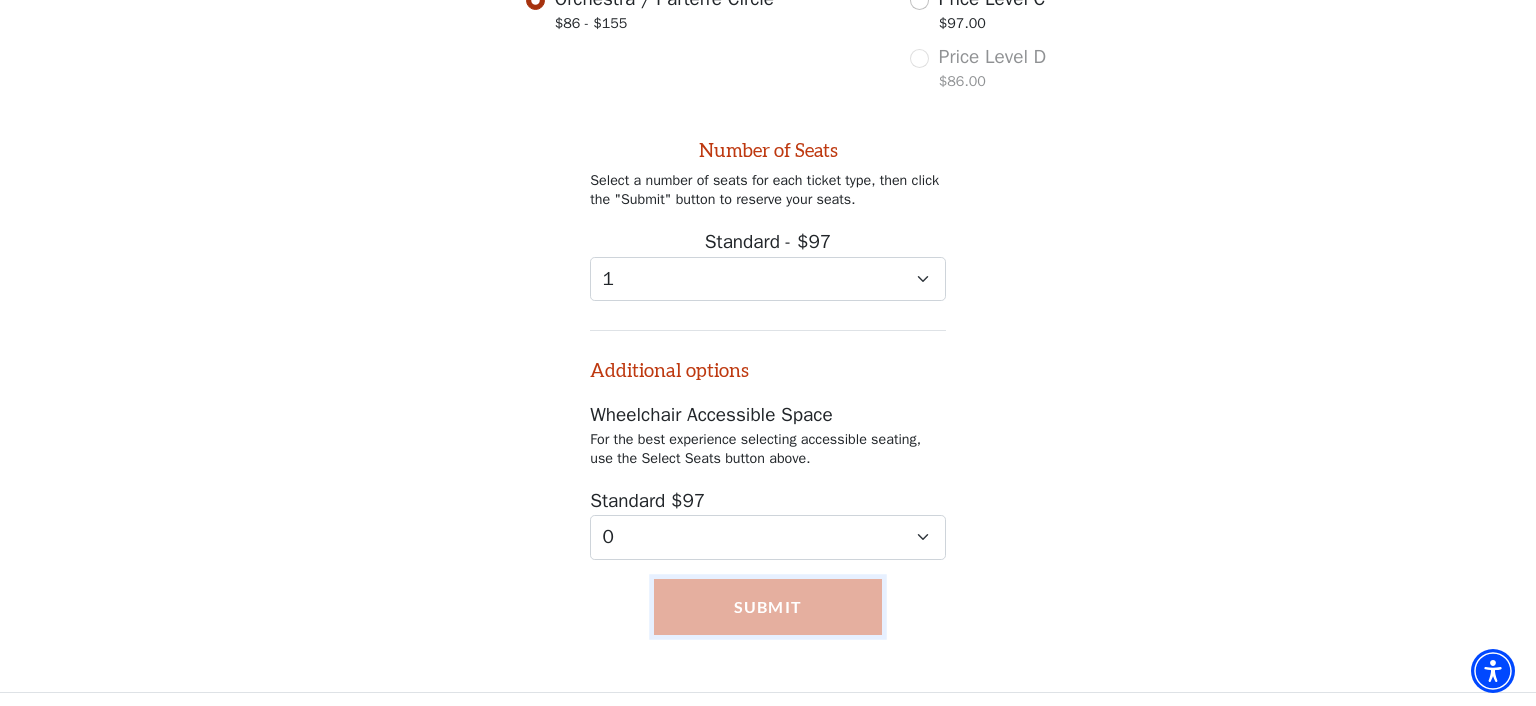 click on "Submit" at bounding box center (768, 607) 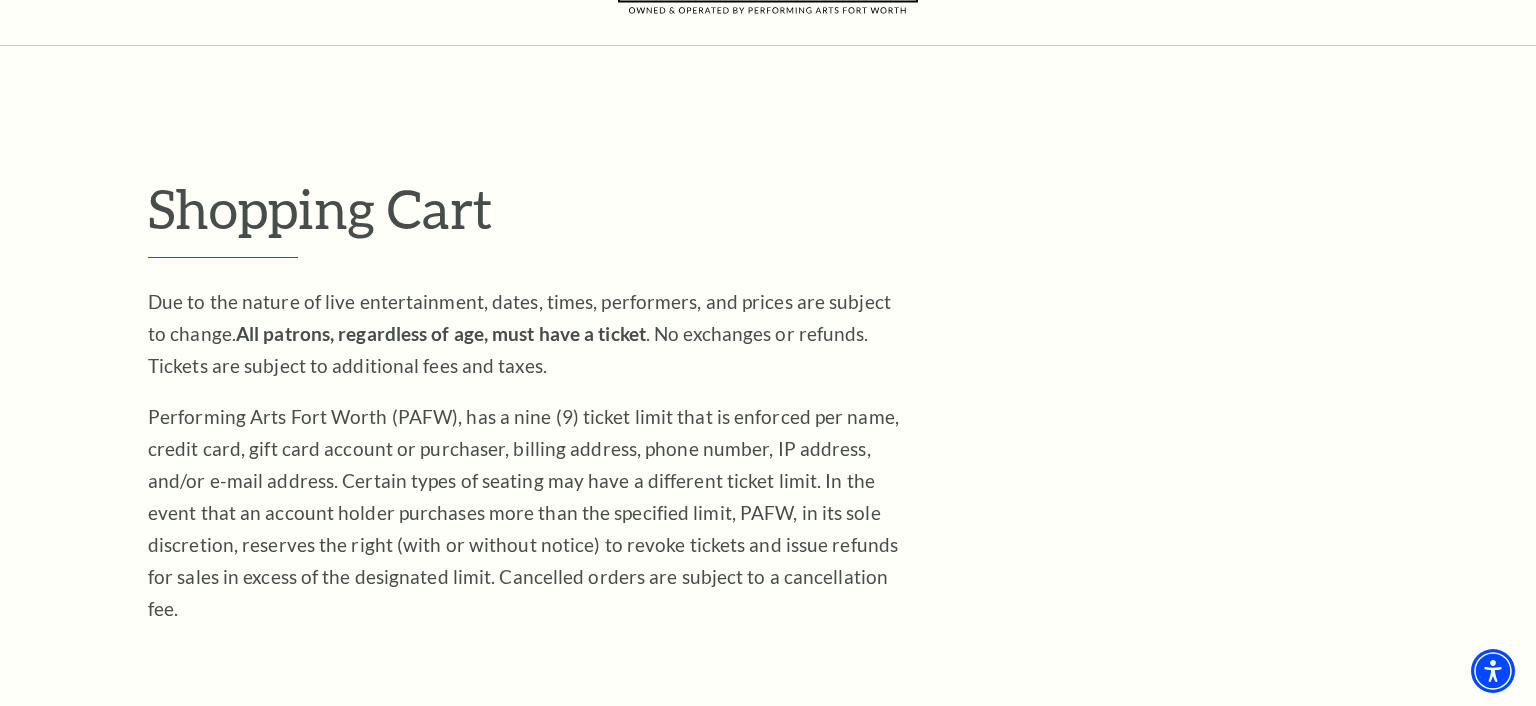 scroll, scrollTop: 0, scrollLeft: 0, axis: both 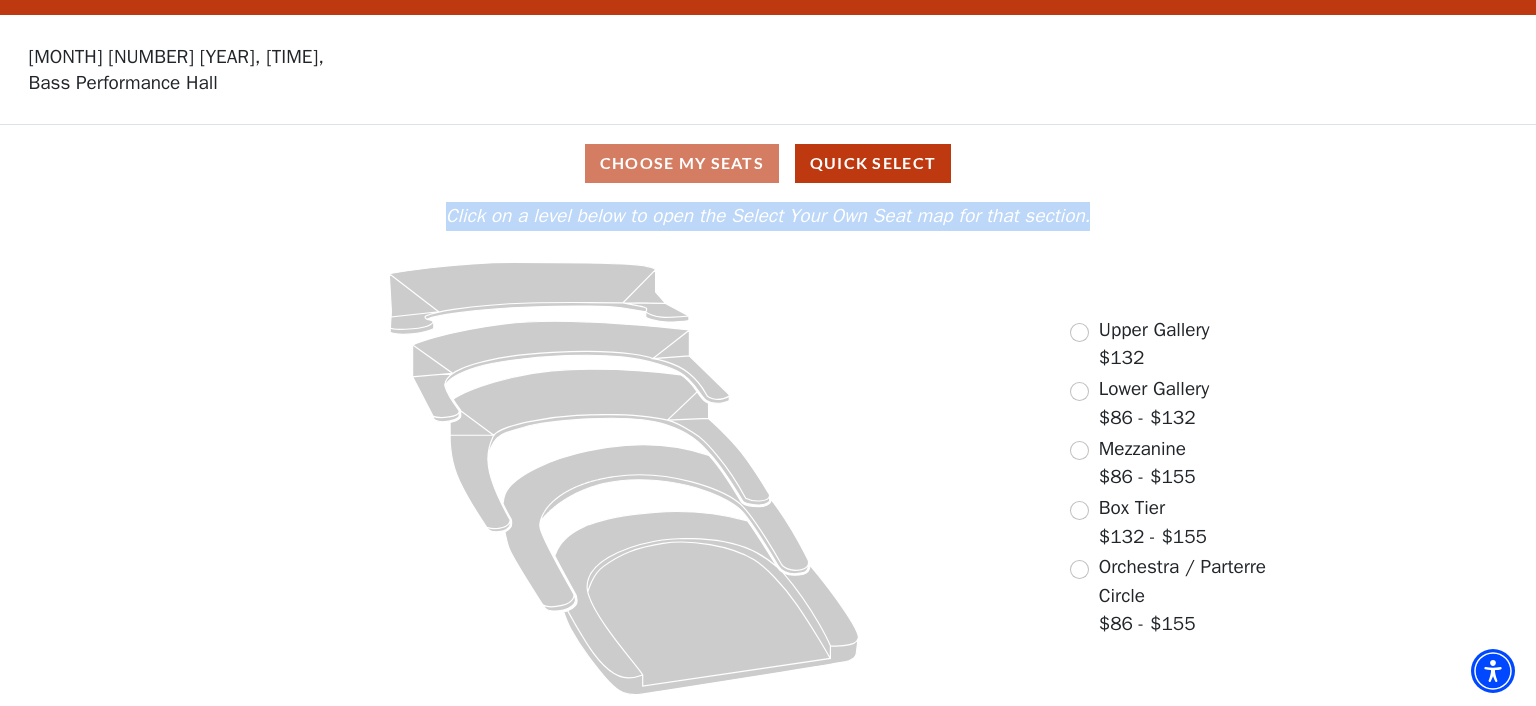 drag, startPoint x: 843, startPoint y: 533, endPoint x: 938, endPoint y: 197, distance: 349.17188 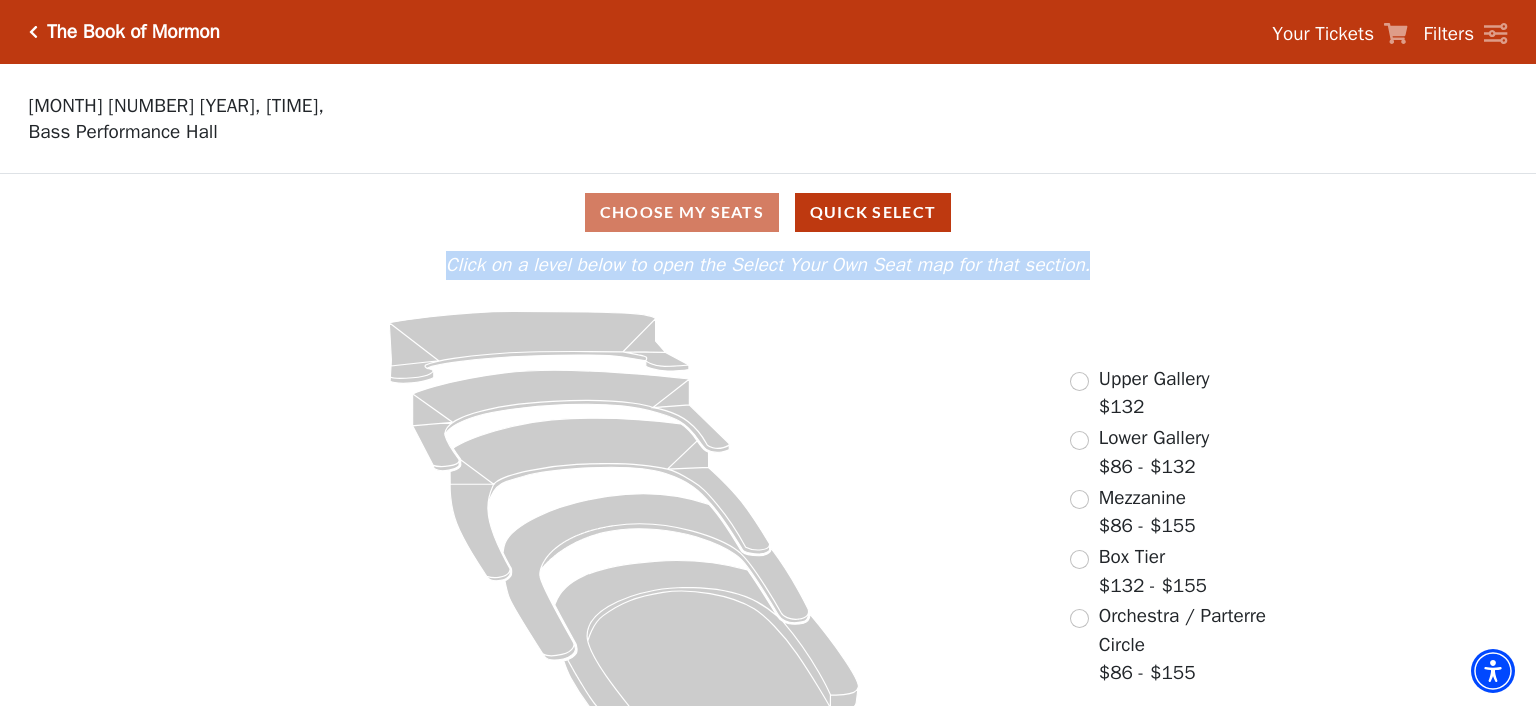 scroll, scrollTop: 49, scrollLeft: 0, axis: vertical 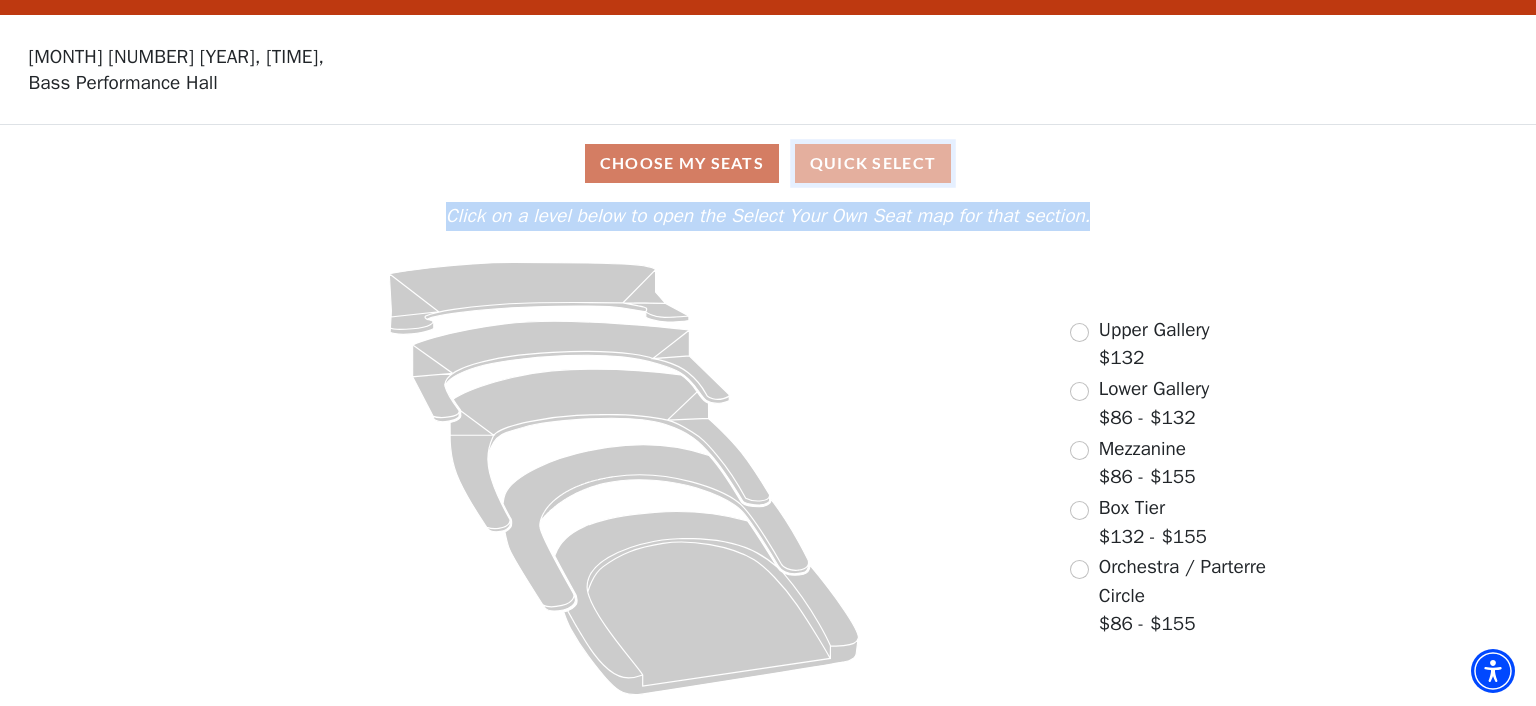 click on "Quick Select" at bounding box center [873, 163] 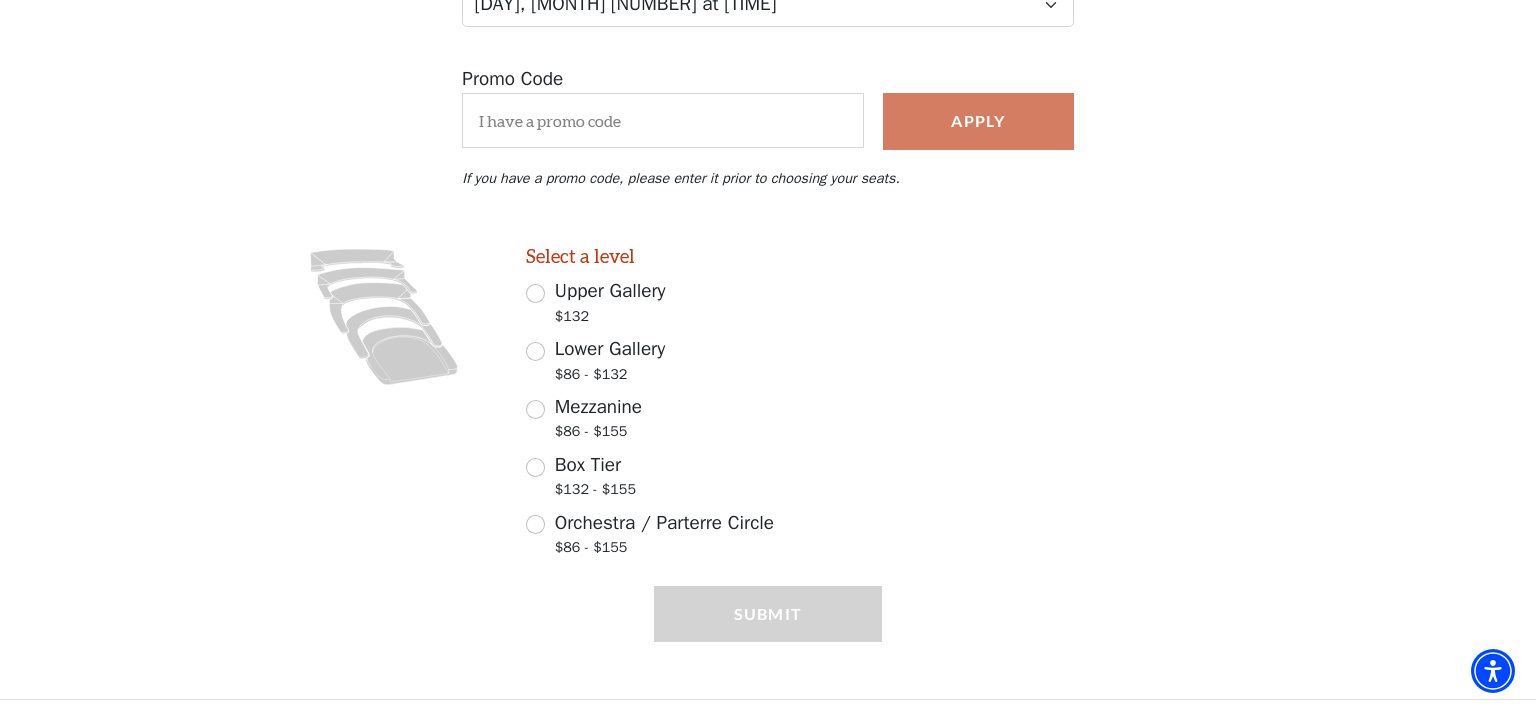 scroll, scrollTop: 345, scrollLeft: 0, axis: vertical 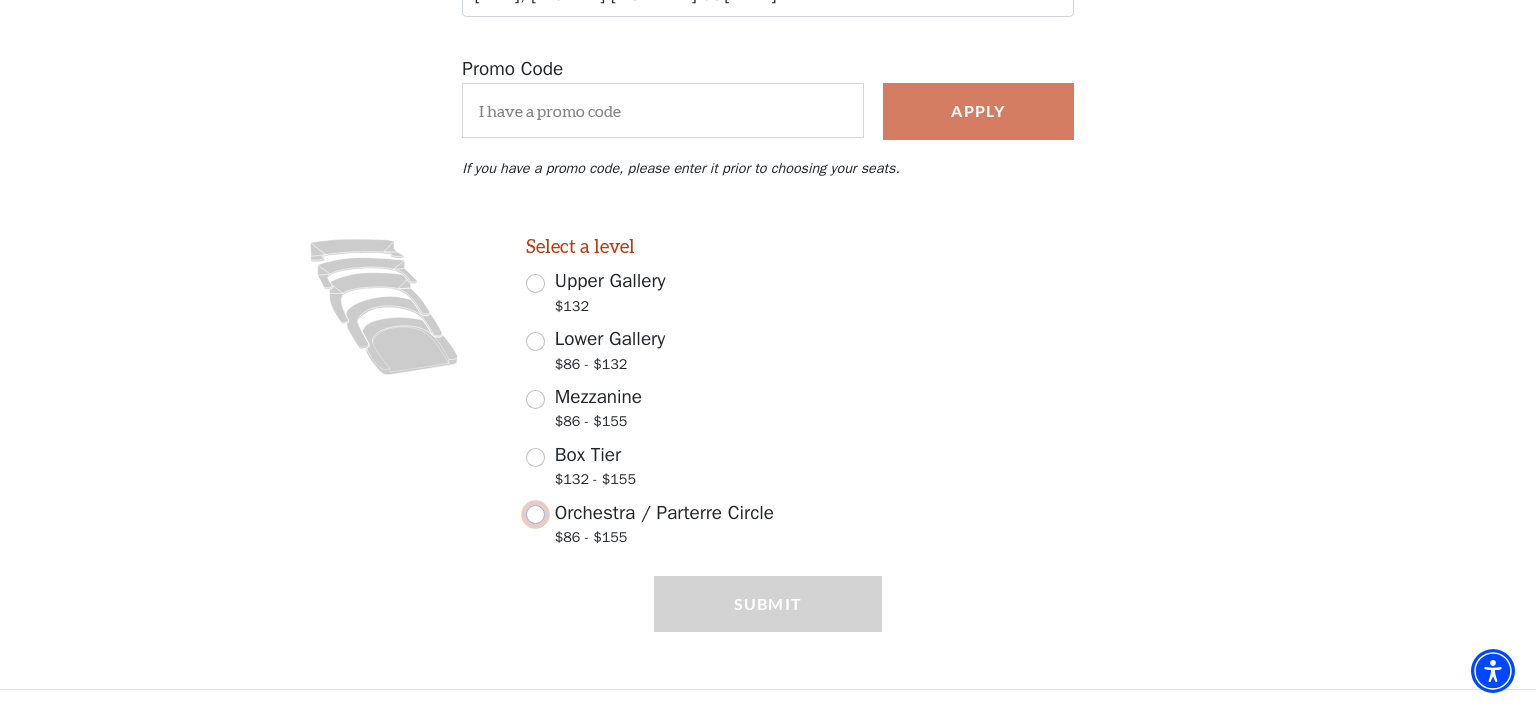click on "Orchestra / Parterre Circle     $86 - $155" at bounding box center [535, 514] 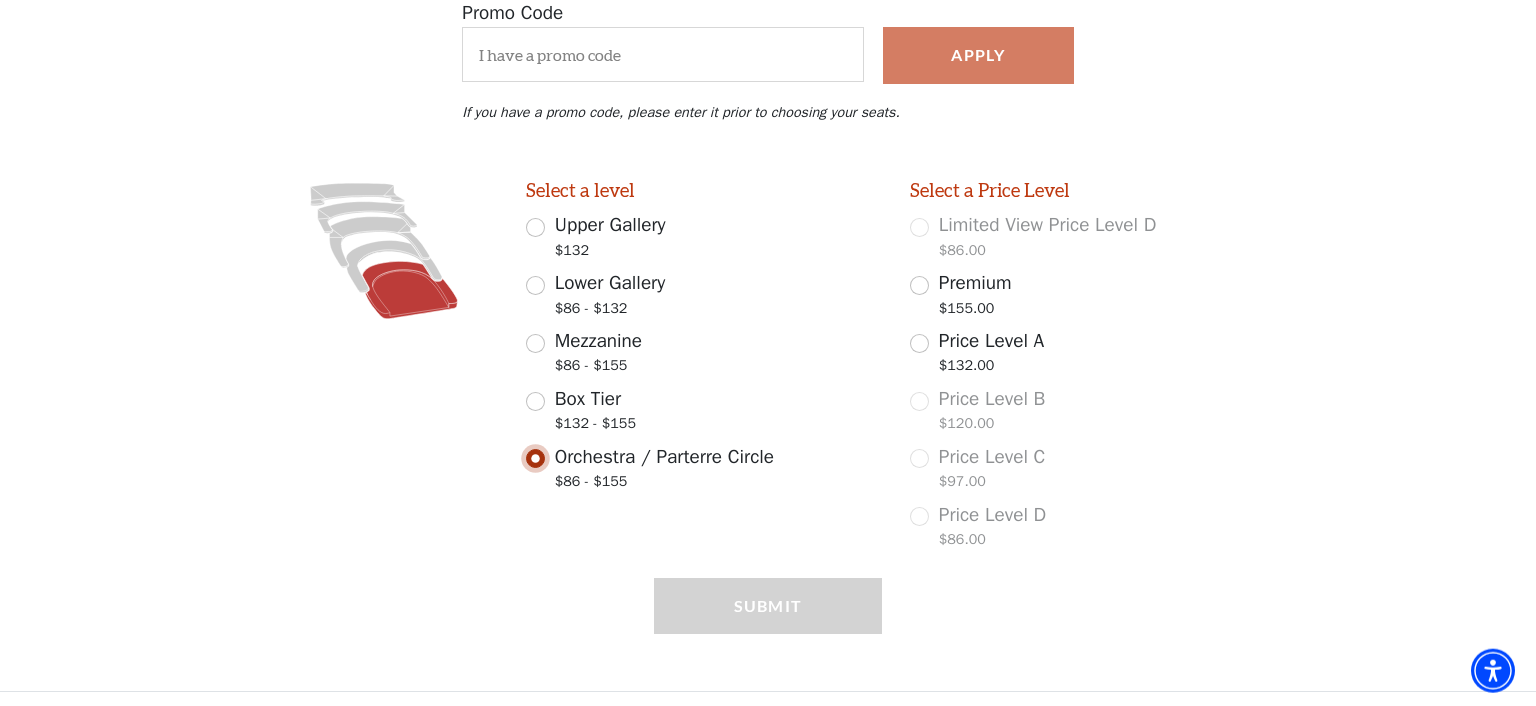 scroll, scrollTop: 403, scrollLeft: 0, axis: vertical 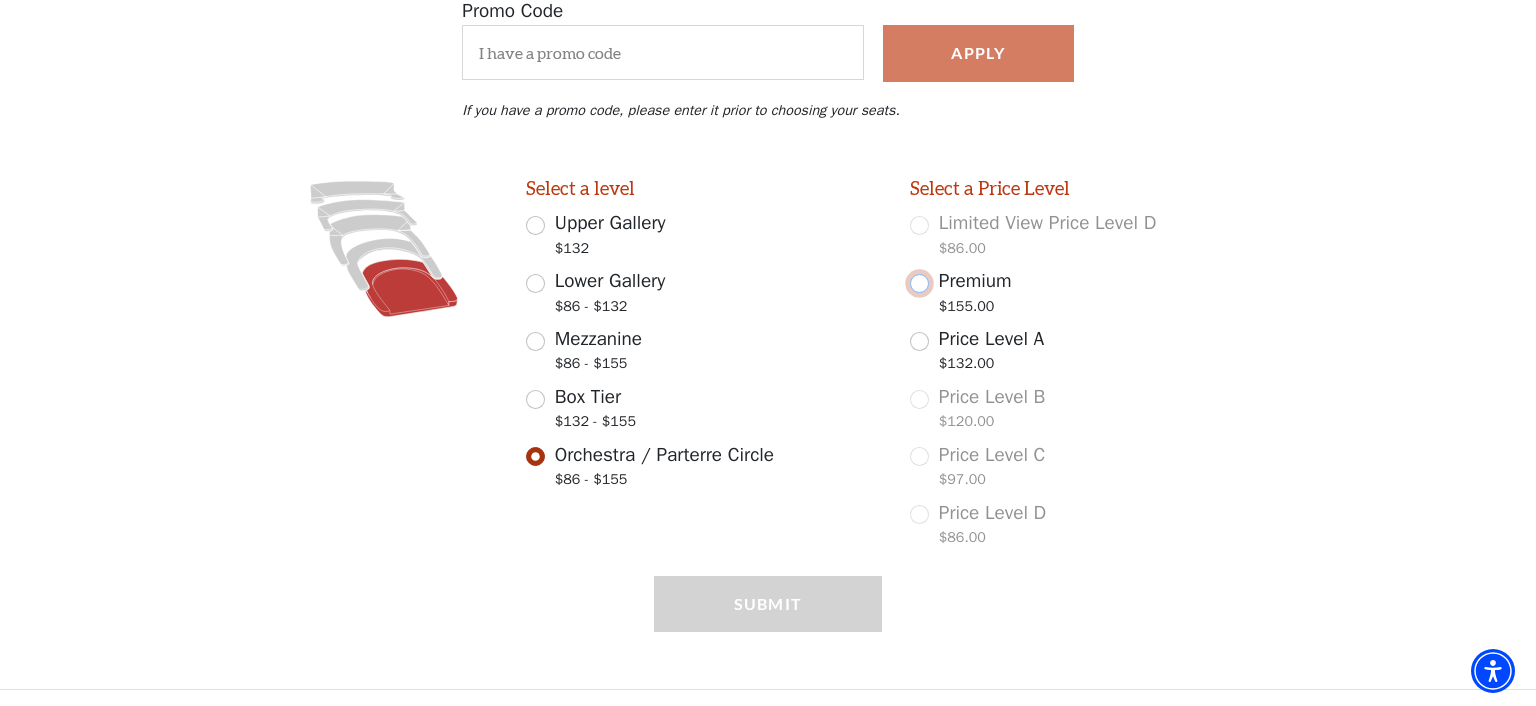click on "Premium $155.00" at bounding box center (919, 283) 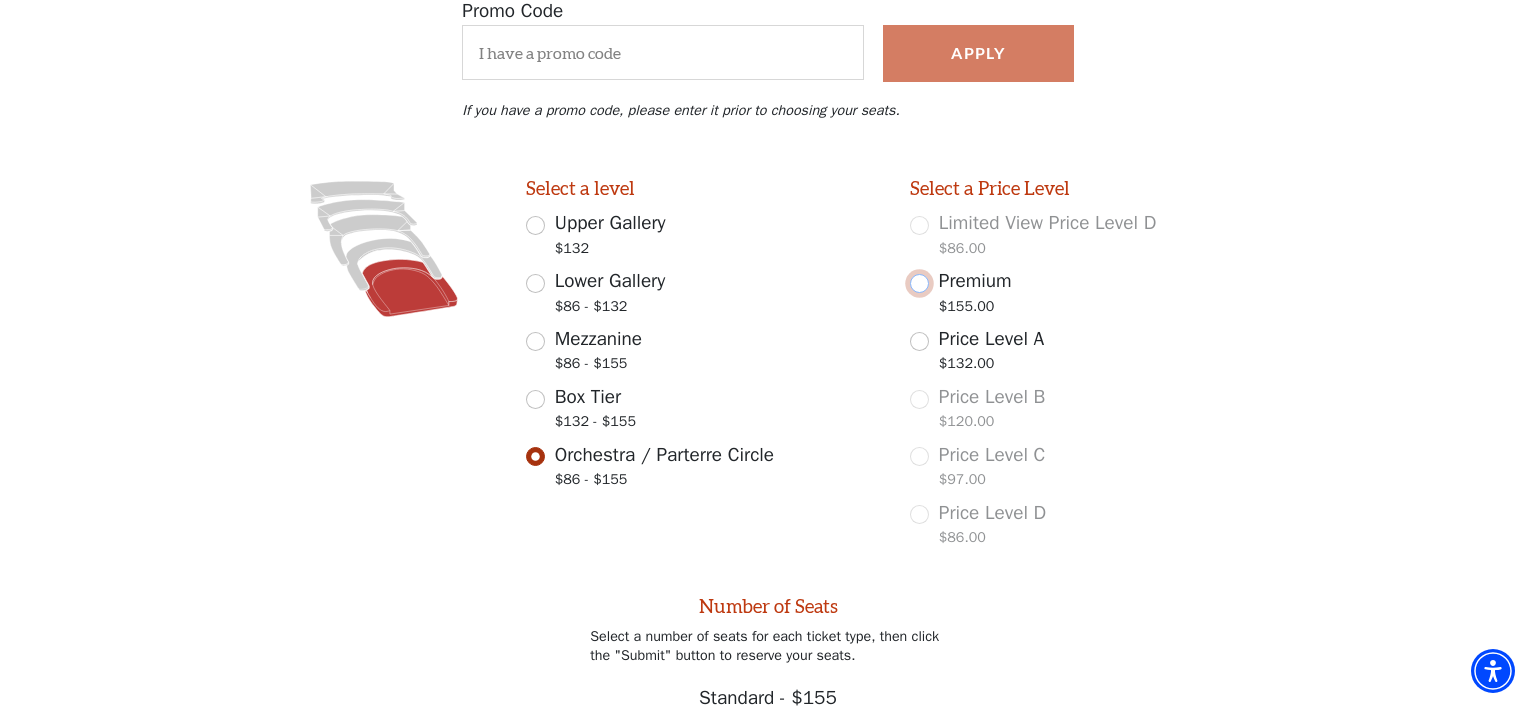 radio on "false" 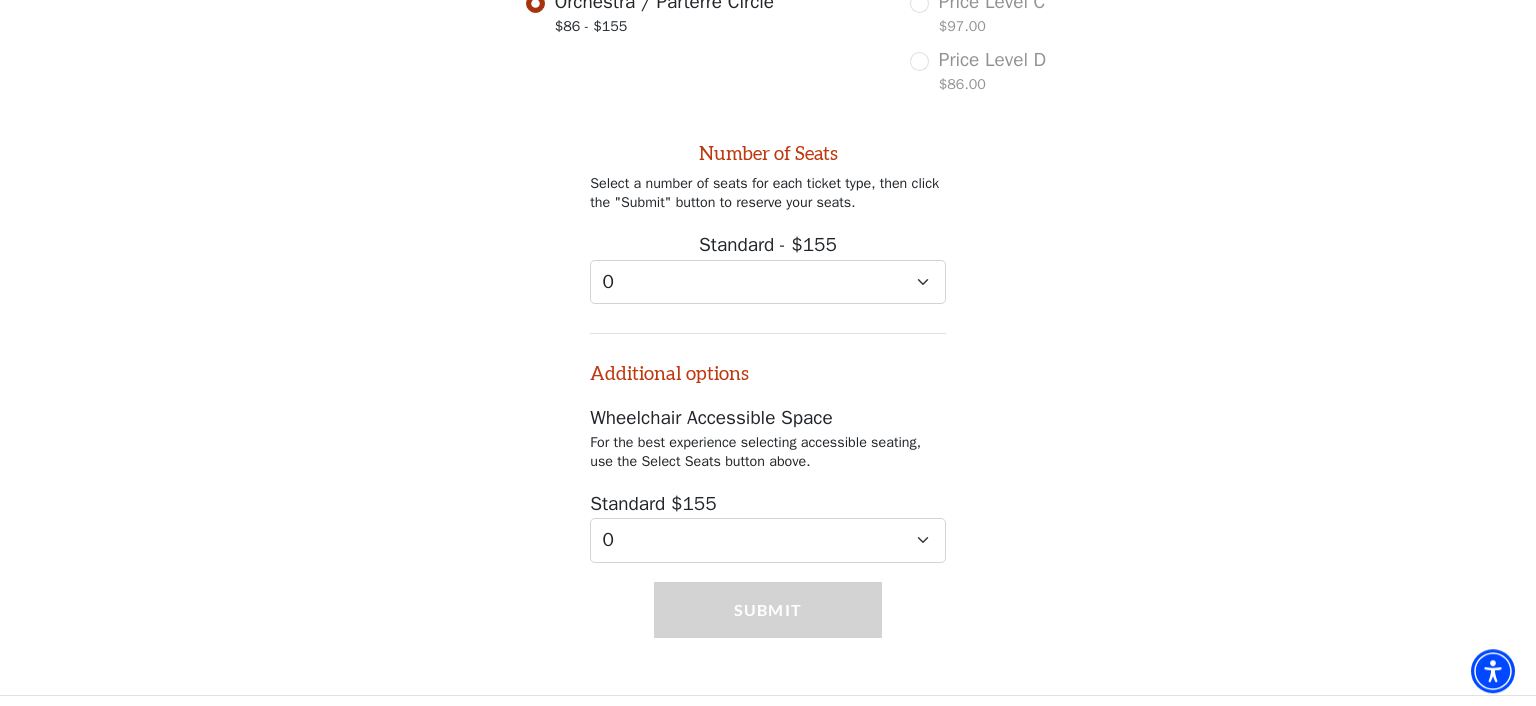 scroll, scrollTop: 859, scrollLeft: 0, axis: vertical 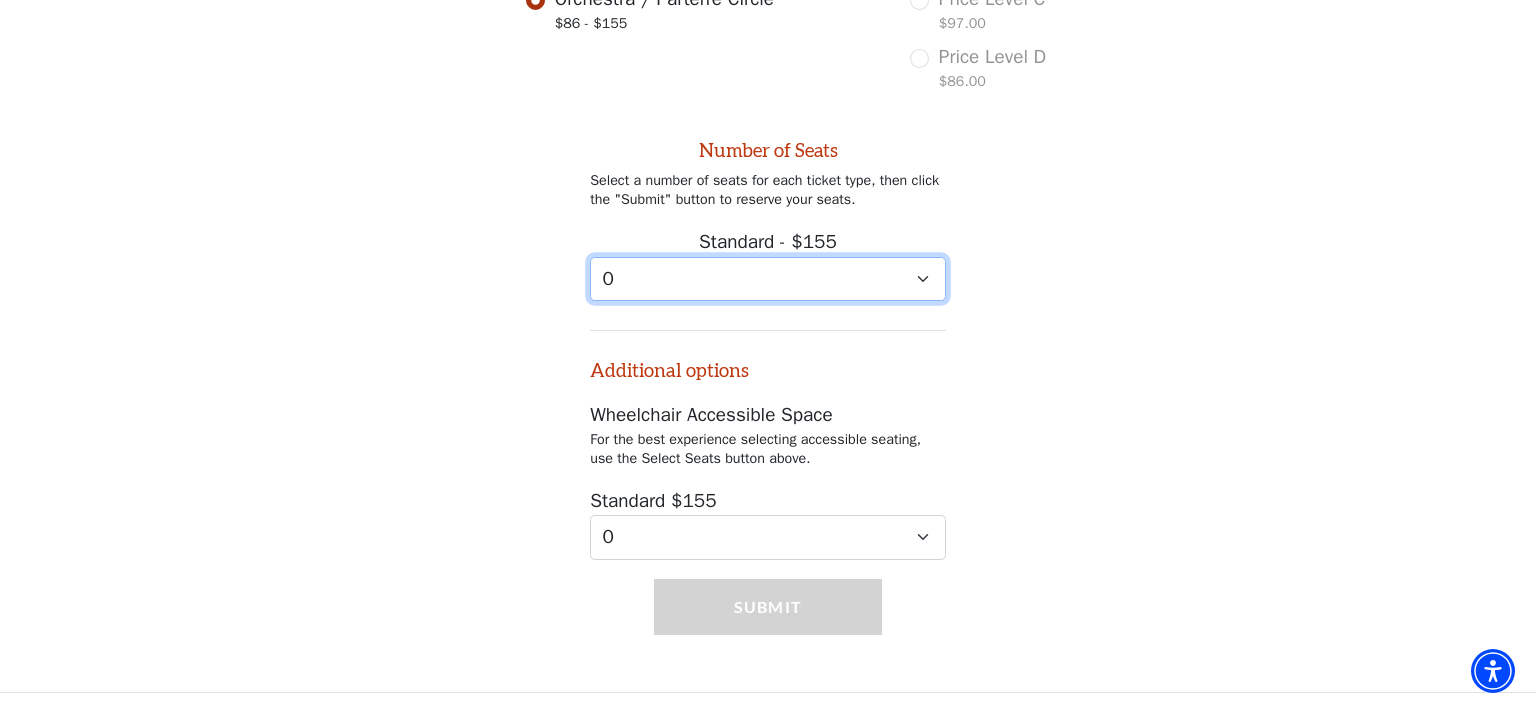 click on "0 1" at bounding box center (768, 279) 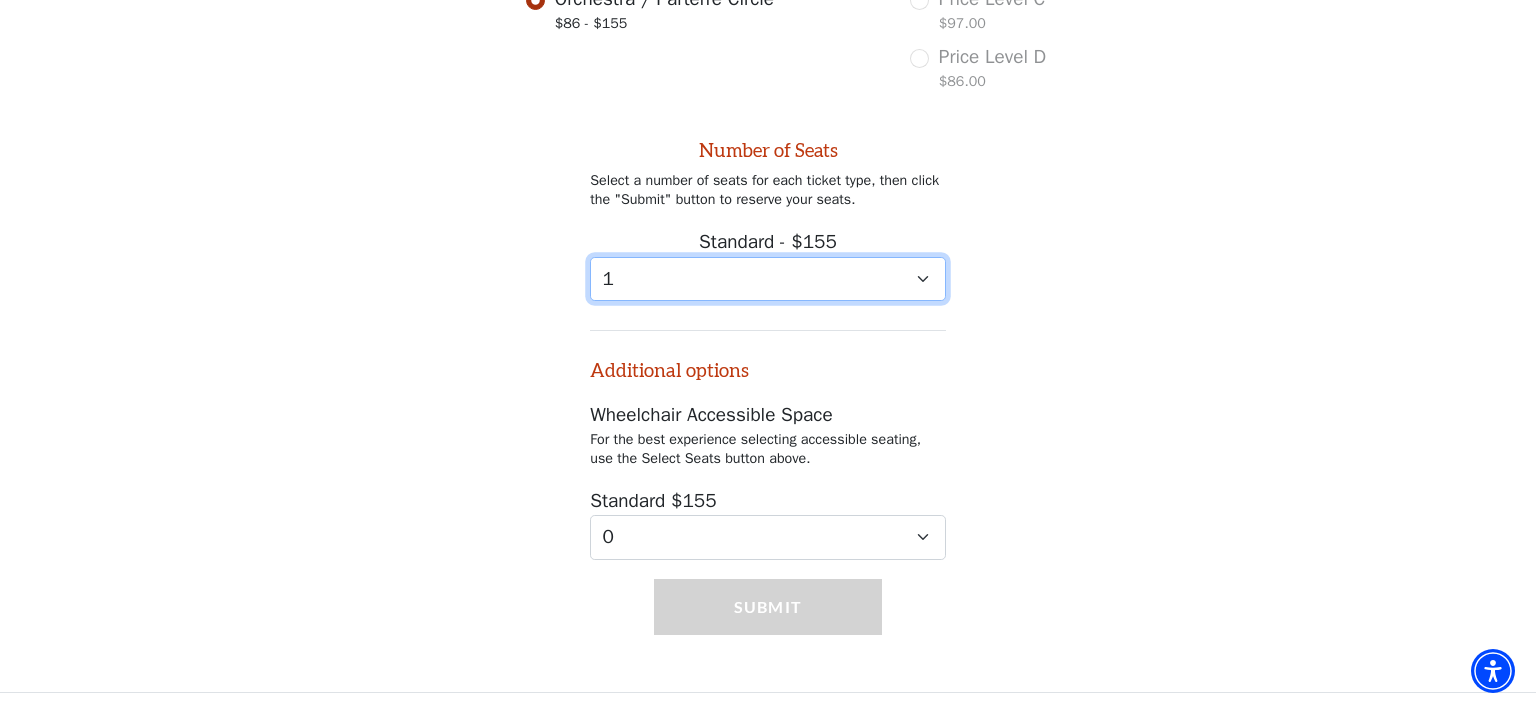 click on "1" at bounding box center (0, 0) 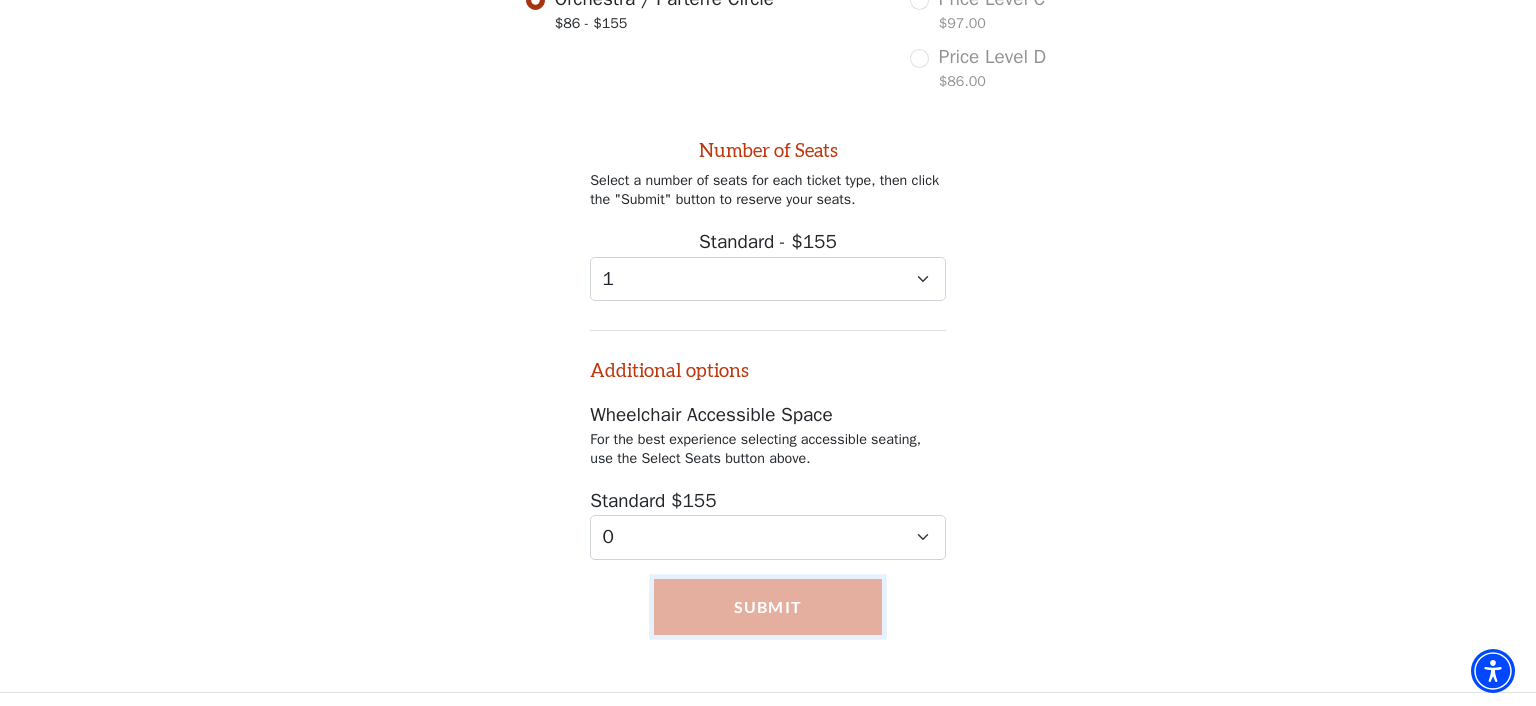 click on "Submit" at bounding box center [768, 607] 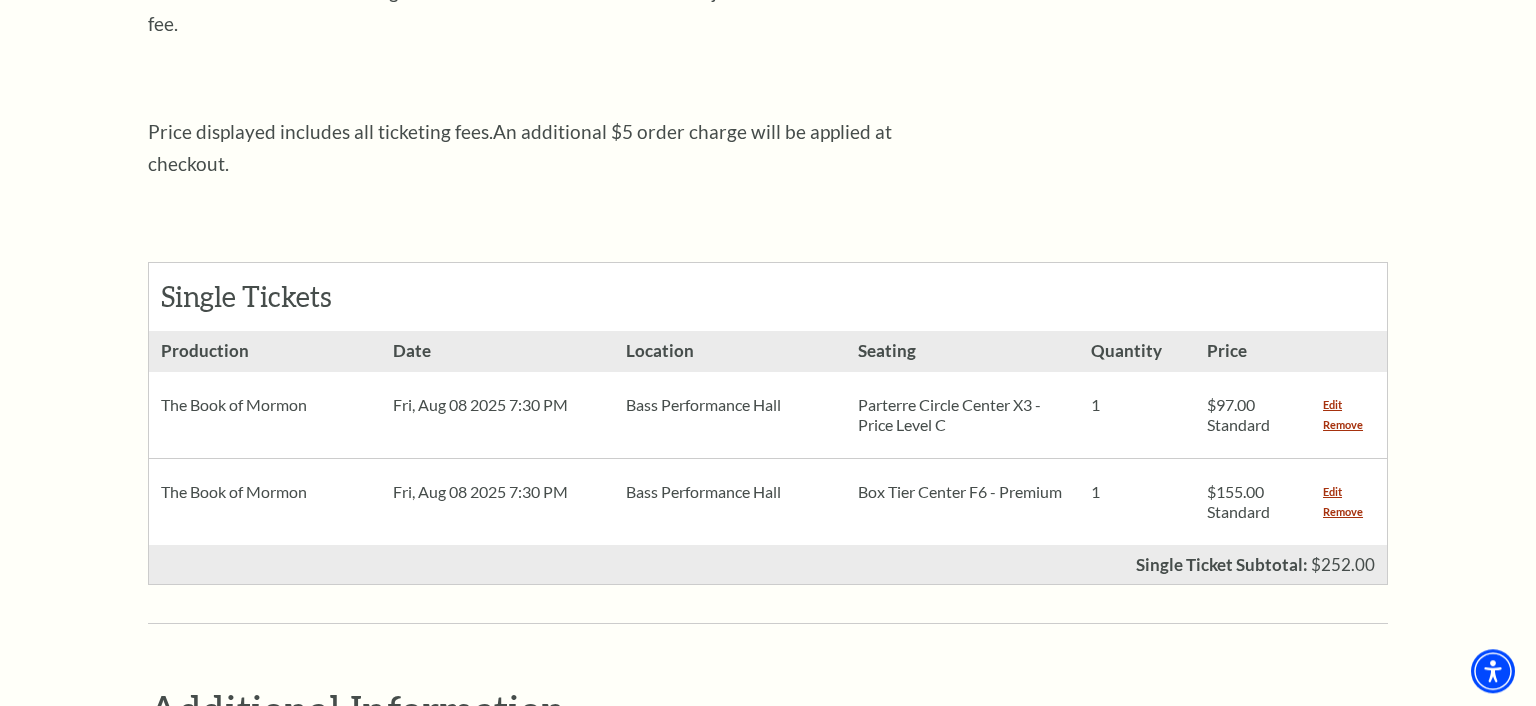 scroll, scrollTop: 739, scrollLeft: 0, axis: vertical 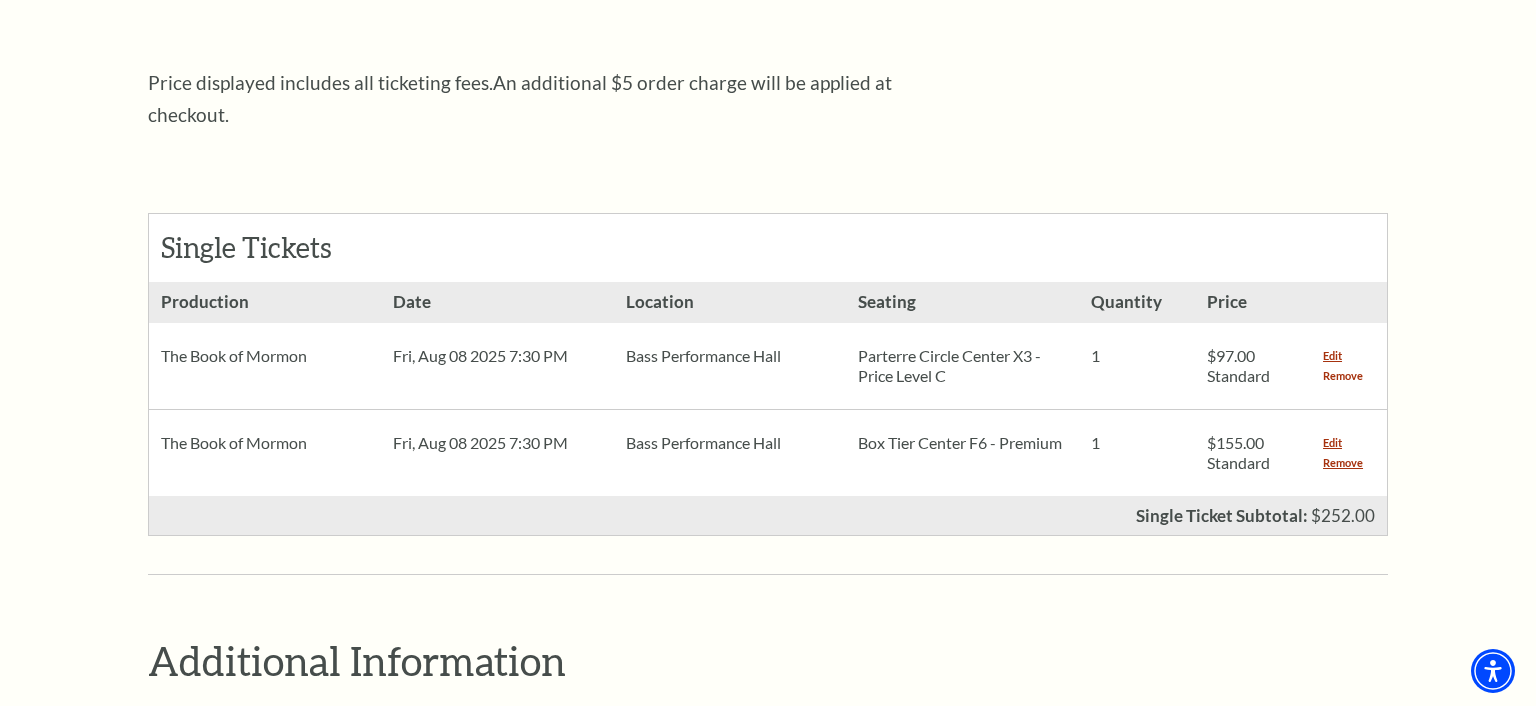 click on "Remove" at bounding box center (1343, 376) 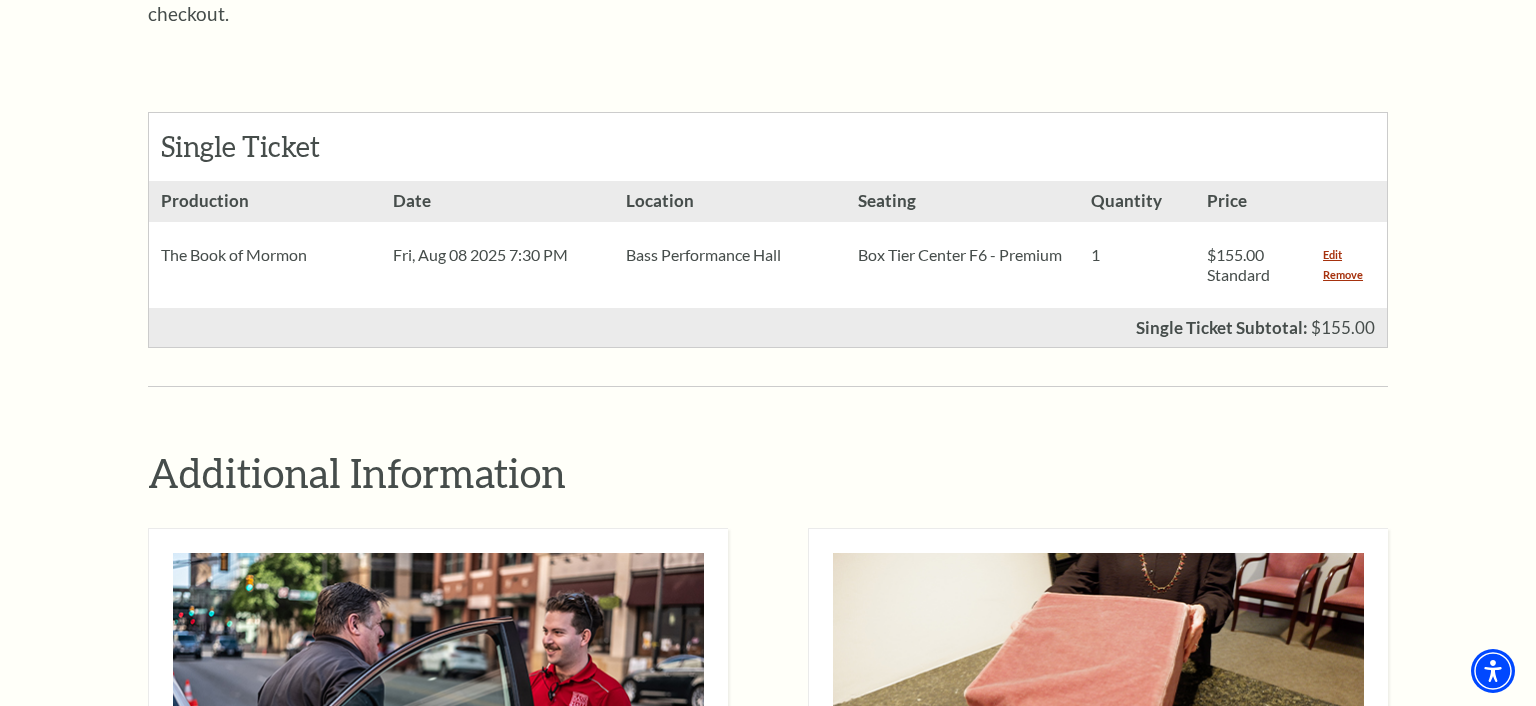 scroll, scrollTop: 739, scrollLeft: 0, axis: vertical 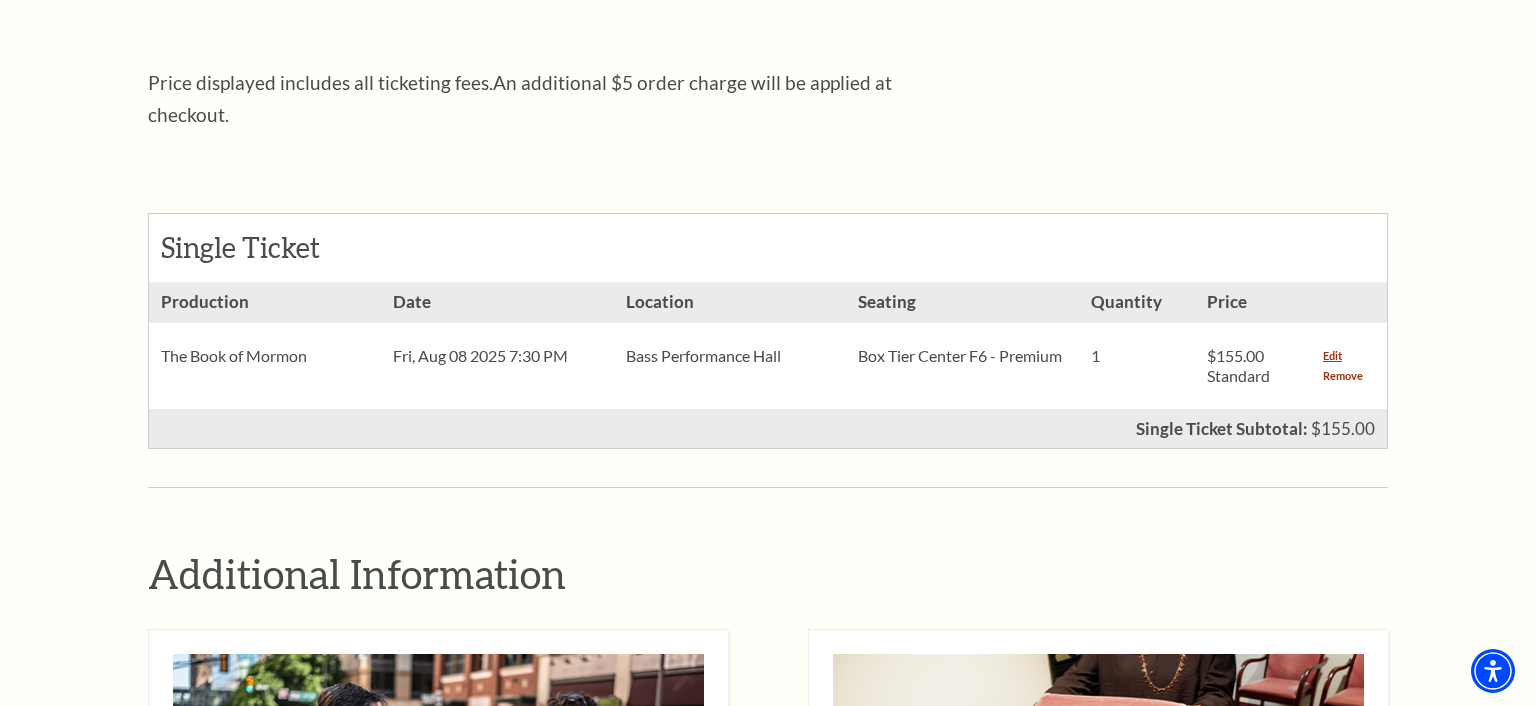 click on "Remove" at bounding box center [1343, 376] 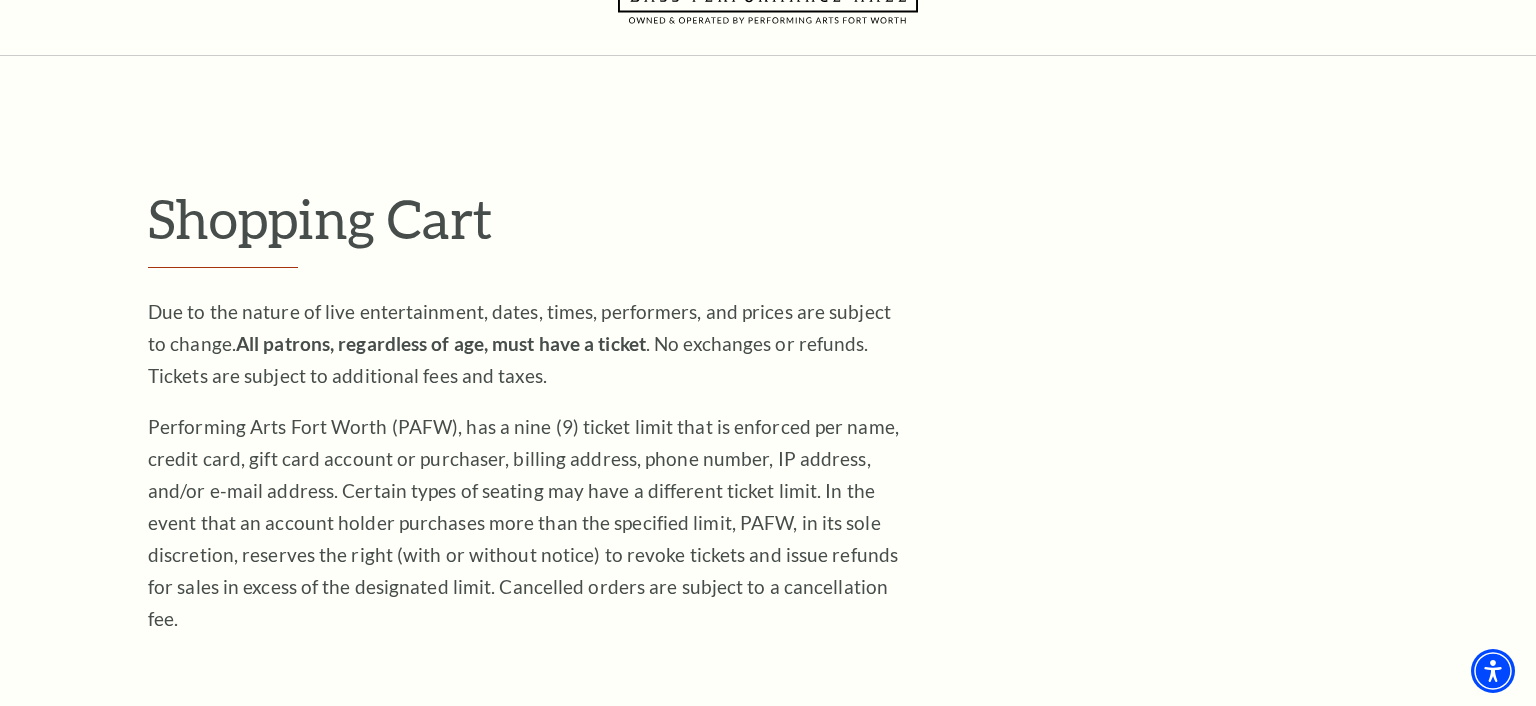 scroll, scrollTop: 0, scrollLeft: 0, axis: both 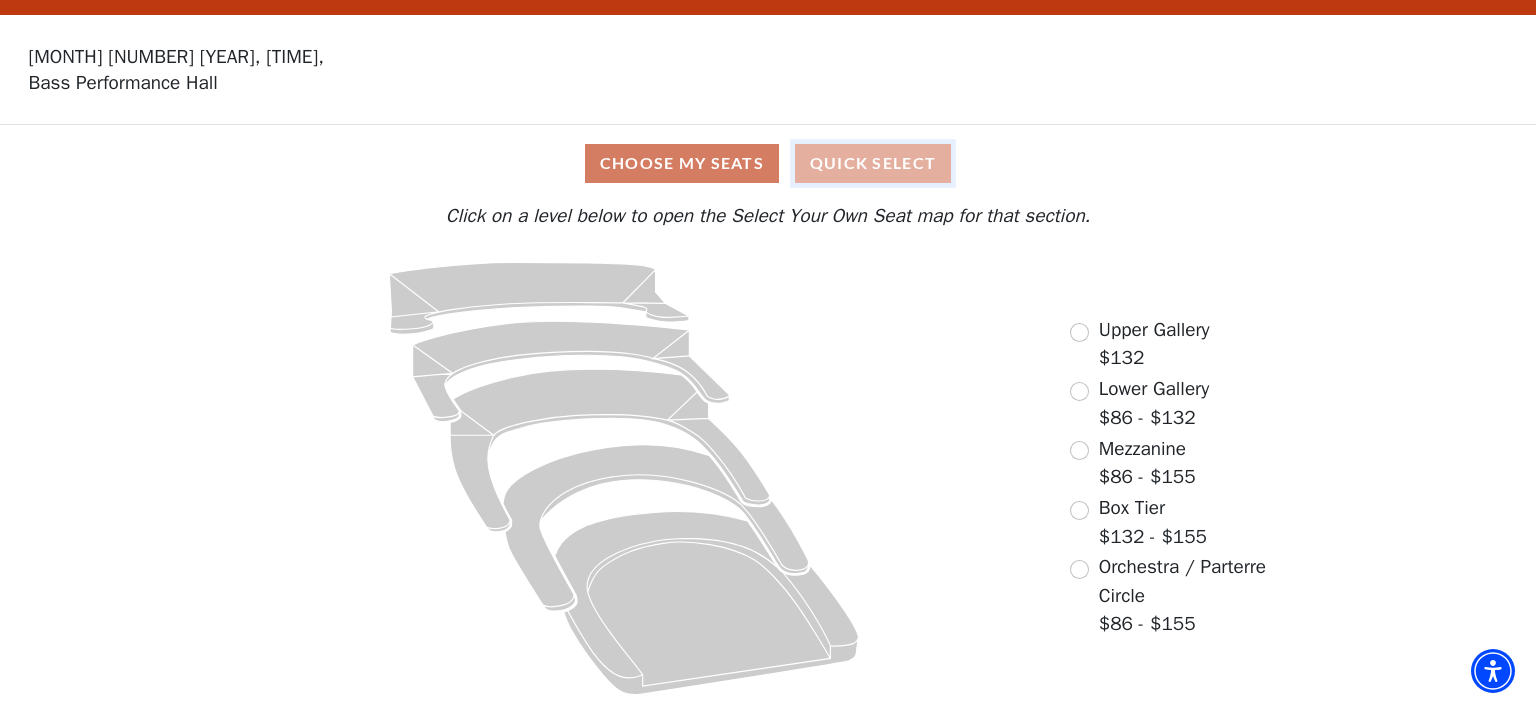 click on "Quick Select" at bounding box center [873, 163] 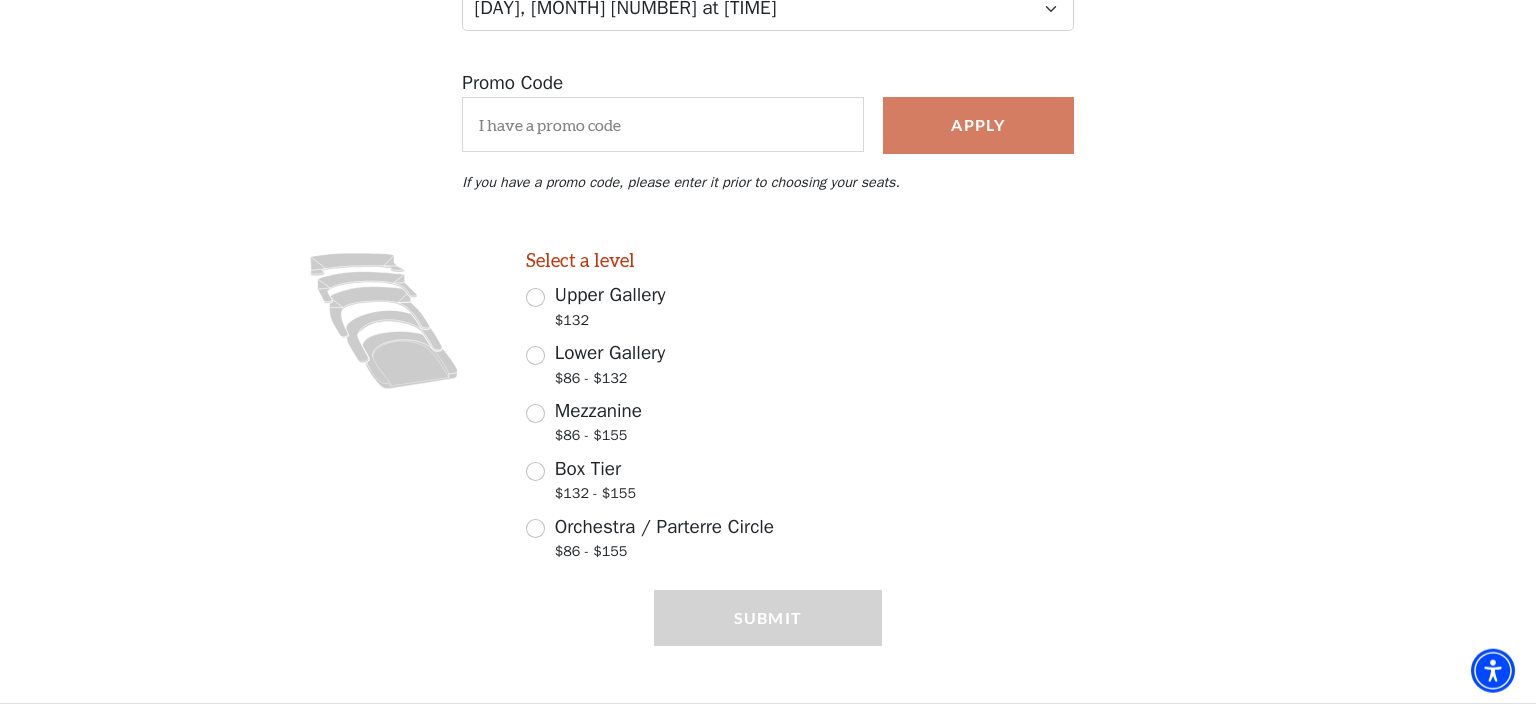 scroll, scrollTop: 345, scrollLeft: 0, axis: vertical 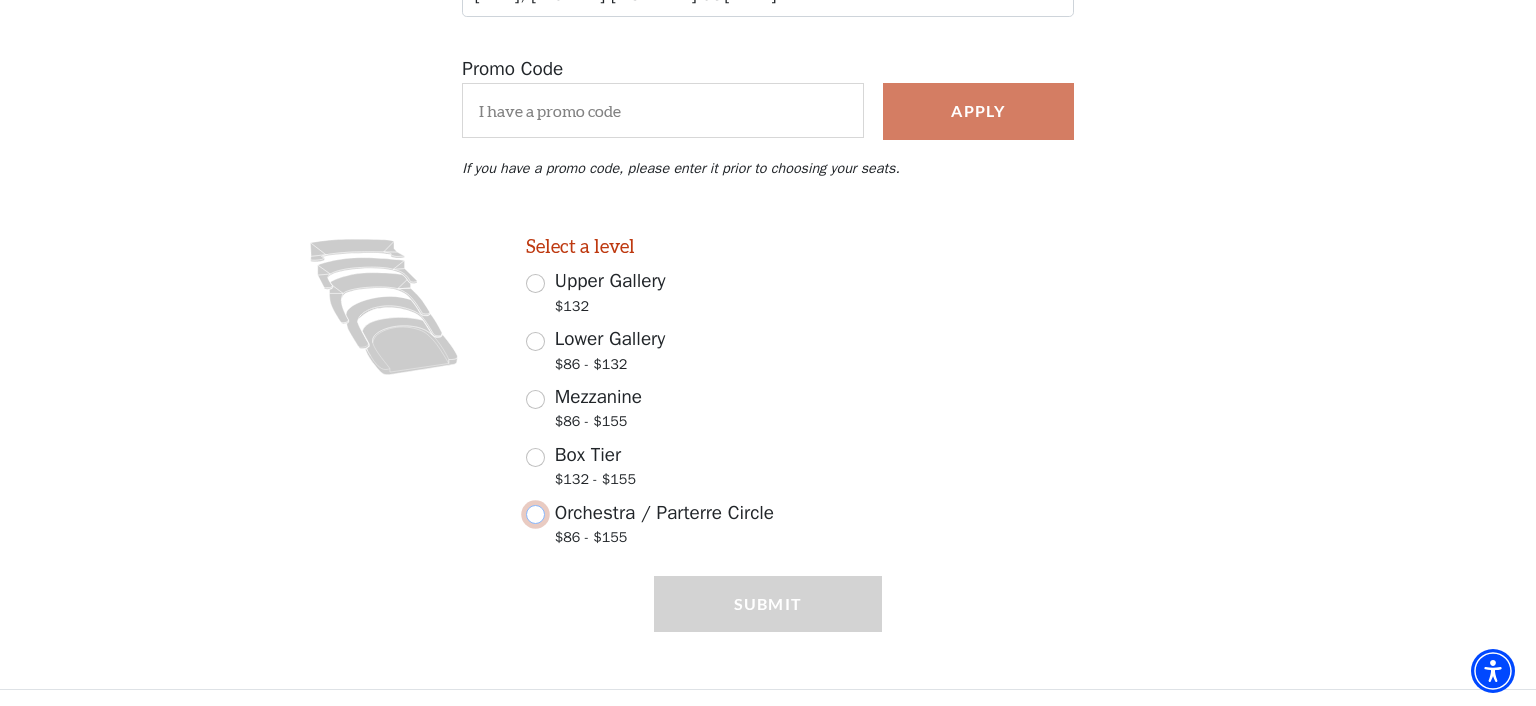 click on "Orchestra / Parterre Circle     $86 - $155" at bounding box center (535, 514) 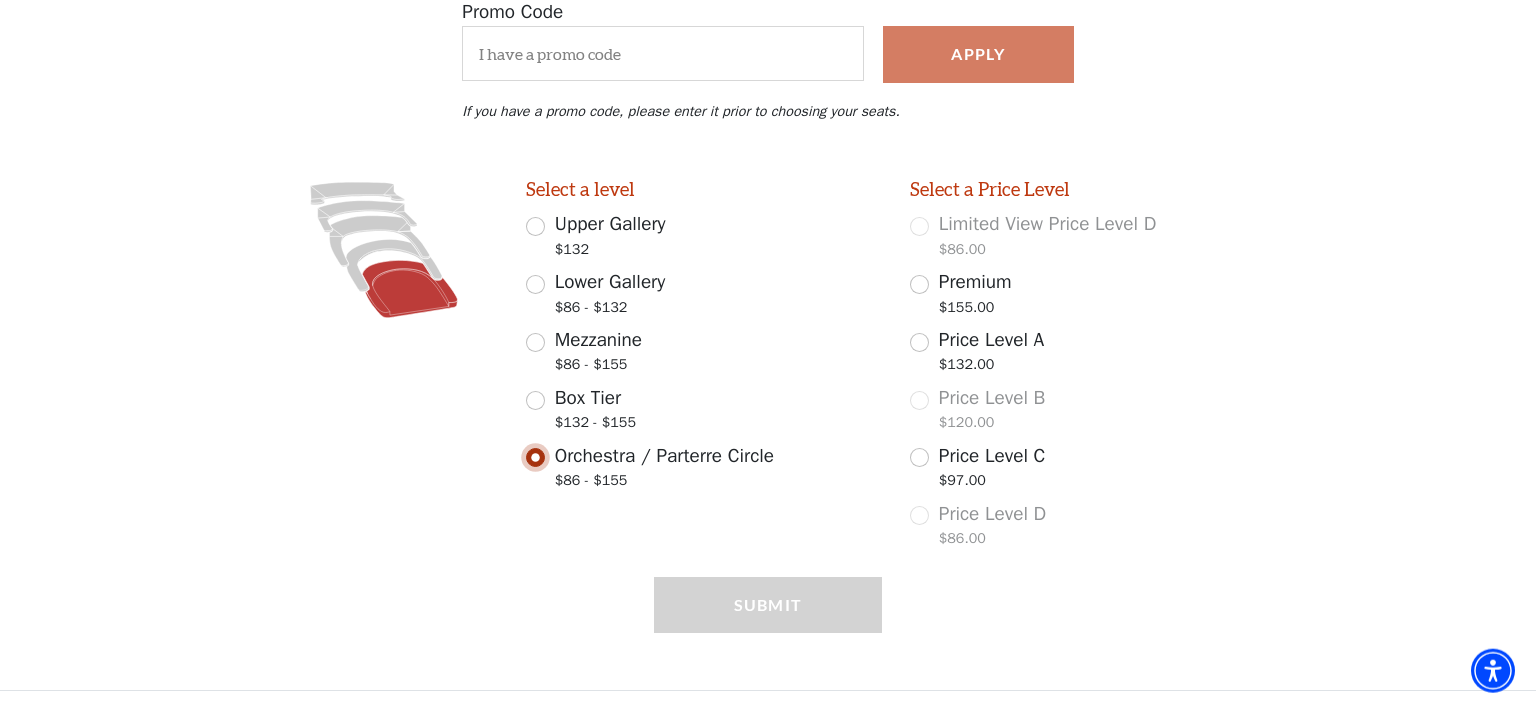 scroll, scrollTop: 403, scrollLeft: 0, axis: vertical 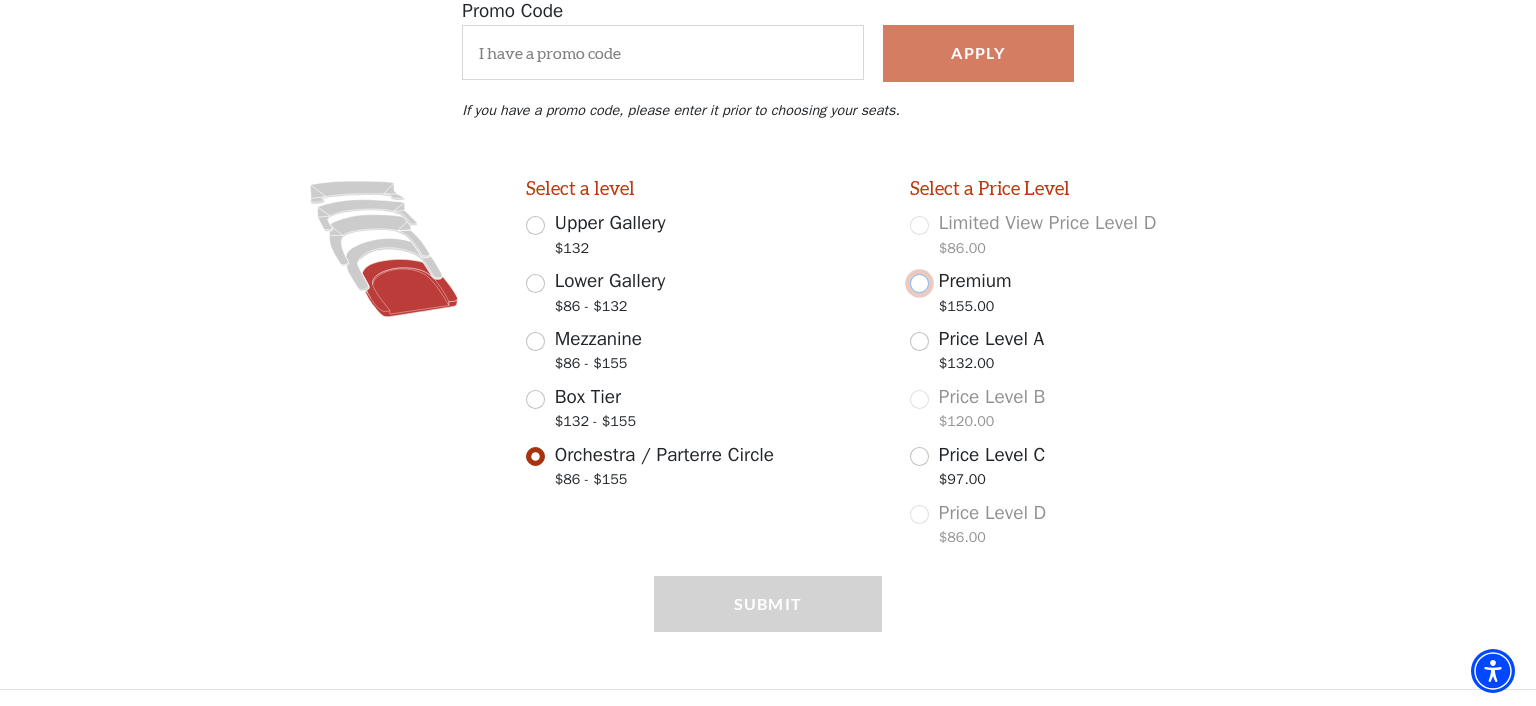 click on "Premium $155.00" at bounding box center (919, 283) 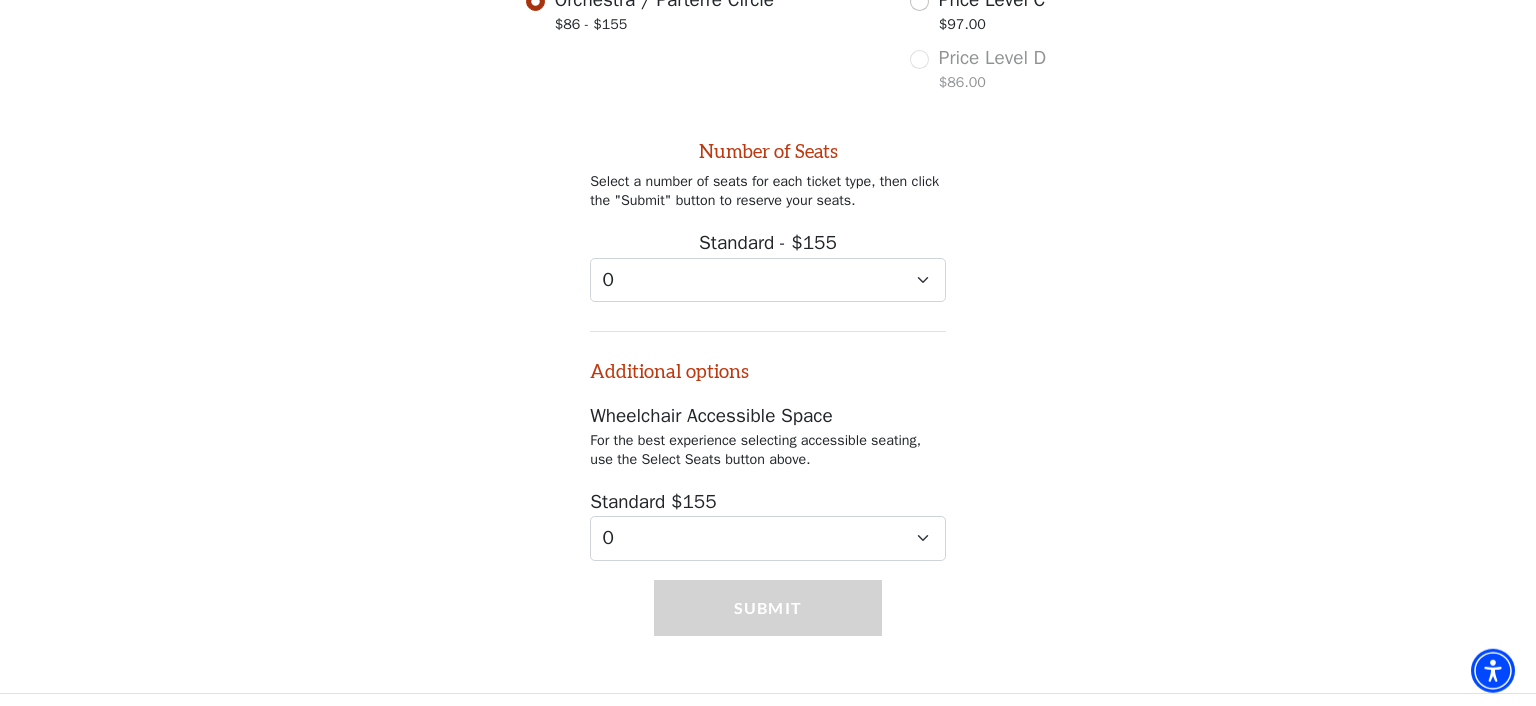 scroll, scrollTop: 859, scrollLeft: 0, axis: vertical 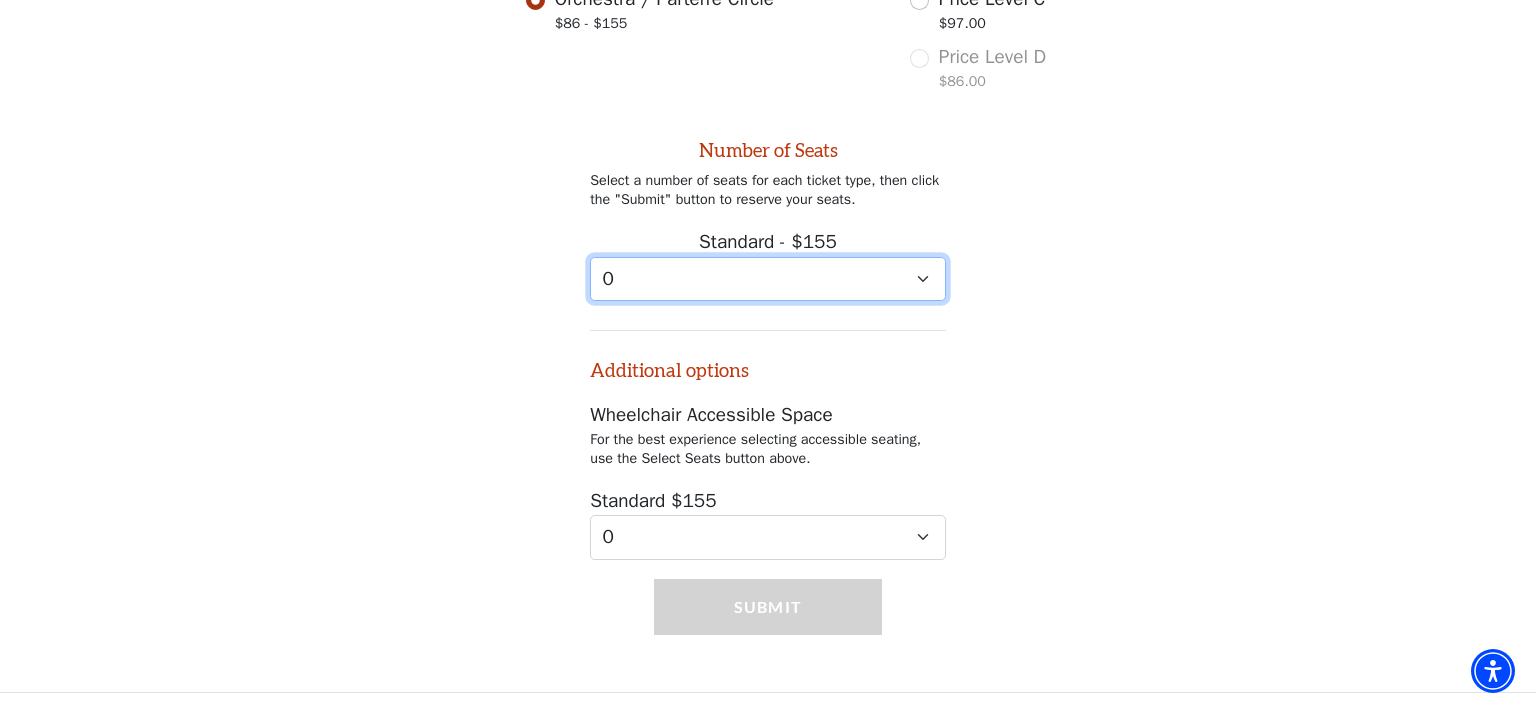 click on "0 1" at bounding box center (768, 279) 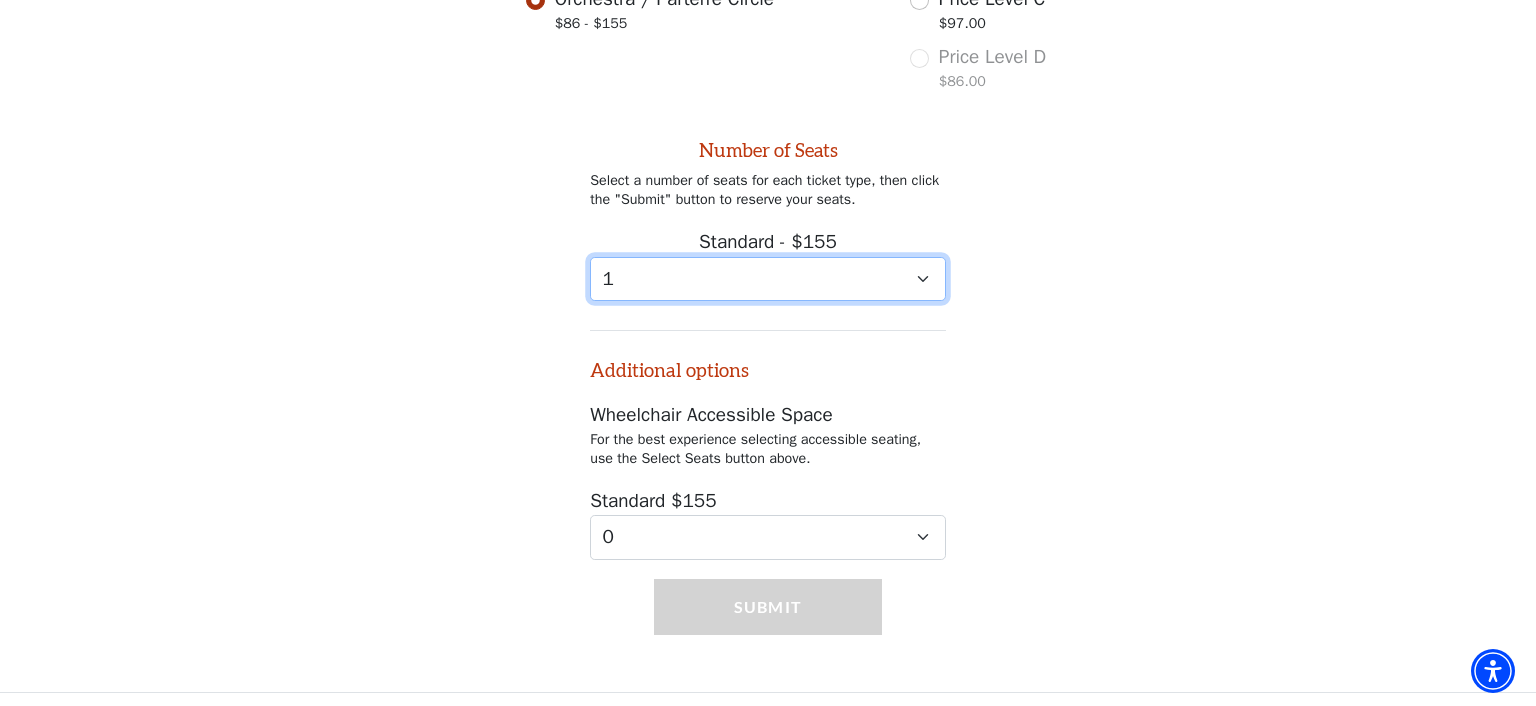 click on "1" at bounding box center (0, 0) 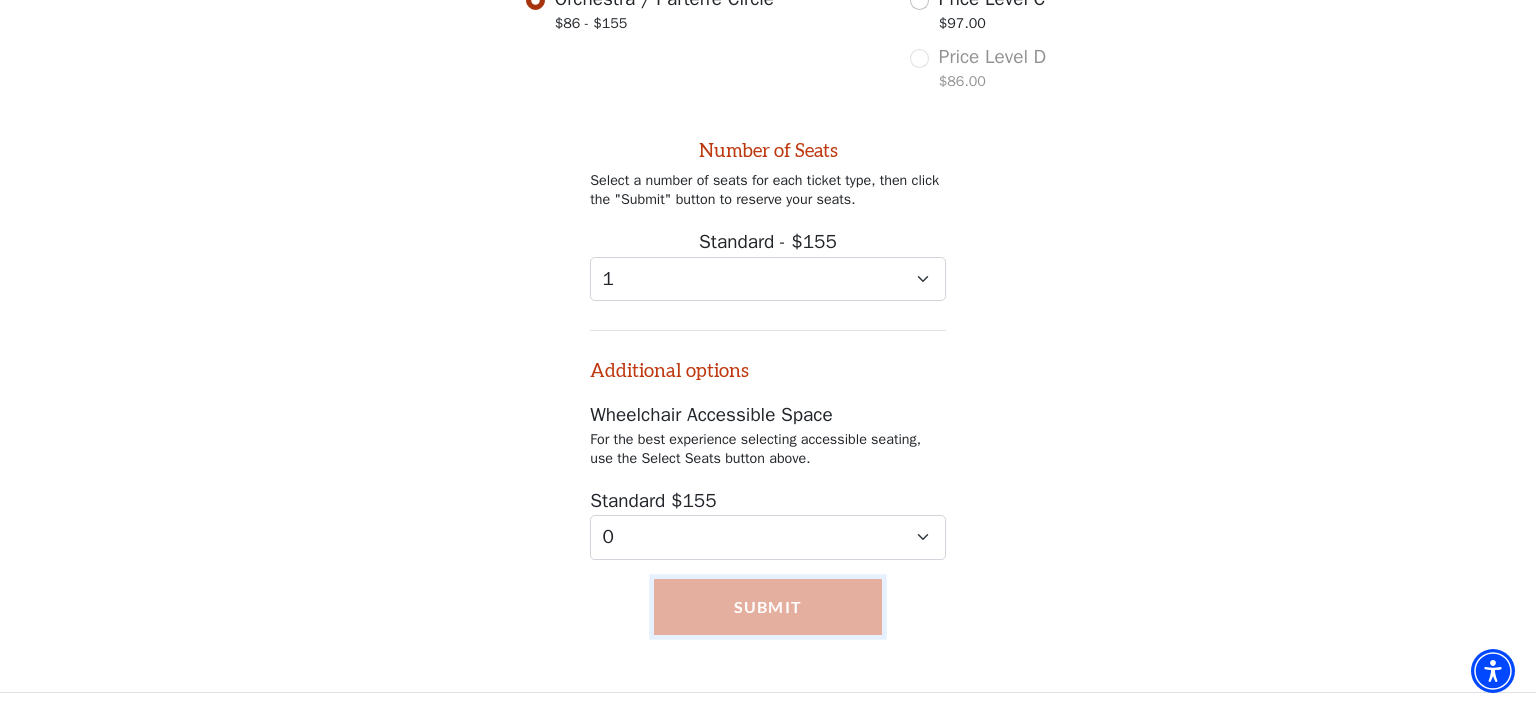 click on "Submit" at bounding box center (768, 607) 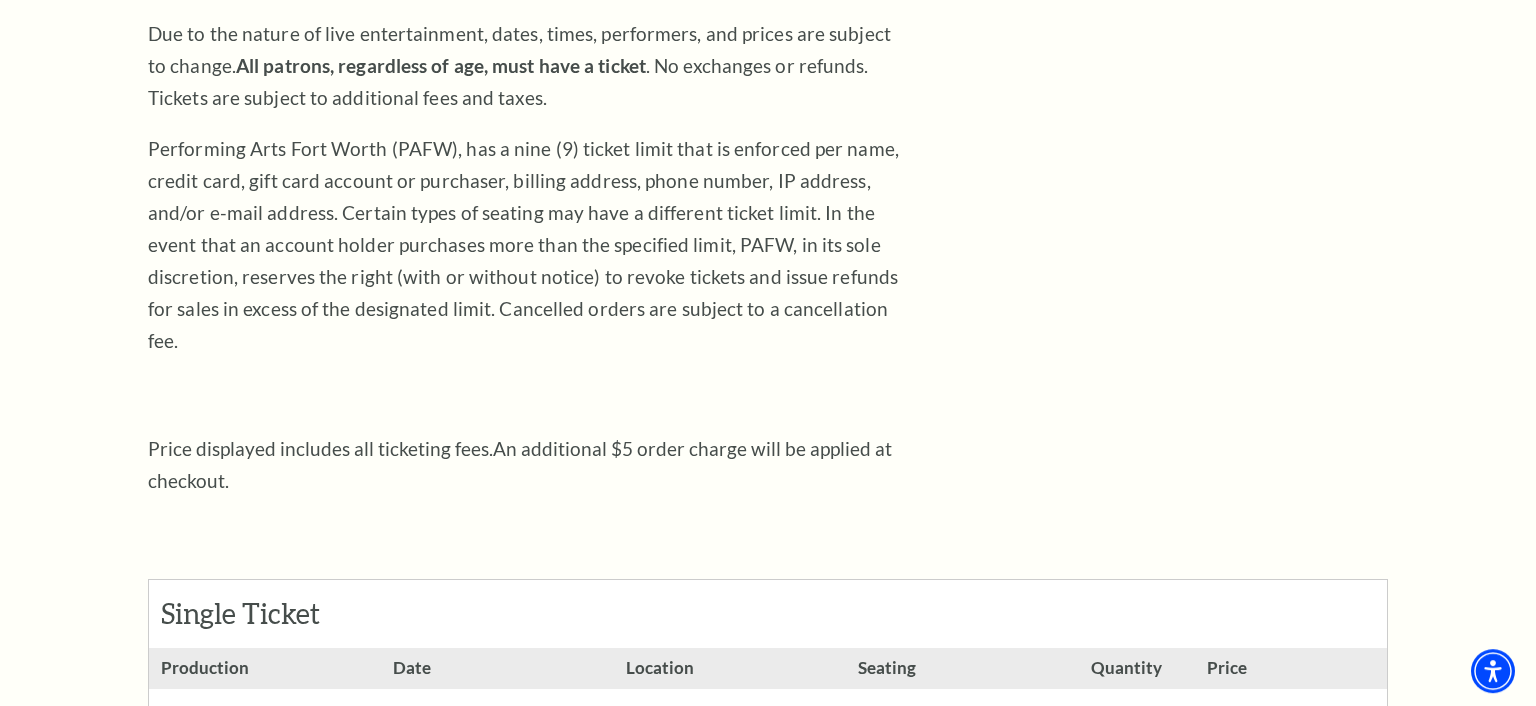 scroll, scrollTop: 633, scrollLeft: 0, axis: vertical 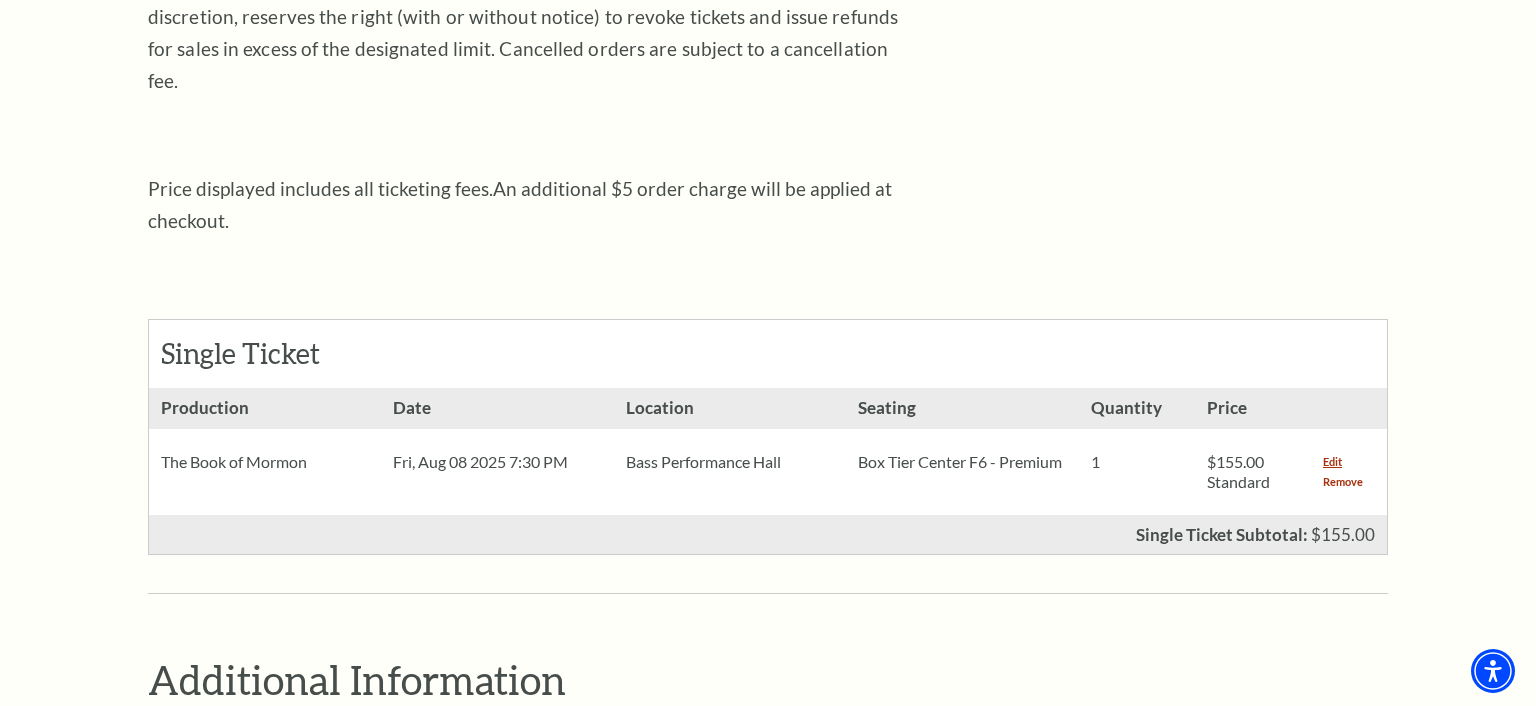 click on "Remove" at bounding box center (1343, 482) 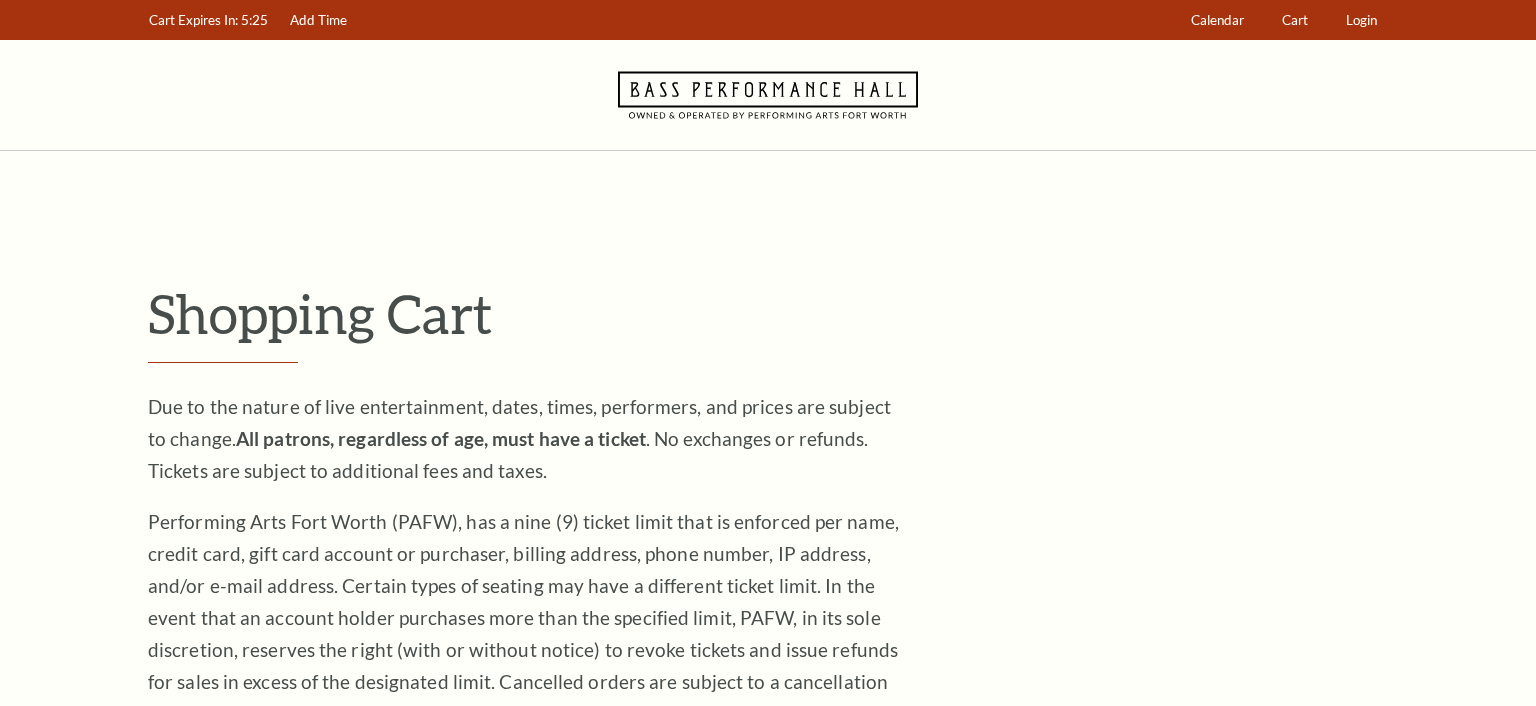 scroll, scrollTop: 0, scrollLeft: 0, axis: both 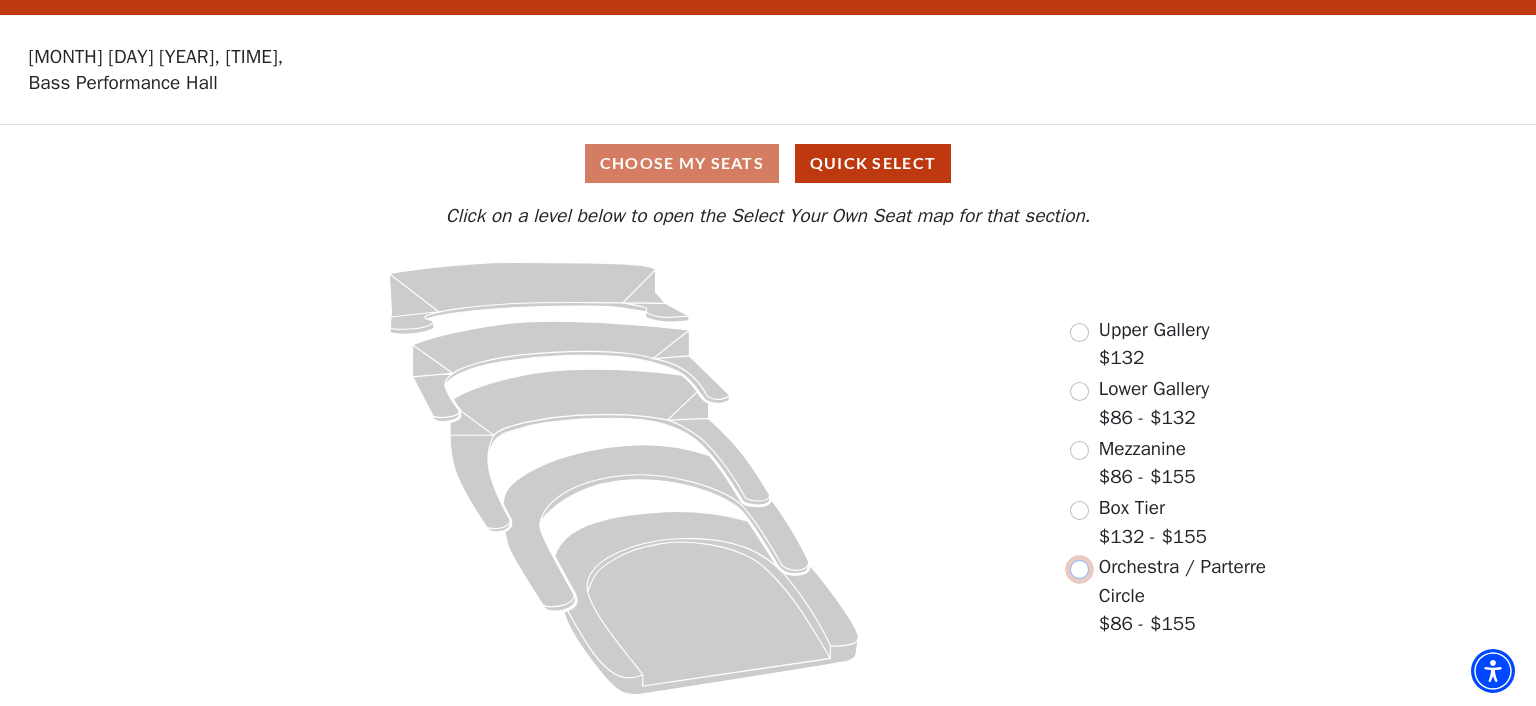 click at bounding box center (1079, 569) 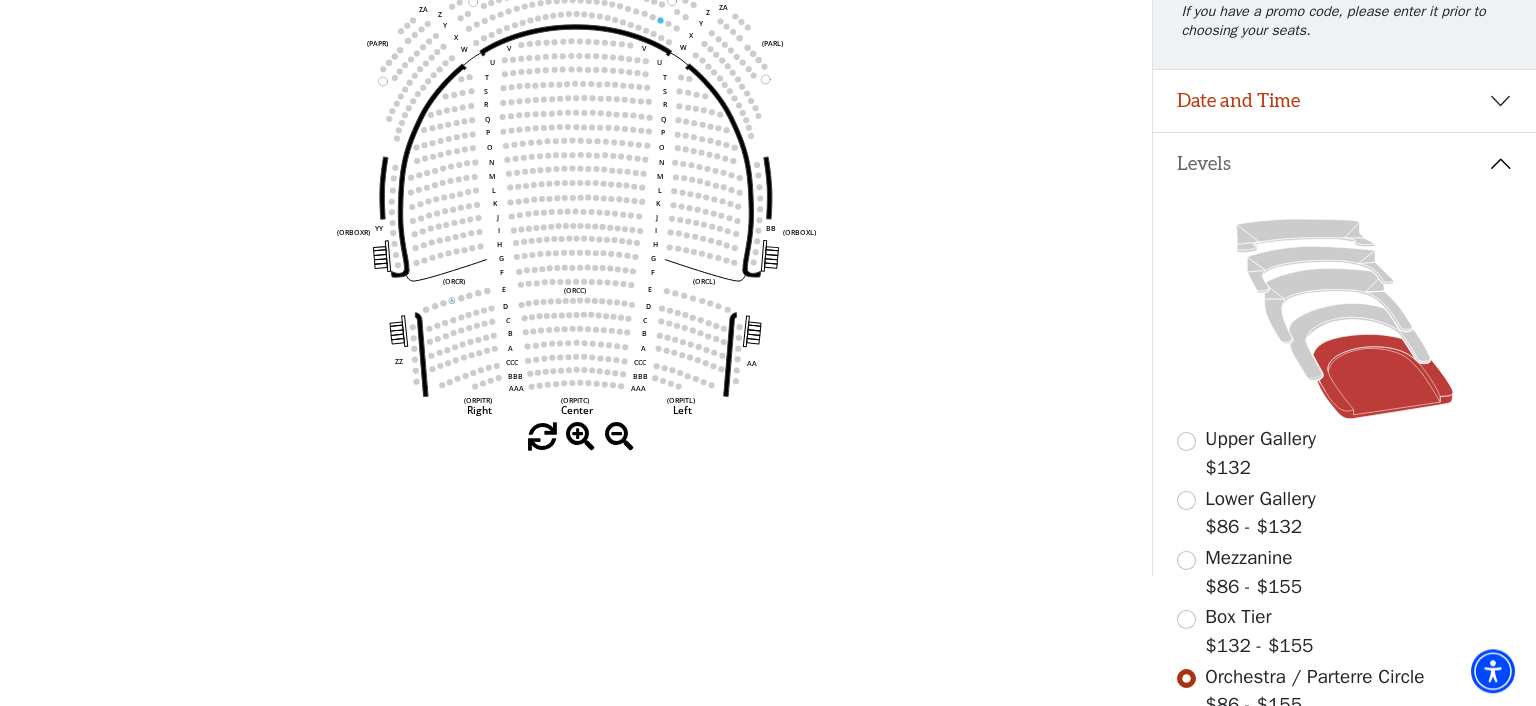 scroll, scrollTop: 0, scrollLeft: 0, axis: both 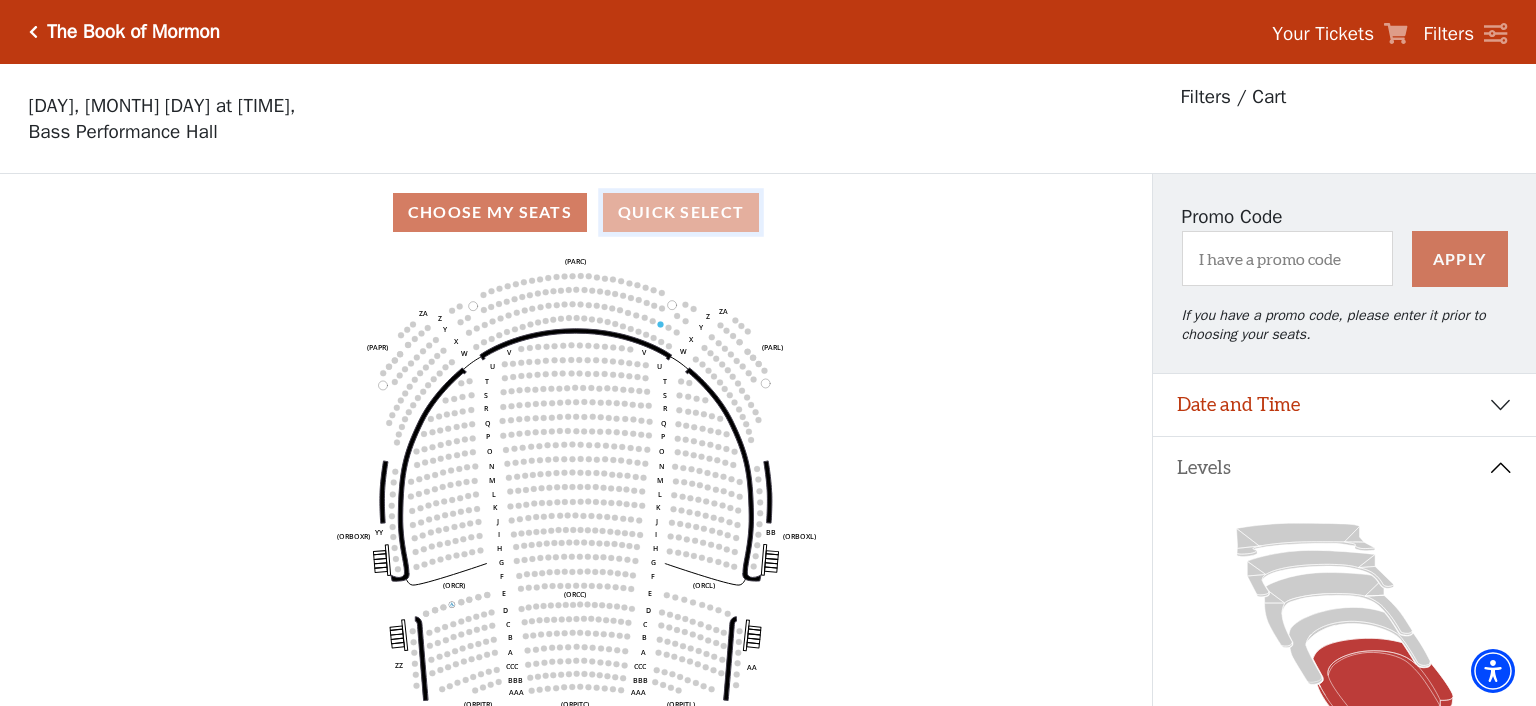 click on "Quick Select" at bounding box center [681, 212] 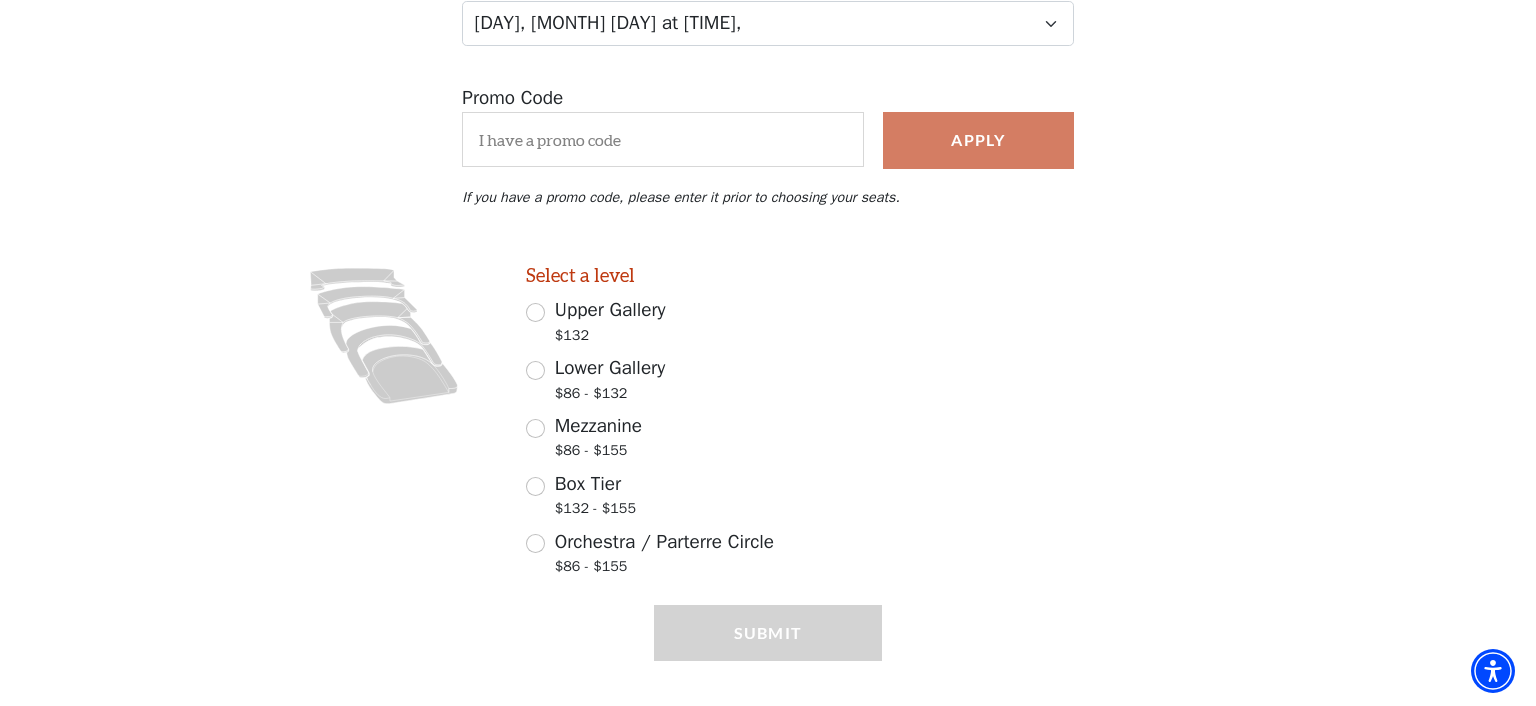 scroll, scrollTop: 345, scrollLeft: 0, axis: vertical 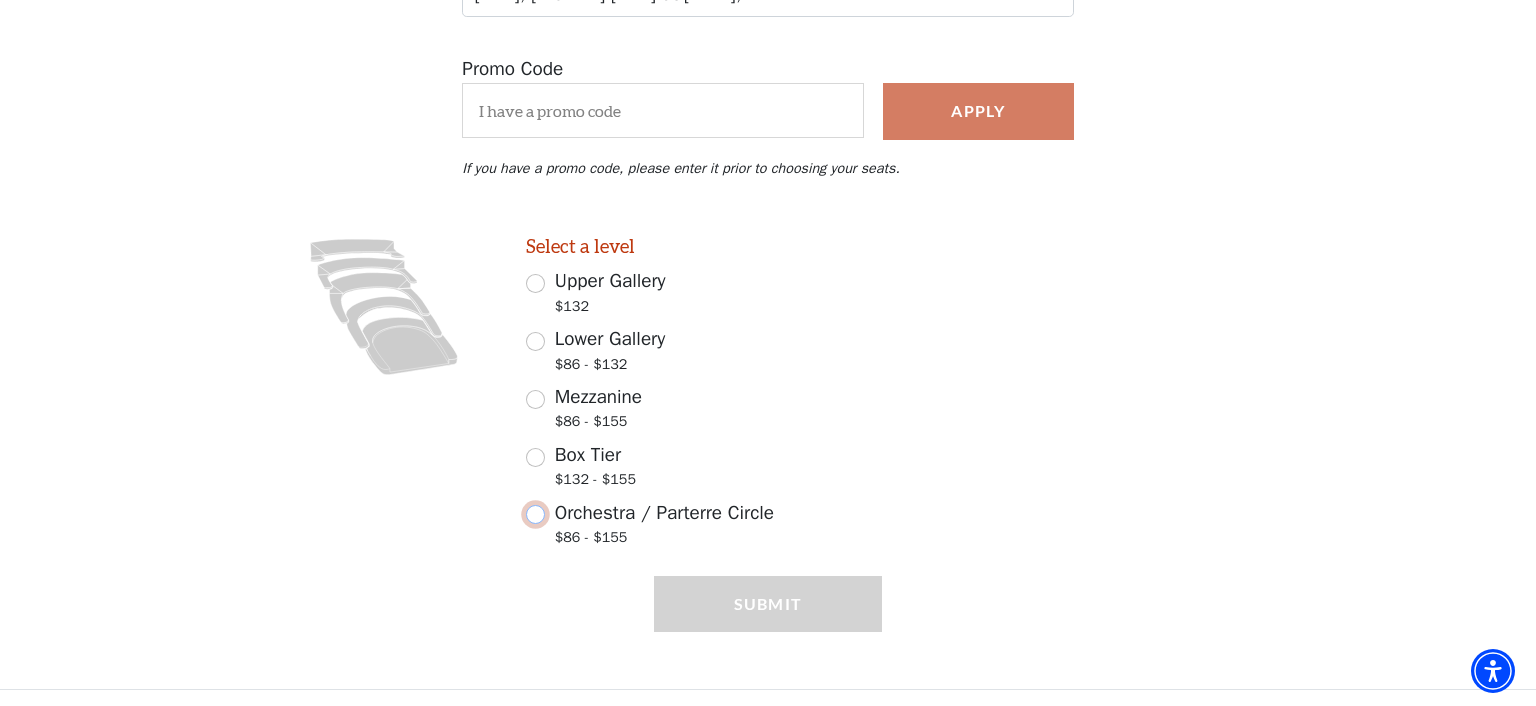 click on "Orchestra / Parterre Circle     $86 - $155" at bounding box center (535, 514) 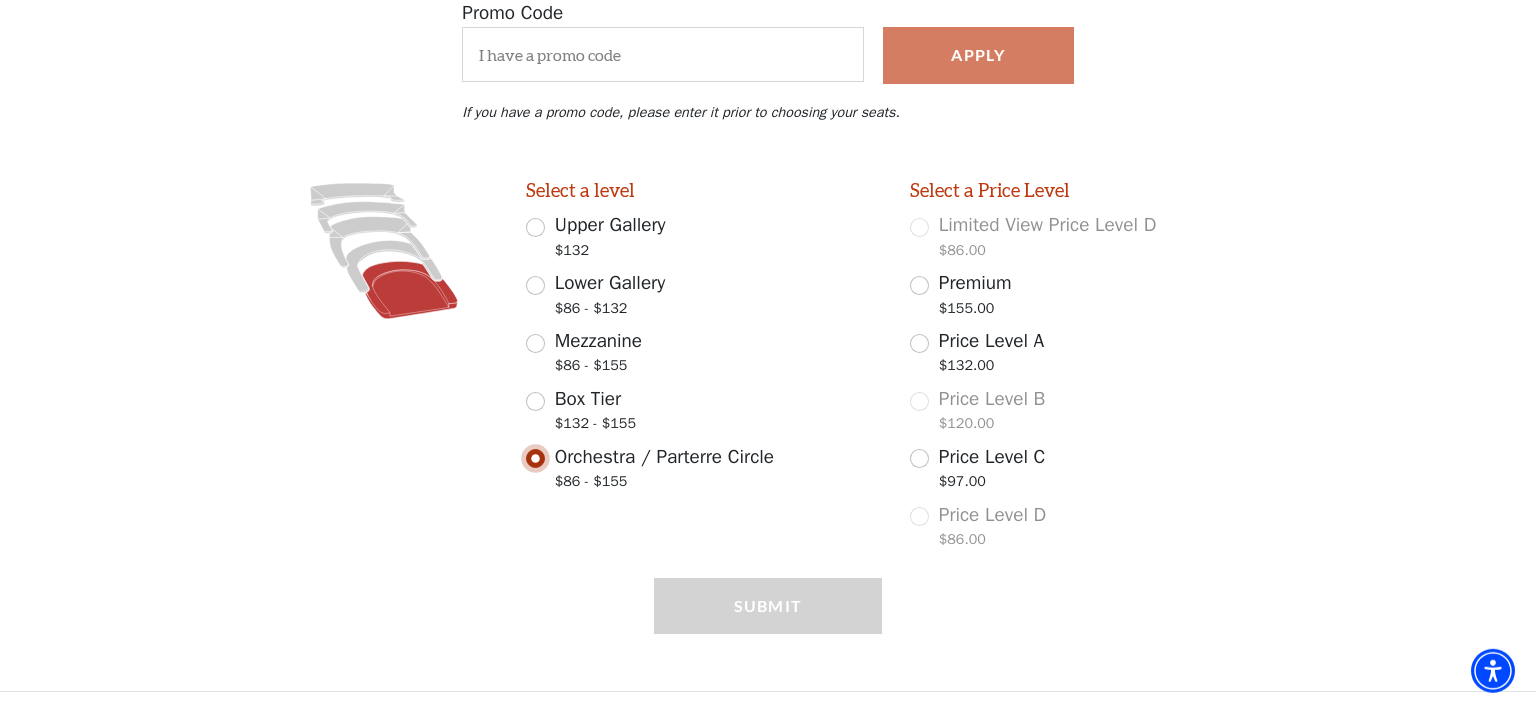 scroll, scrollTop: 403, scrollLeft: 0, axis: vertical 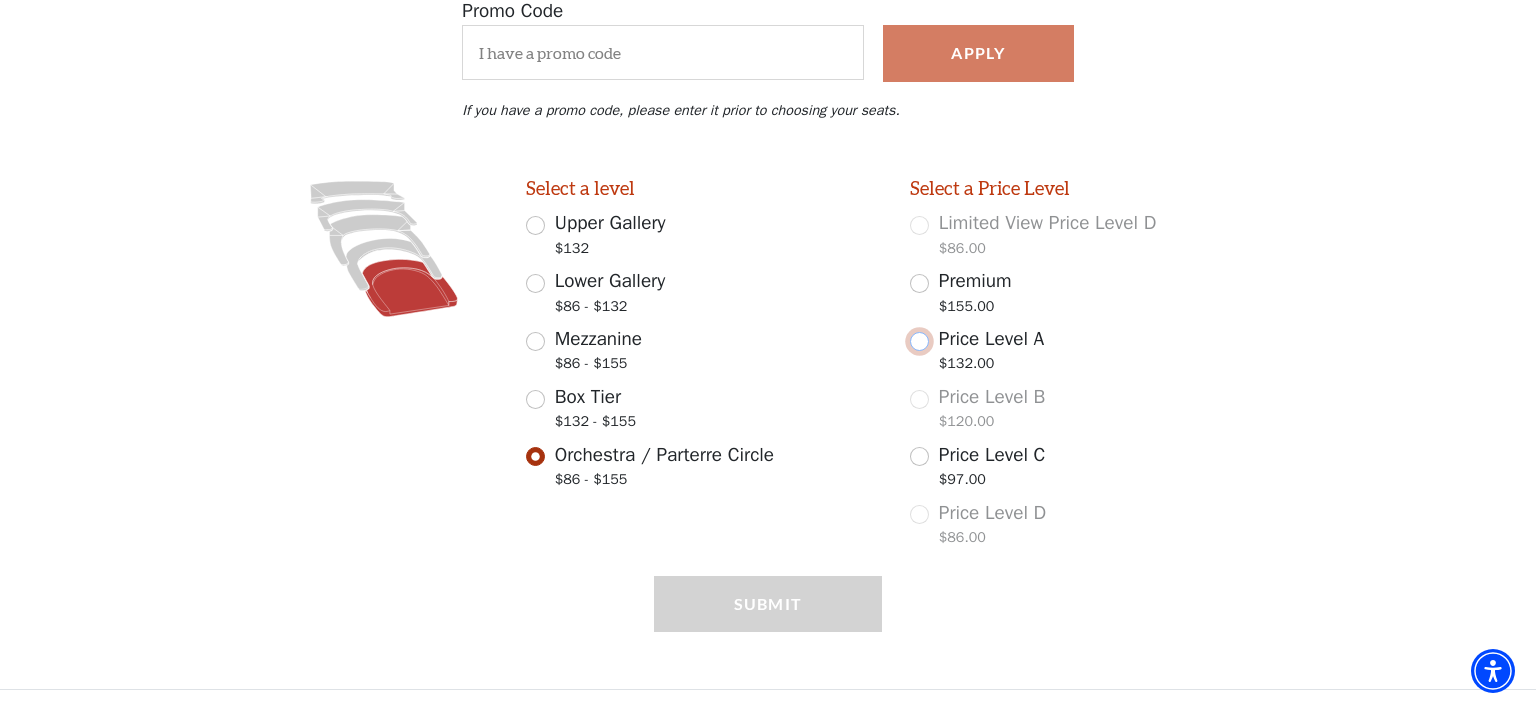 click on "Price Level A $132.00" at bounding box center [919, 341] 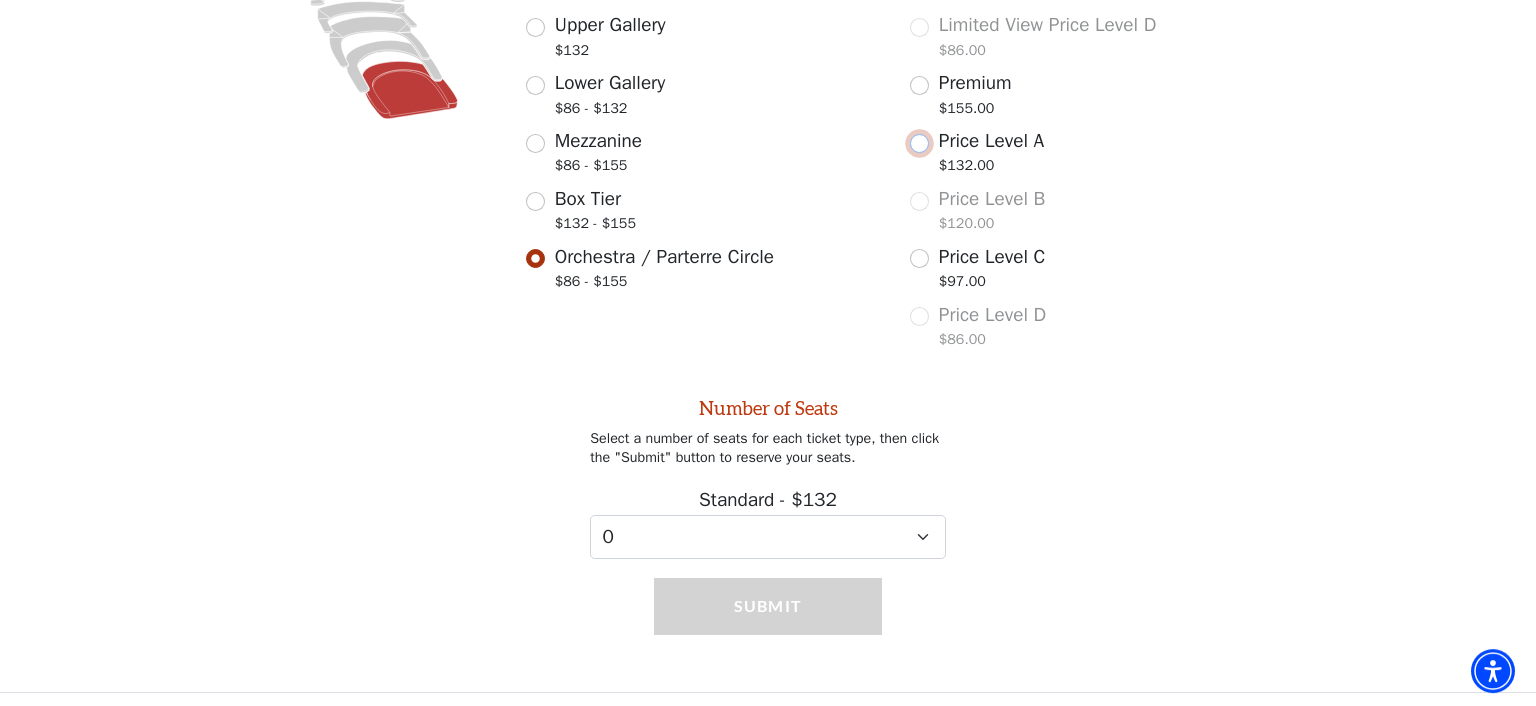 scroll, scrollTop: 602, scrollLeft: 0, axis: vertical 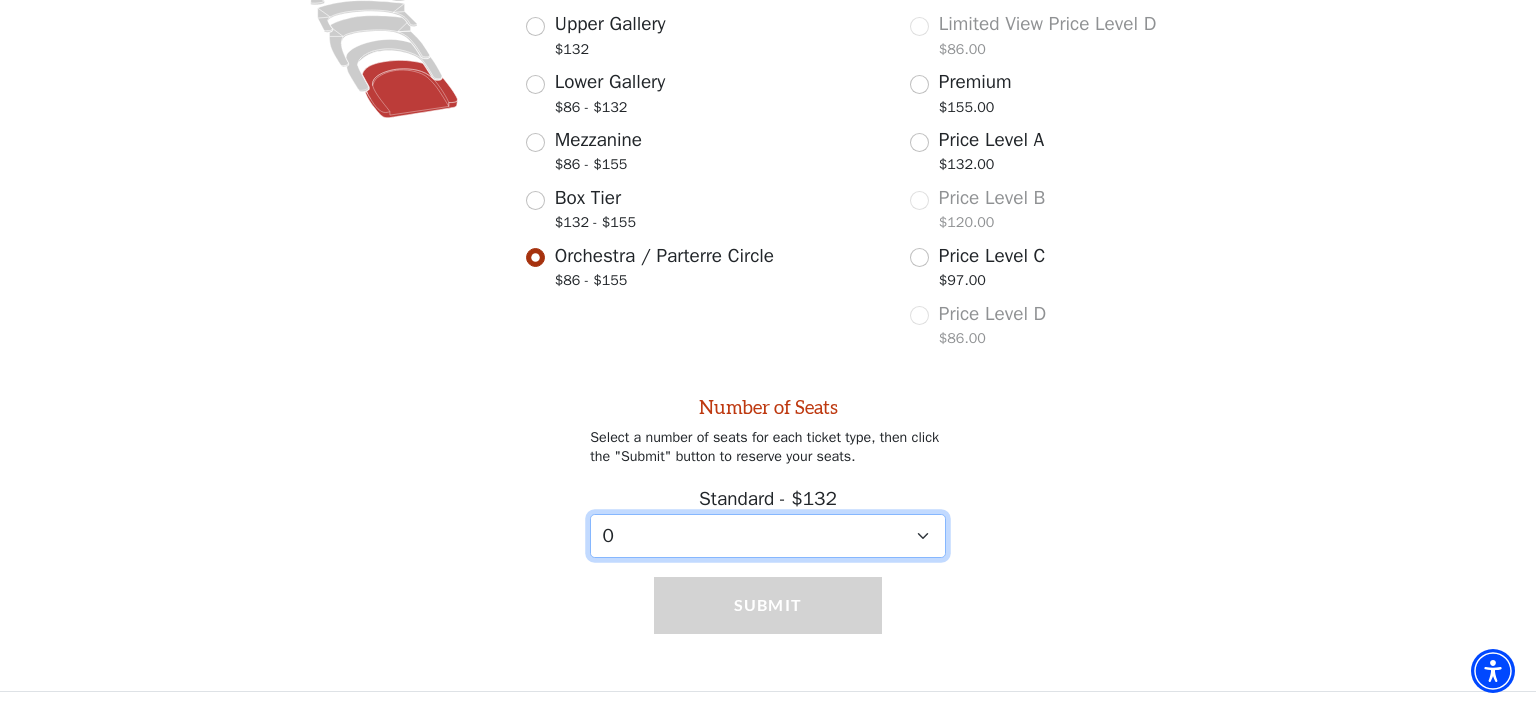 click on "0 1 2 3 4 5 6 7 8 9" at bounding box center [768, 536] 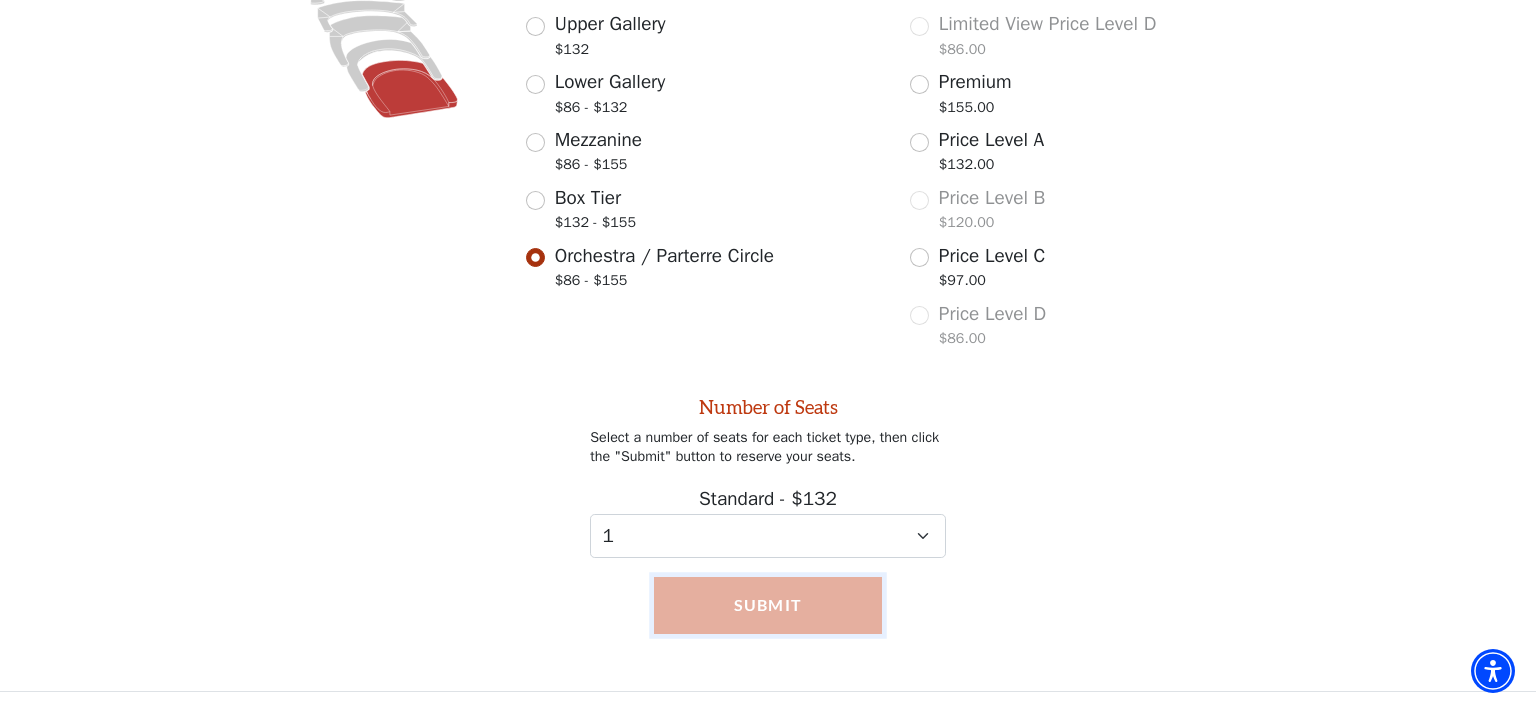 click on "Submit" at bounding box center (768, 605) 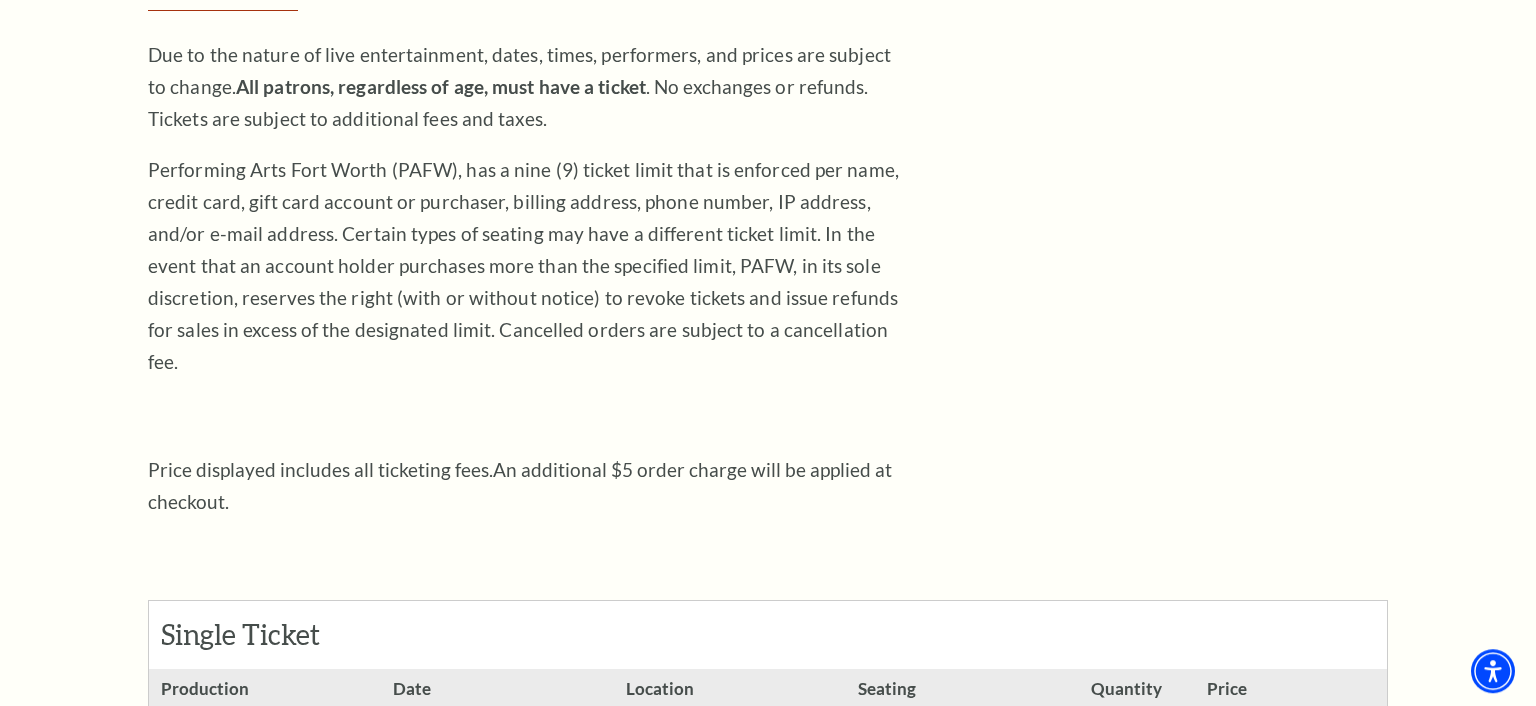 scroll, scrollTop: 316, scrollLeft: 0, axis: vertical 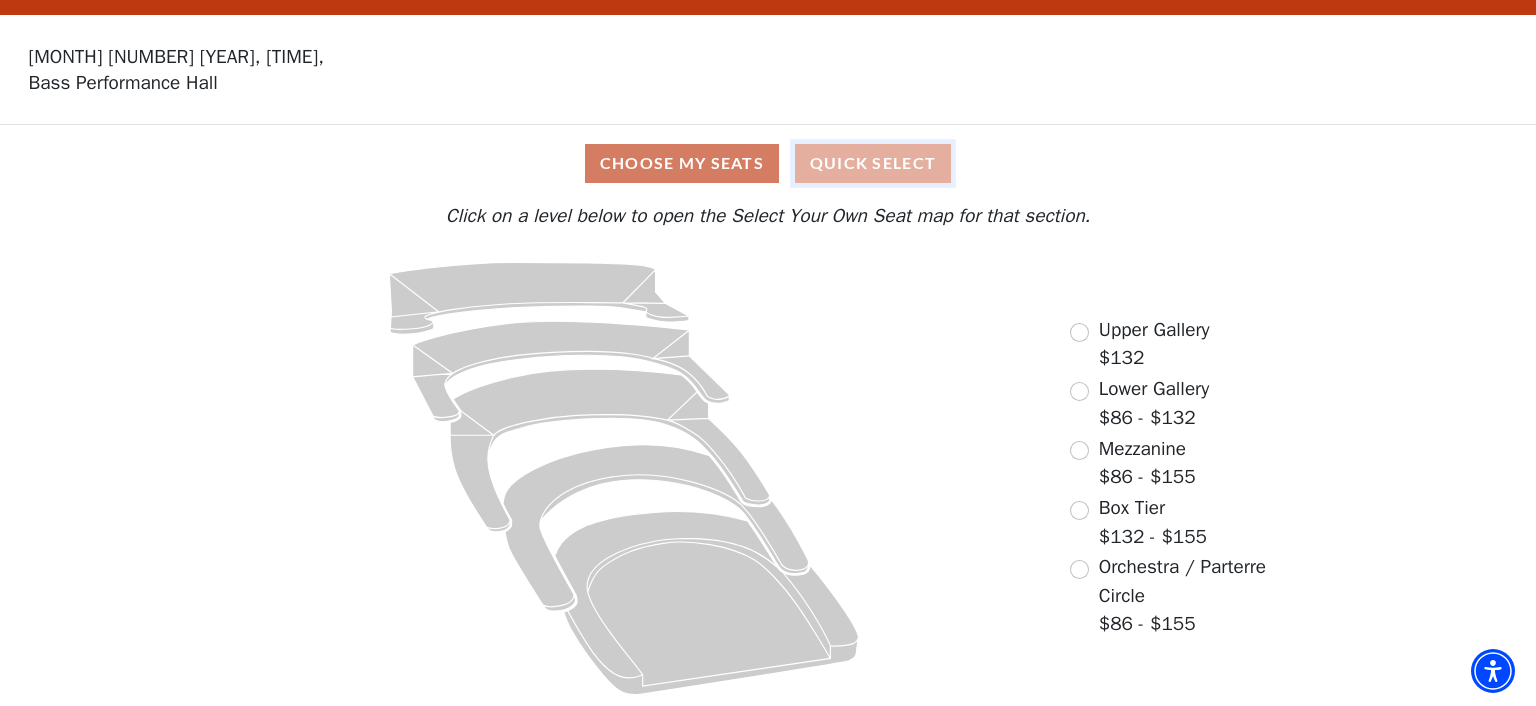 click on "Quick Select" at bounding box center (873, 163) 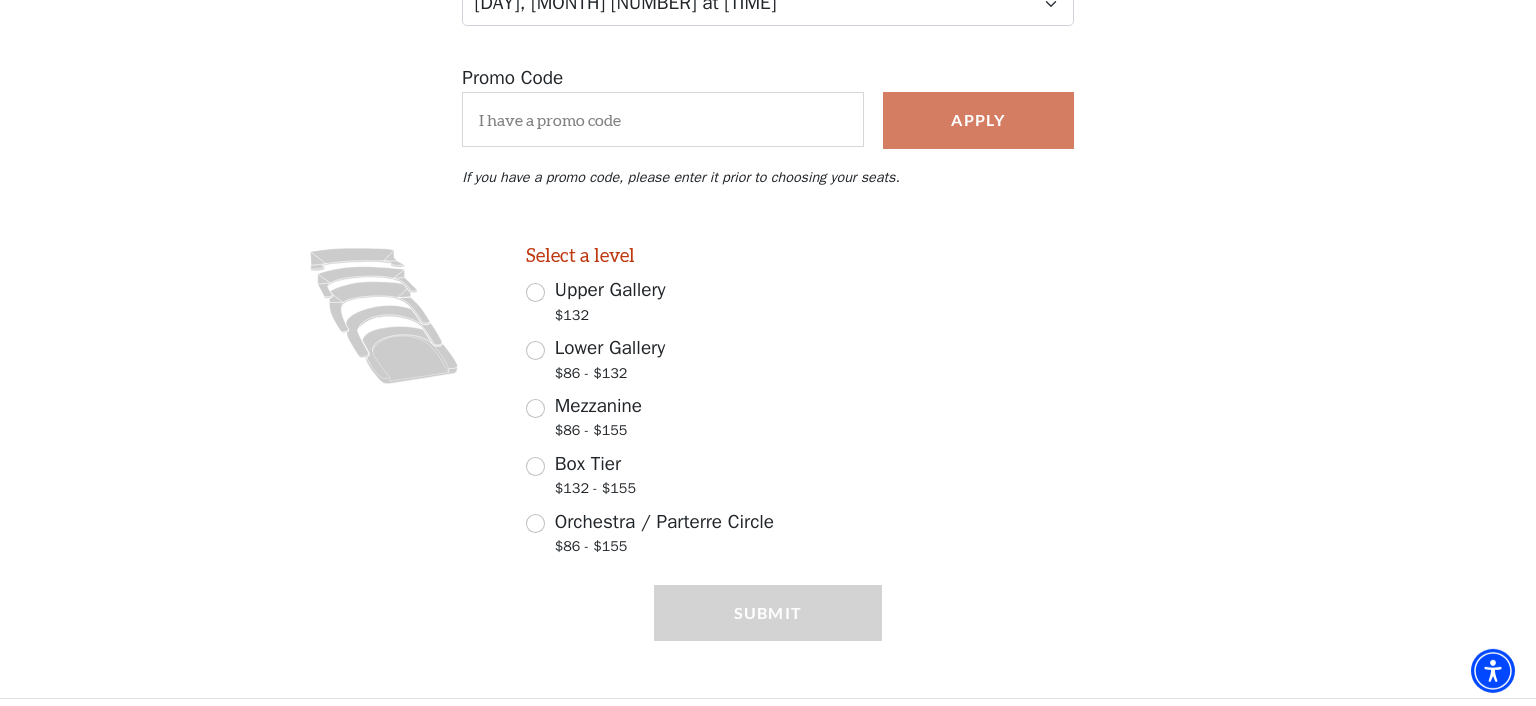 scroll, scrollTop: 345, scrollLeft: 0, axis: vertical 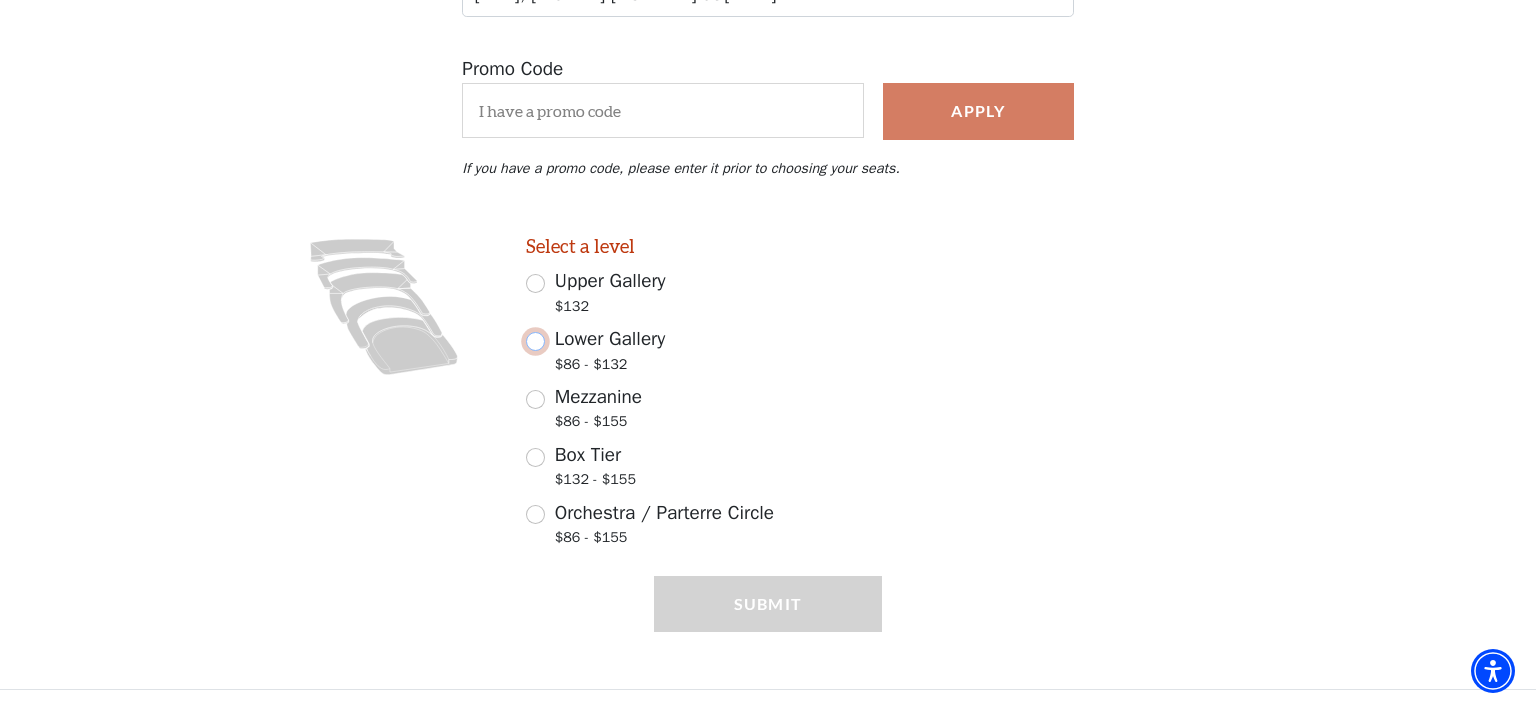 click on "Lower Gallery     $86 - $132" at bounding box center (535, 341) 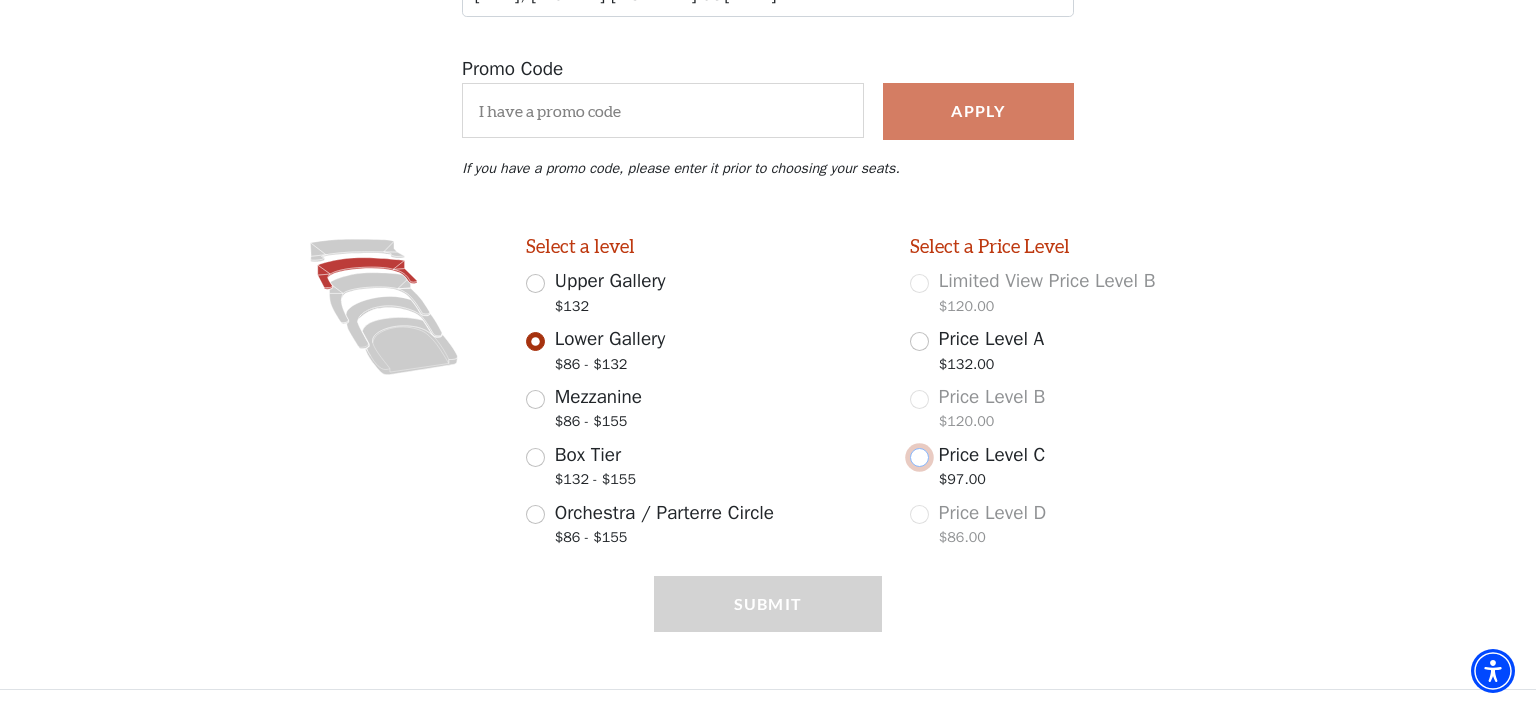 click on "Price Level C $97.00" at bounding box center [919, 457] 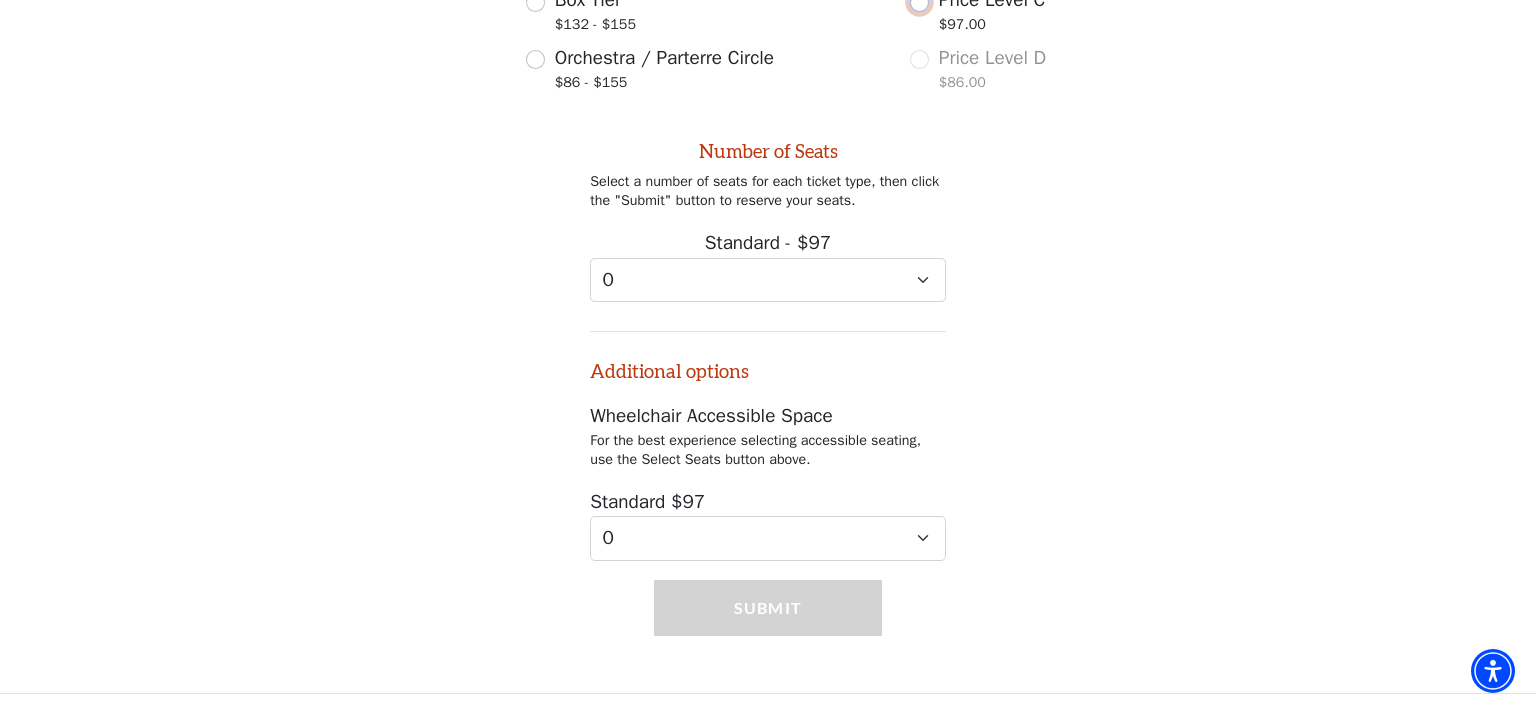 scroll, scrollTop: 800, scrollLeft: 0, axis: vertical 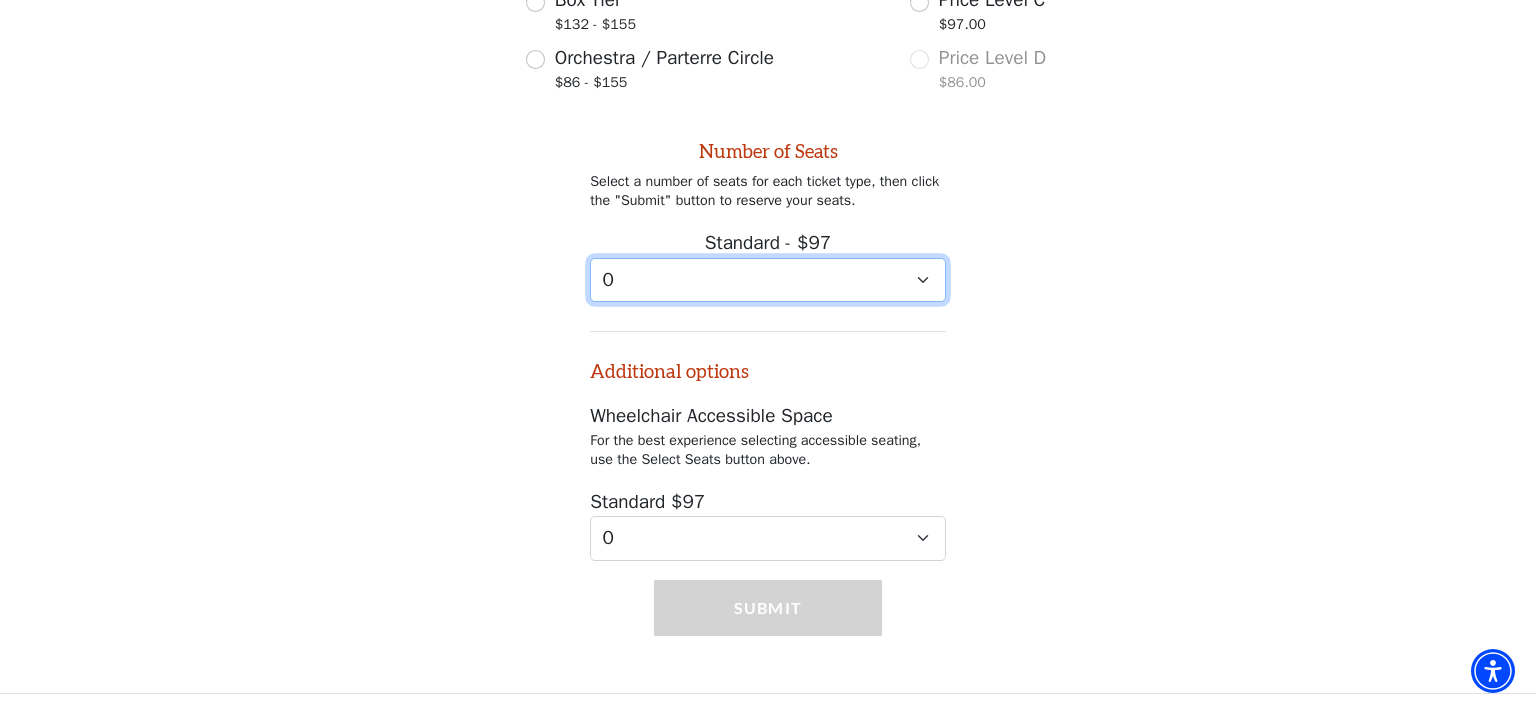 click on "0 1" at bounding box center [768, 280] 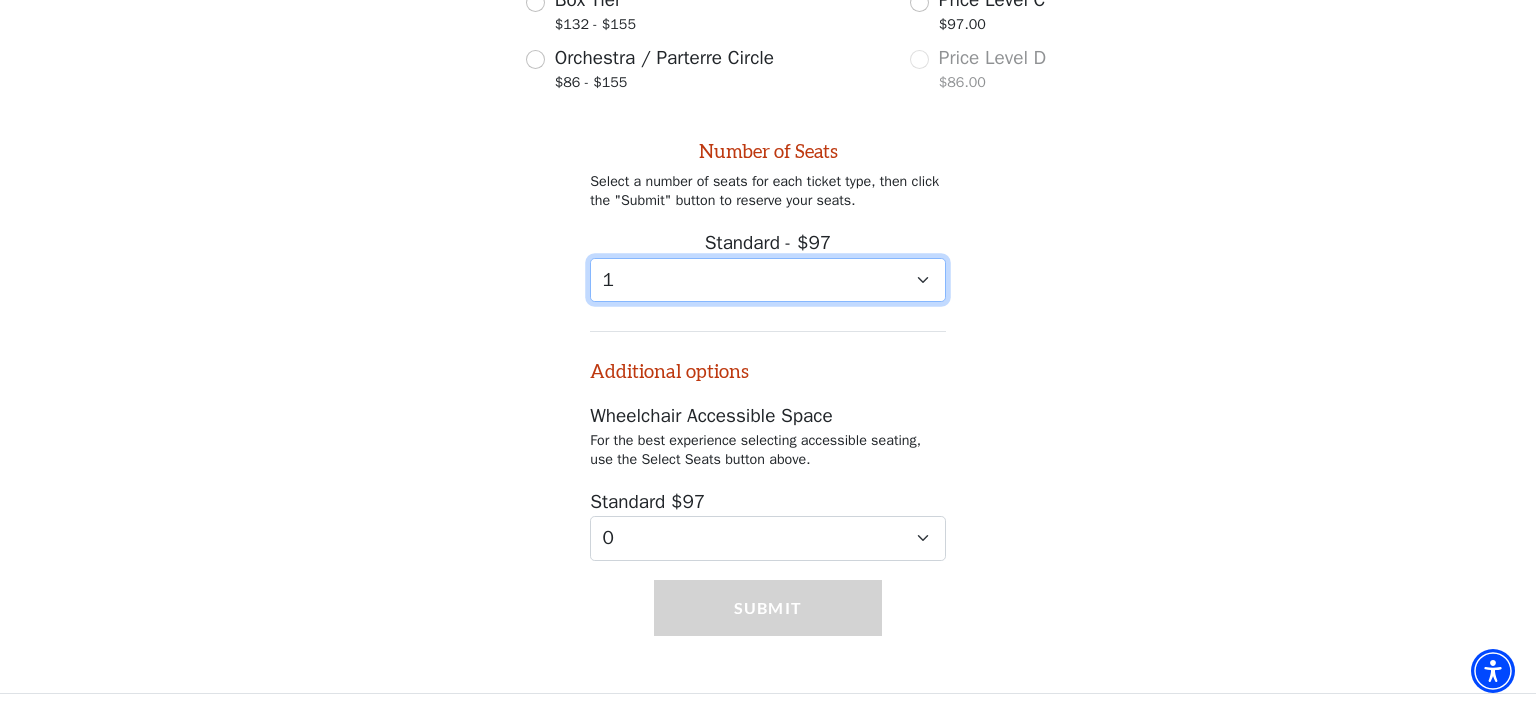 click on "1" at bounding box center (0, 0) 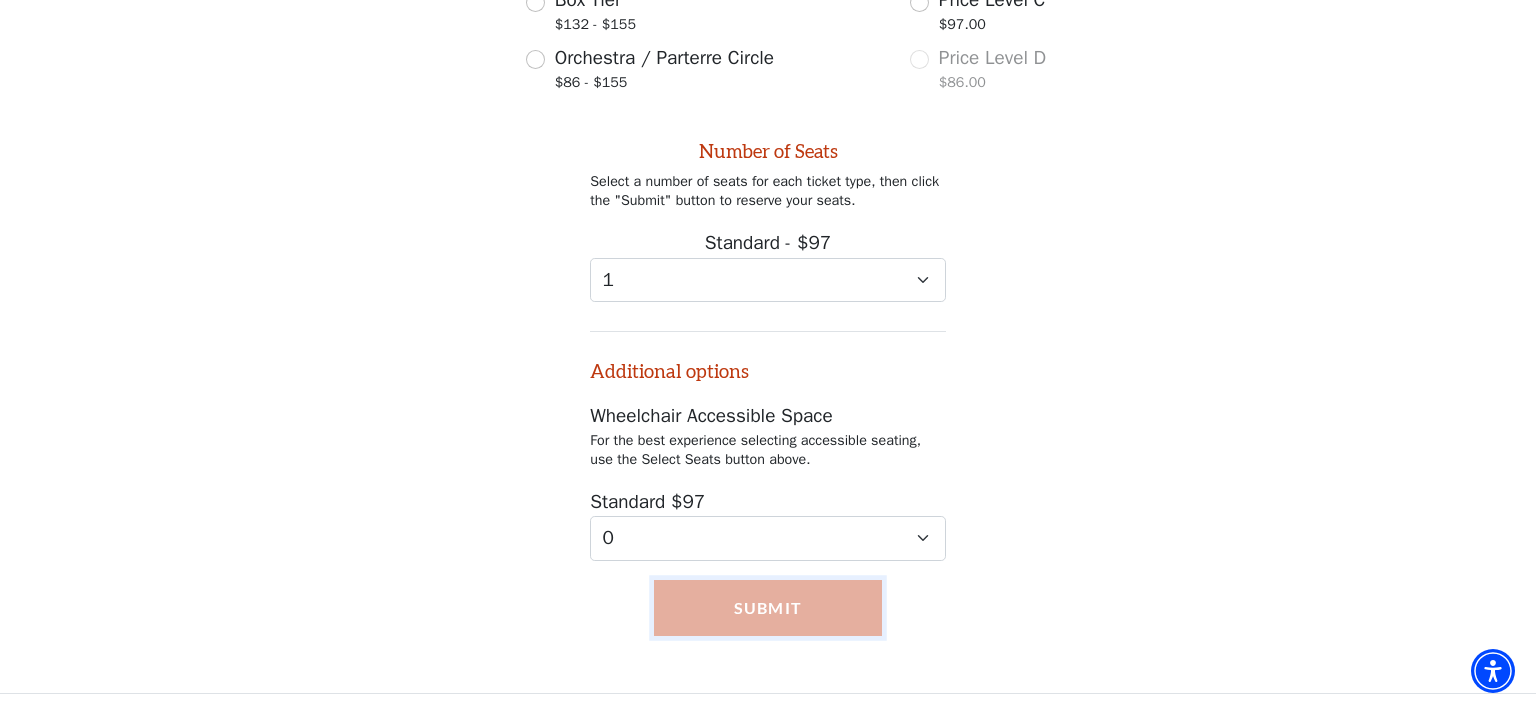 click on "Submit" at bounding box center (768, 608) 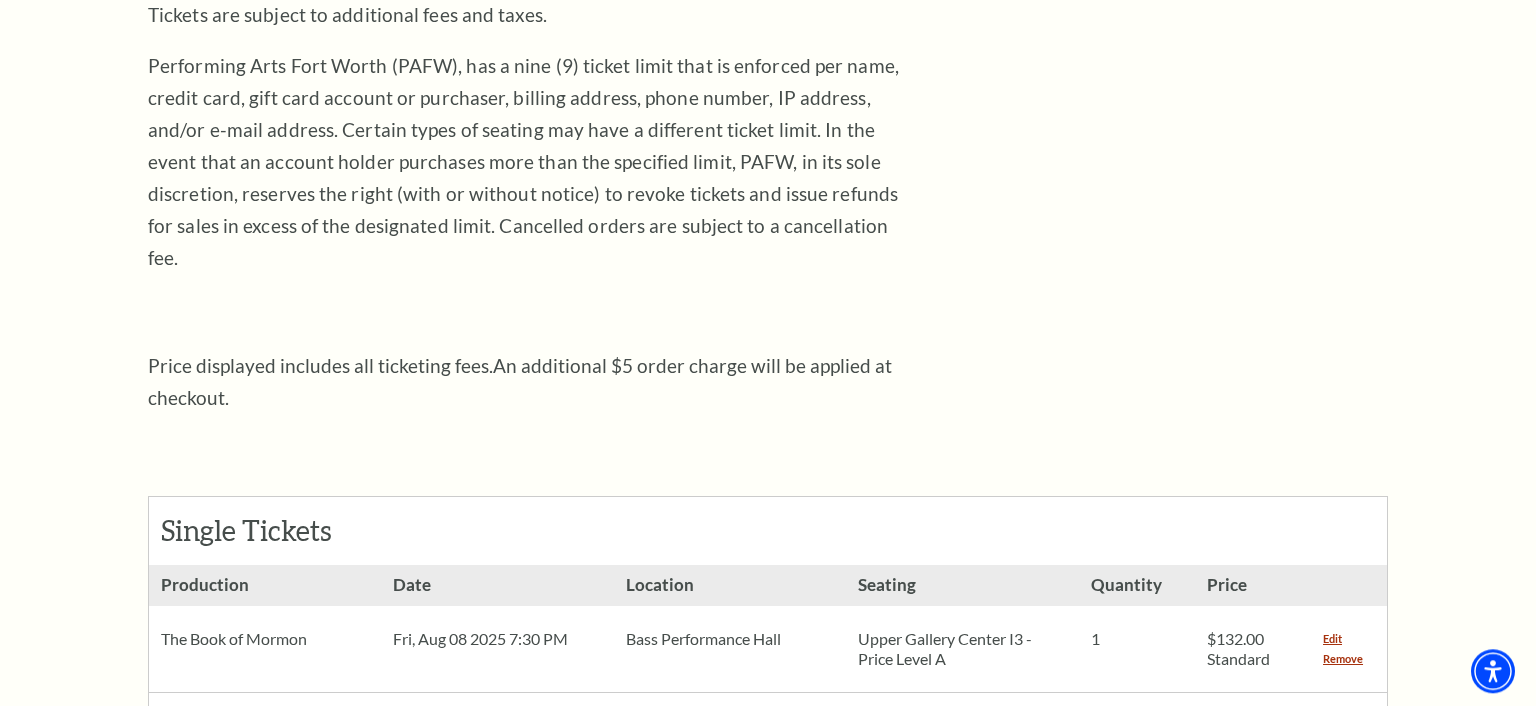 scroll, scrollTop: 633, scrollLeft: 0, axis: vertical 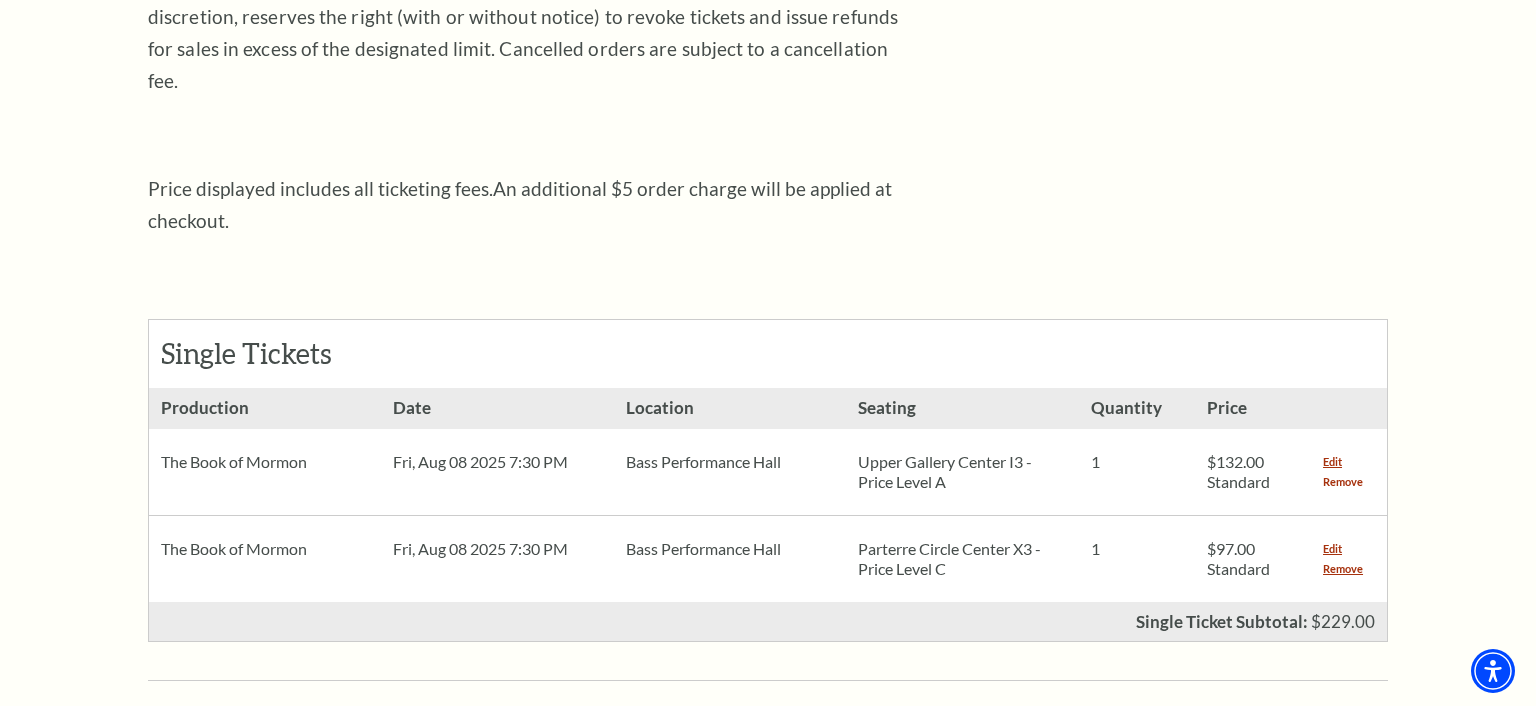 click on "Remove" at bounding box center [1343, 482] 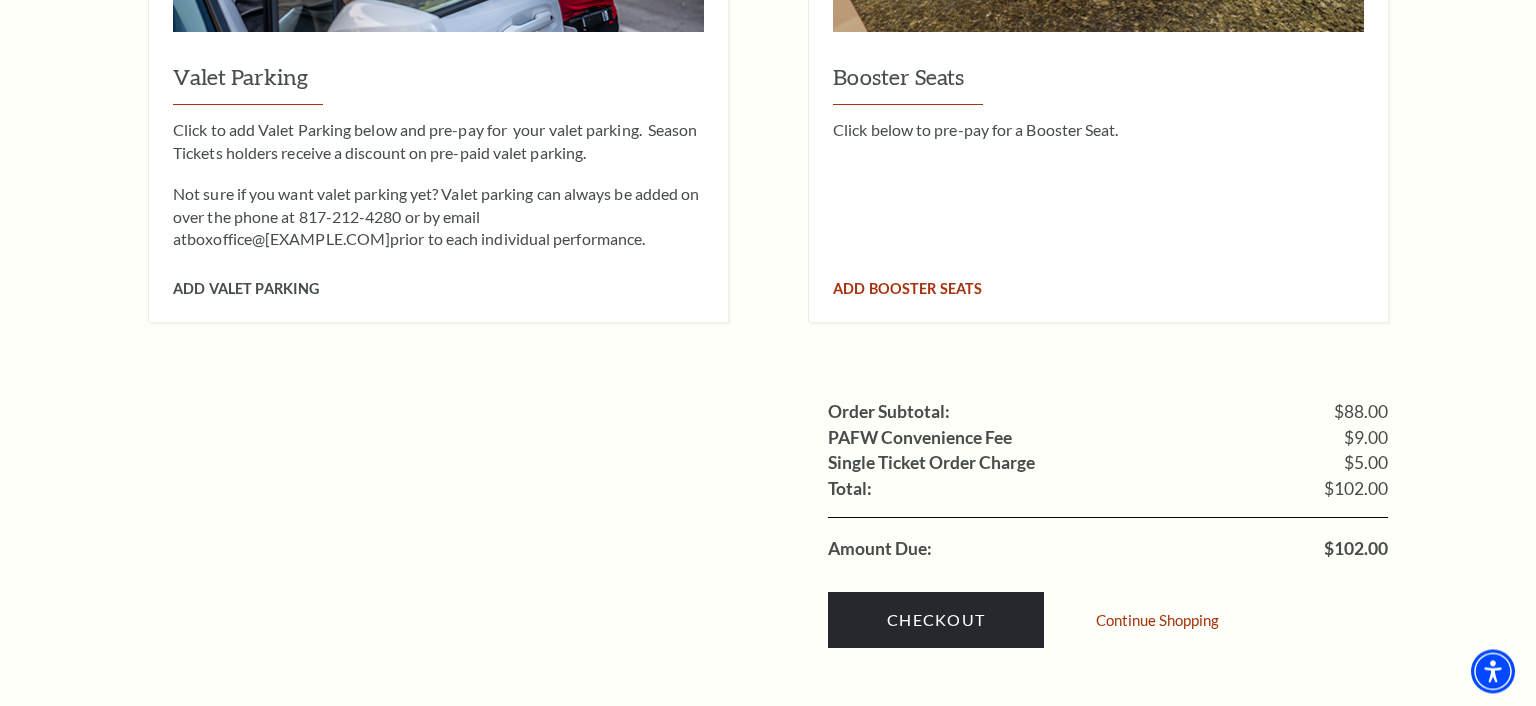 scroll, scrollTop: 1689, scrollLeft: 0, axis: vertical 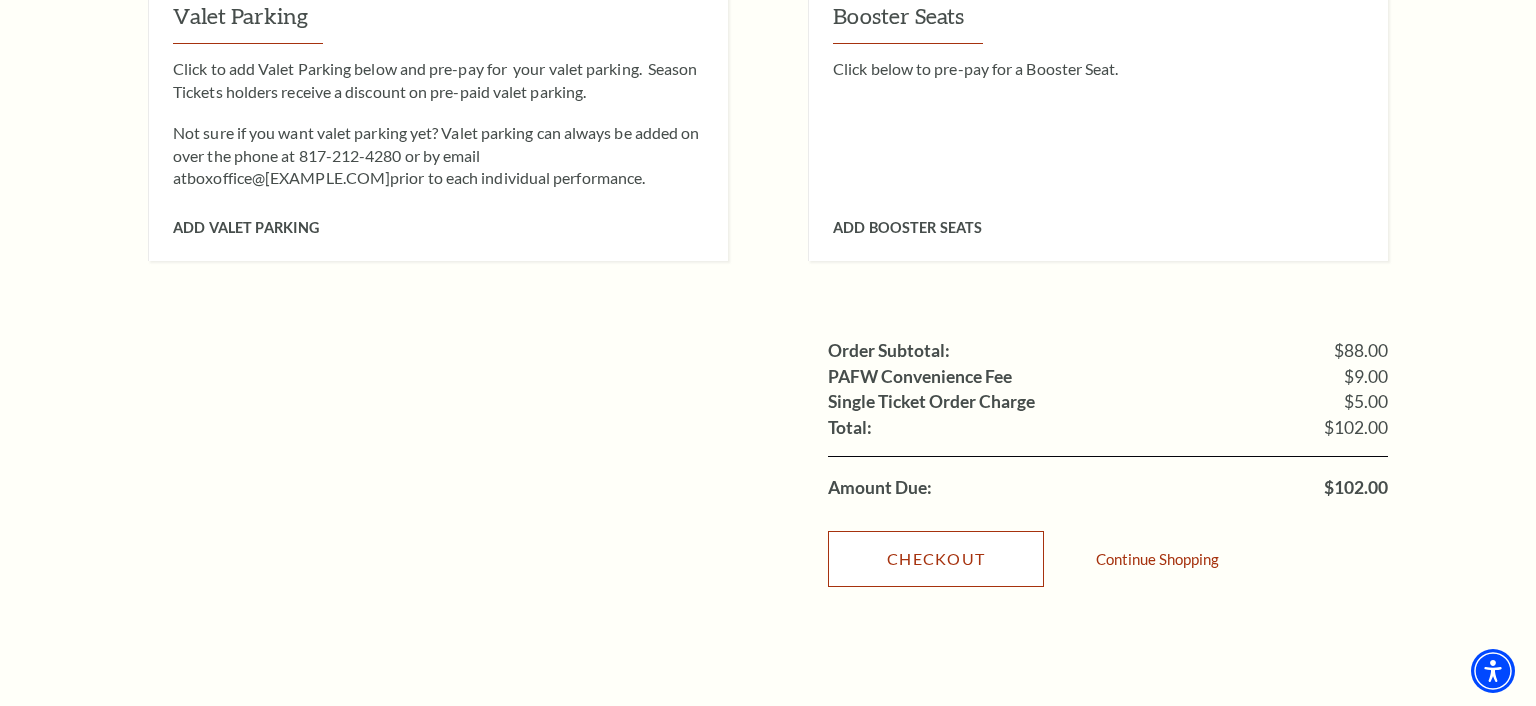click on "Checkout" at bounding box center [936, 559] 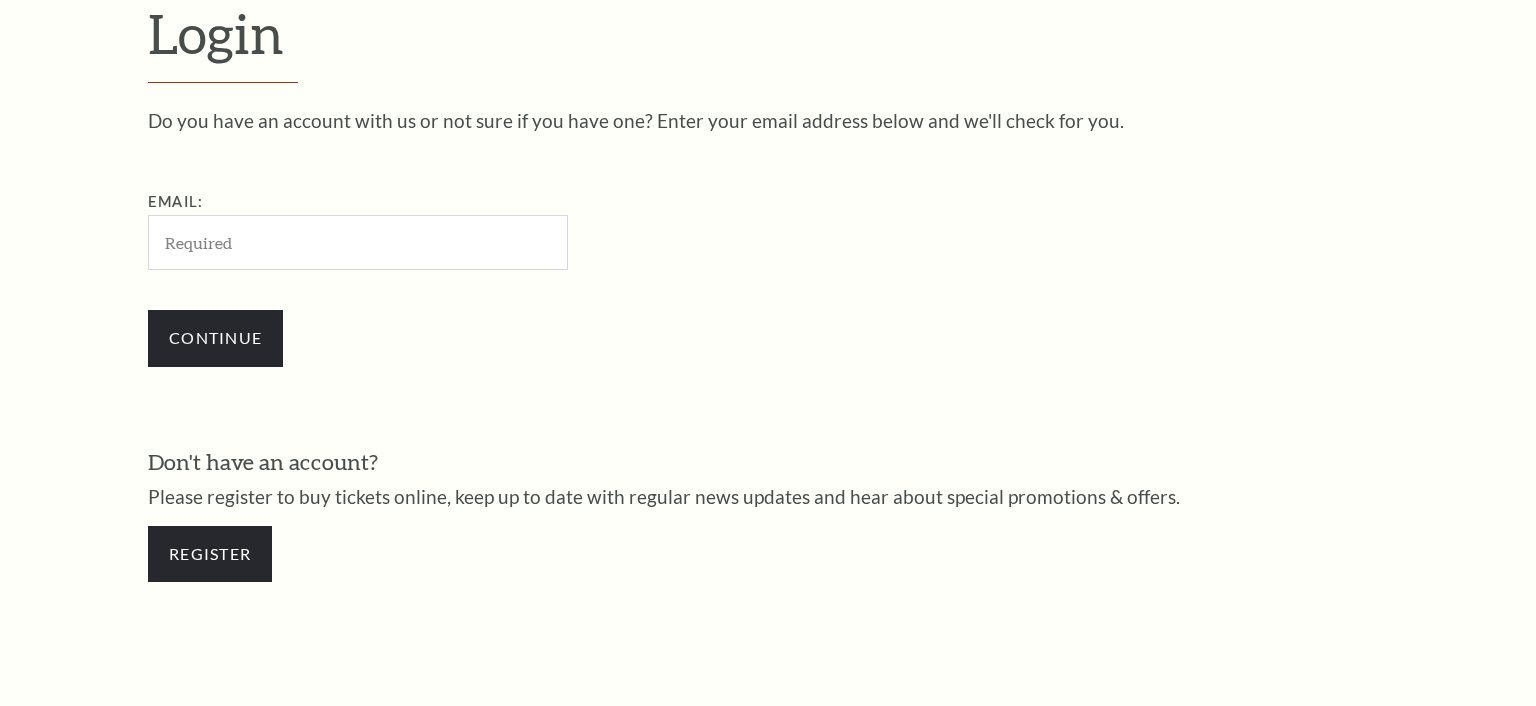 scroll, scrollTop: 595, scrollLeft: 0, axis: vertical 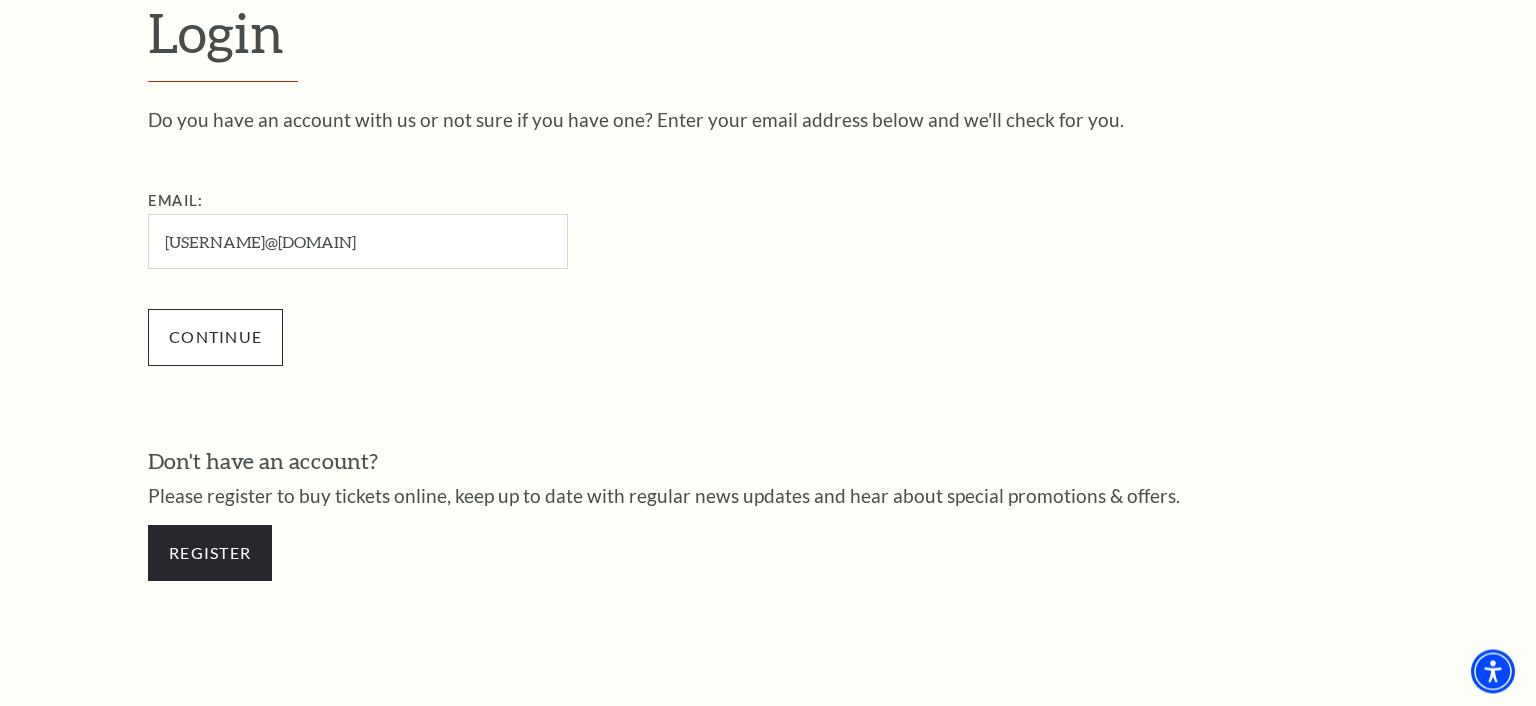 type on "[USERNAME]@[DOMAIN].com" 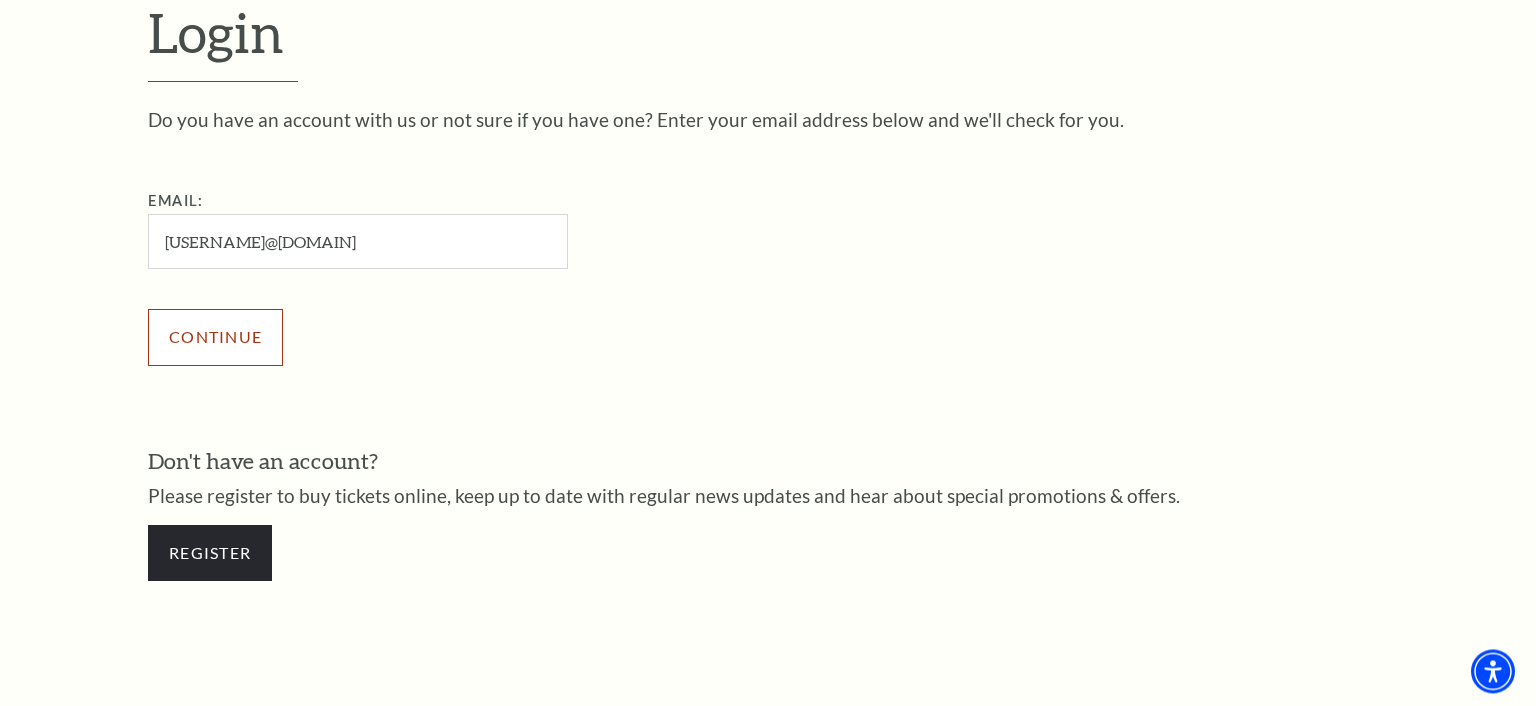 click on "Continue" at bounding box center [215, 337] 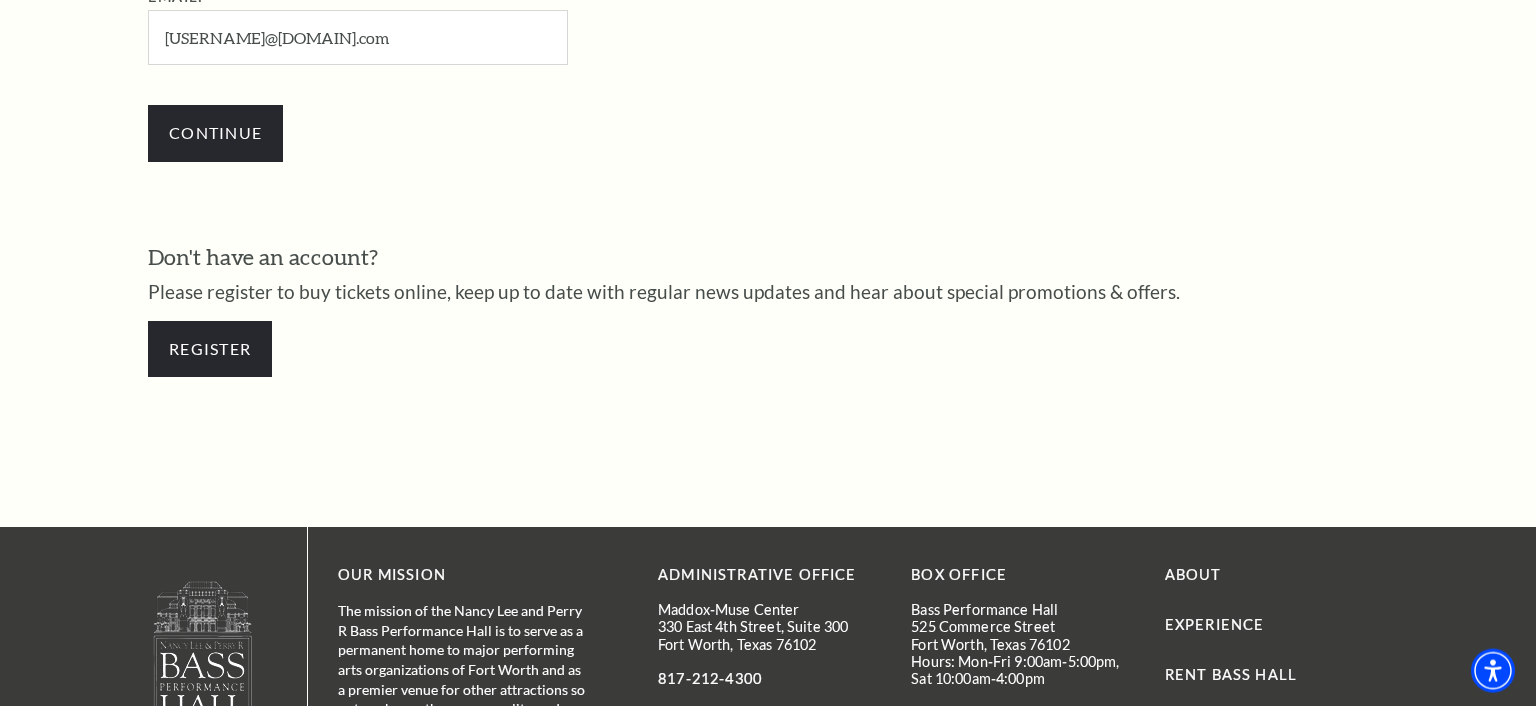 scroll, scrollTop: 819, scrollLeft: 0, axis: vertical 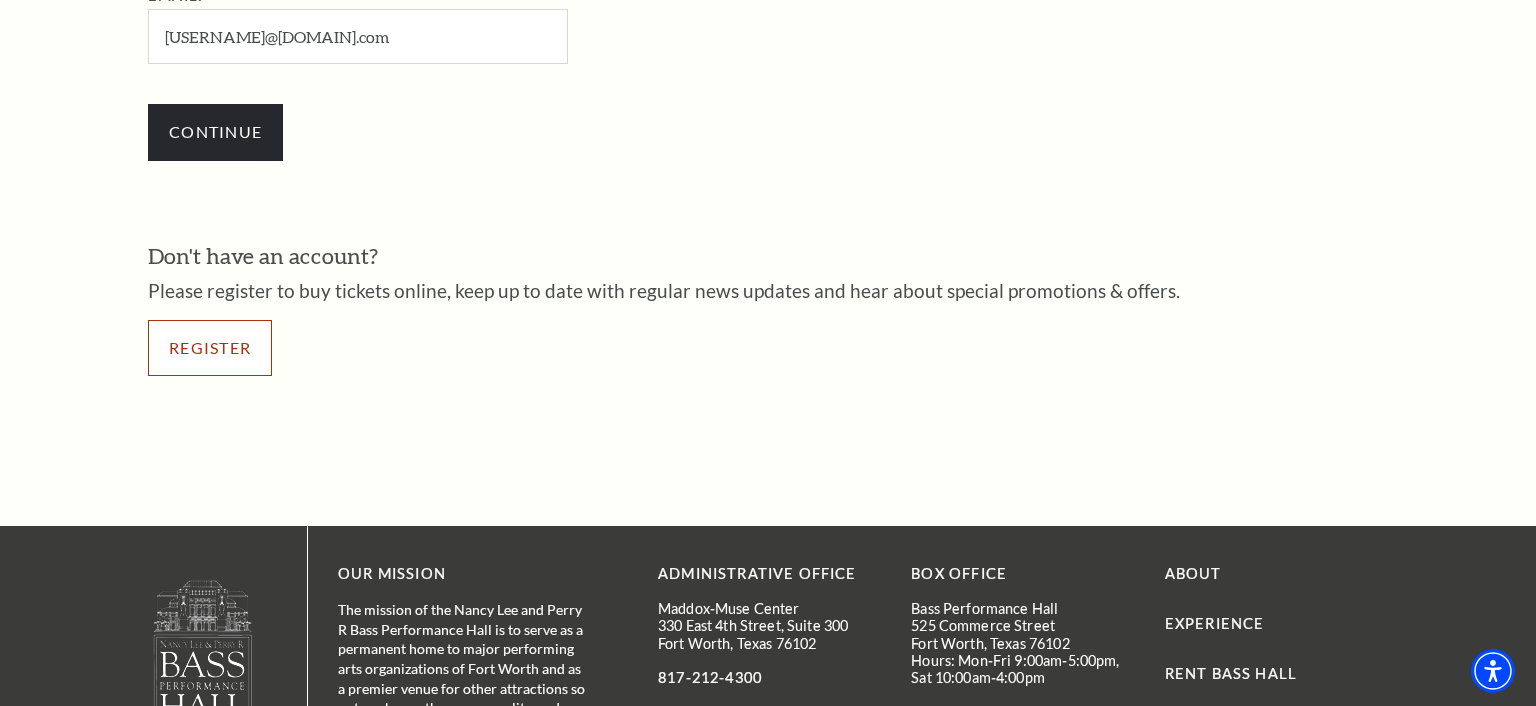 click on "Register" at bounding box center [210, 348] 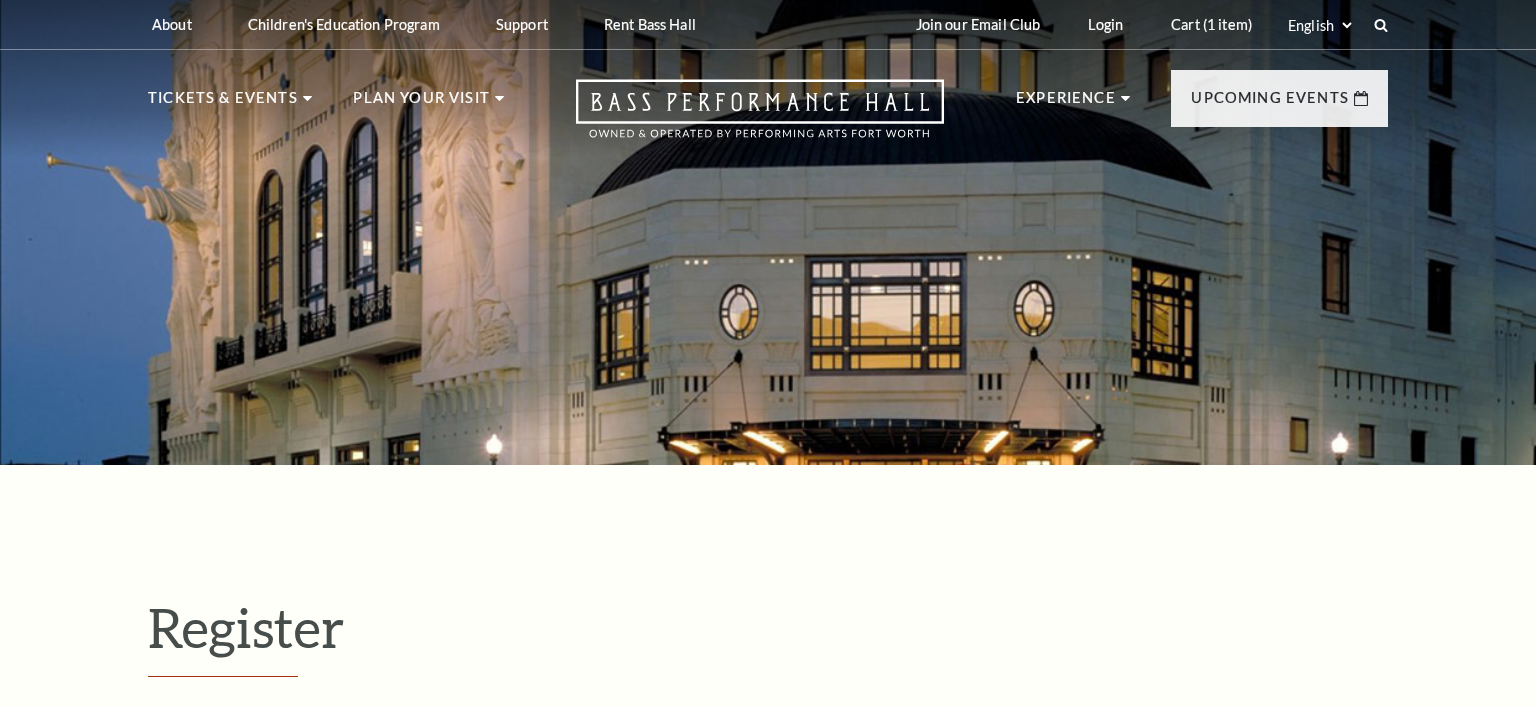 select on "1" 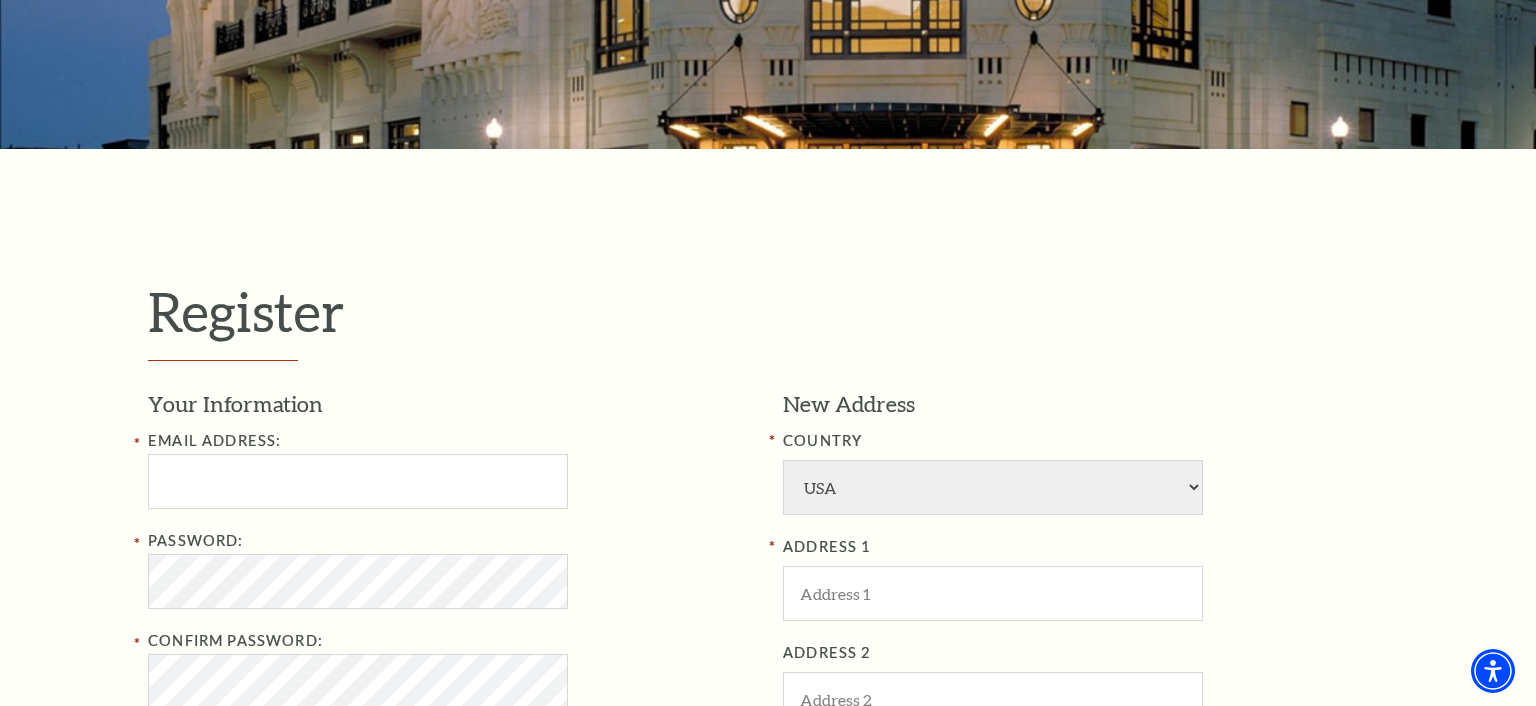 scroll, scrollTop: 528, scrollLeft: 0, axis: vertical 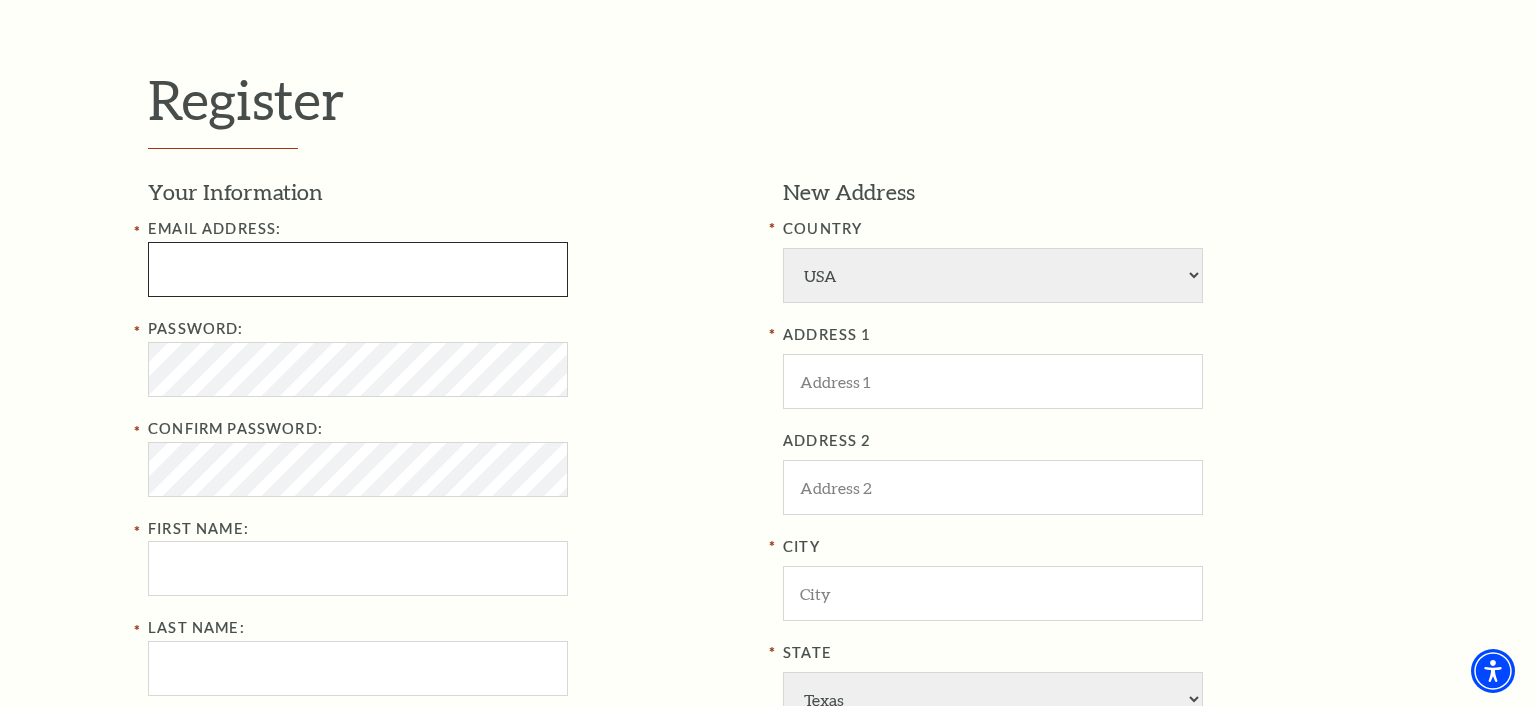 click at bounding box center (358, 269) 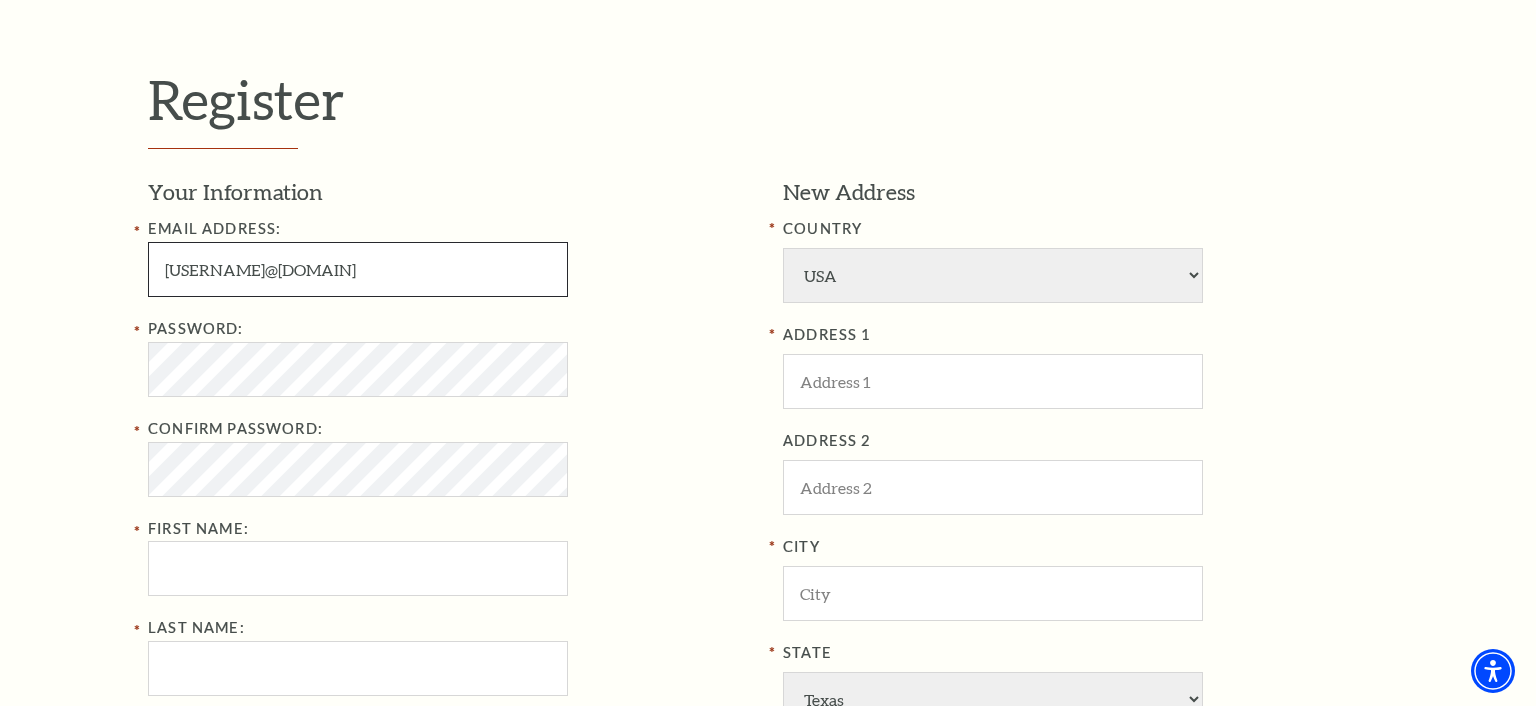type on "mdegroot01@me.com" 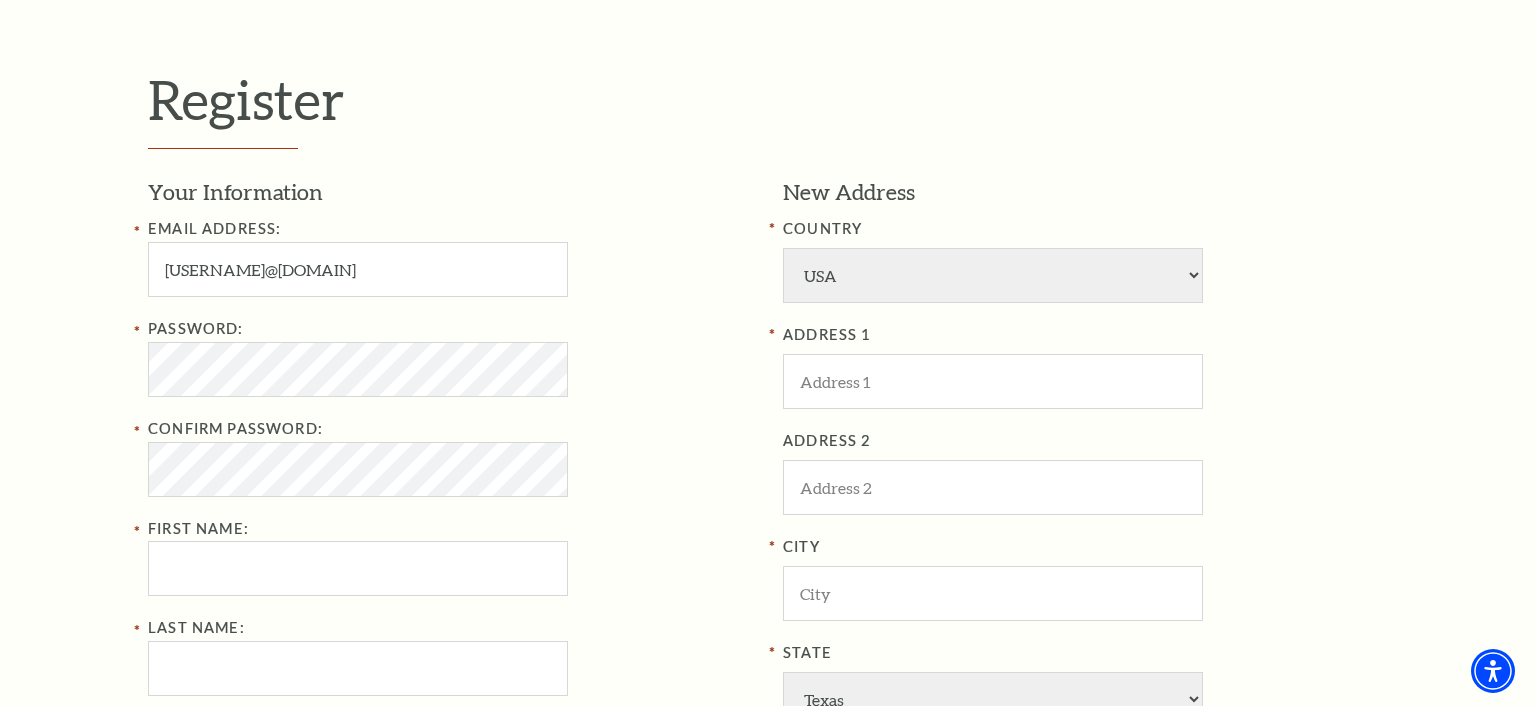 click on "New Address" at bounding box center (1085, 192) 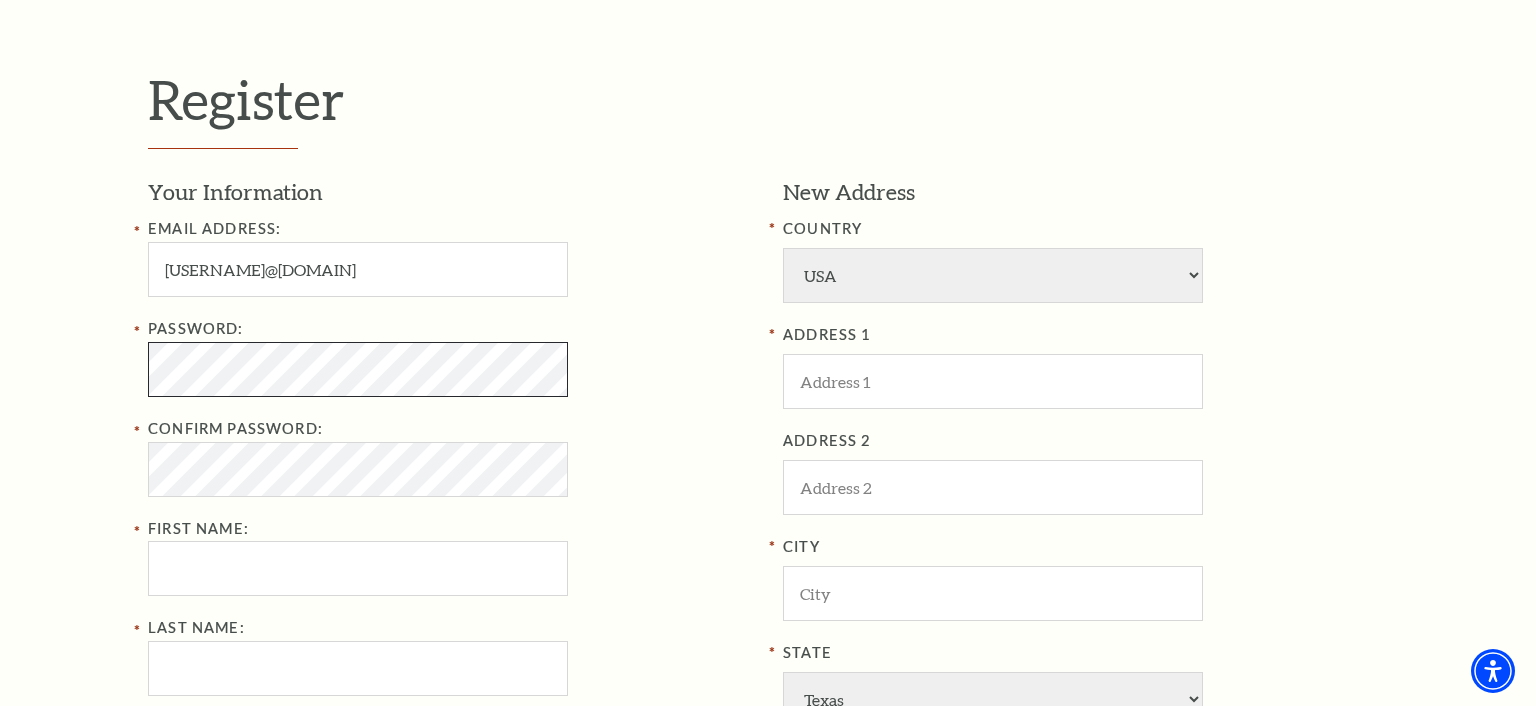 click at bounding box center (0, 1664) 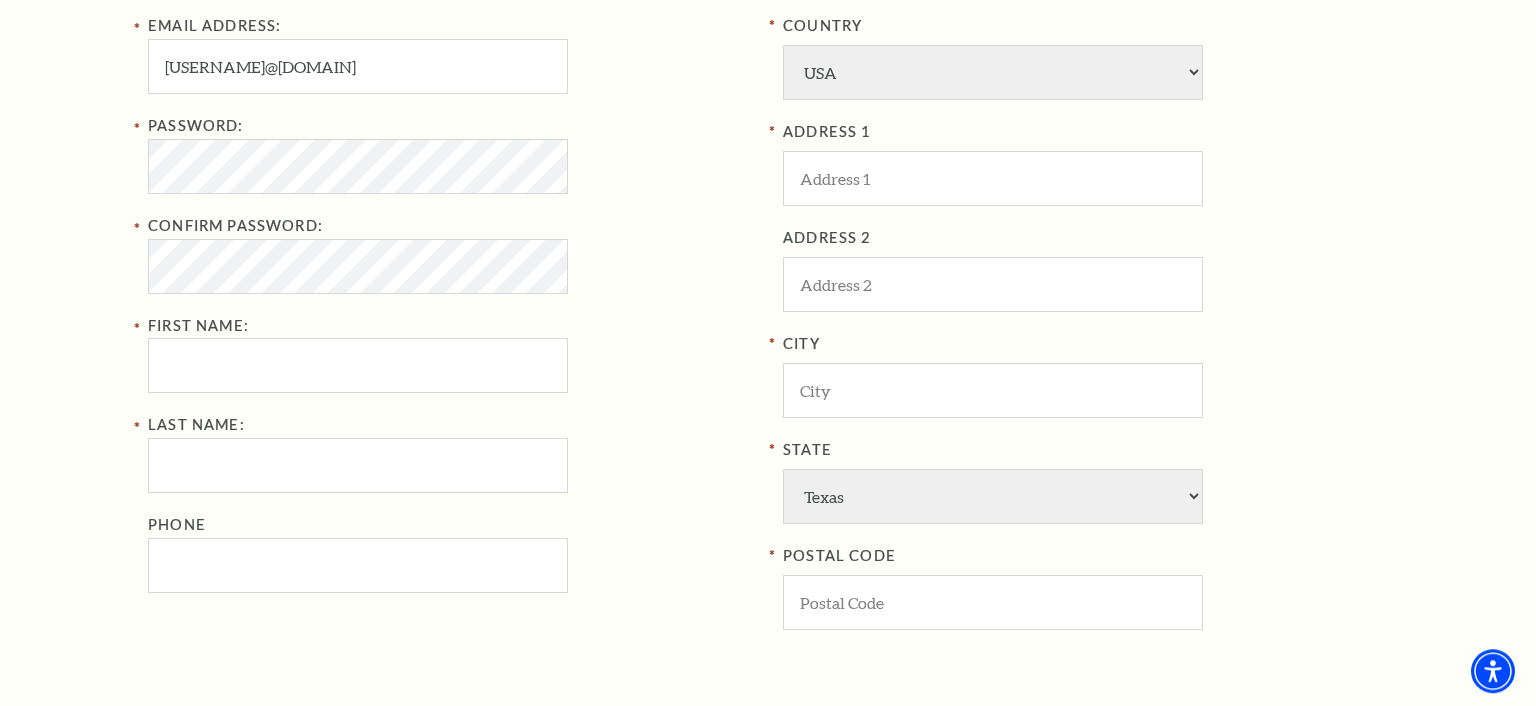 scroll, scrollTop: 739, scrollLeft: 0, axis: vertical 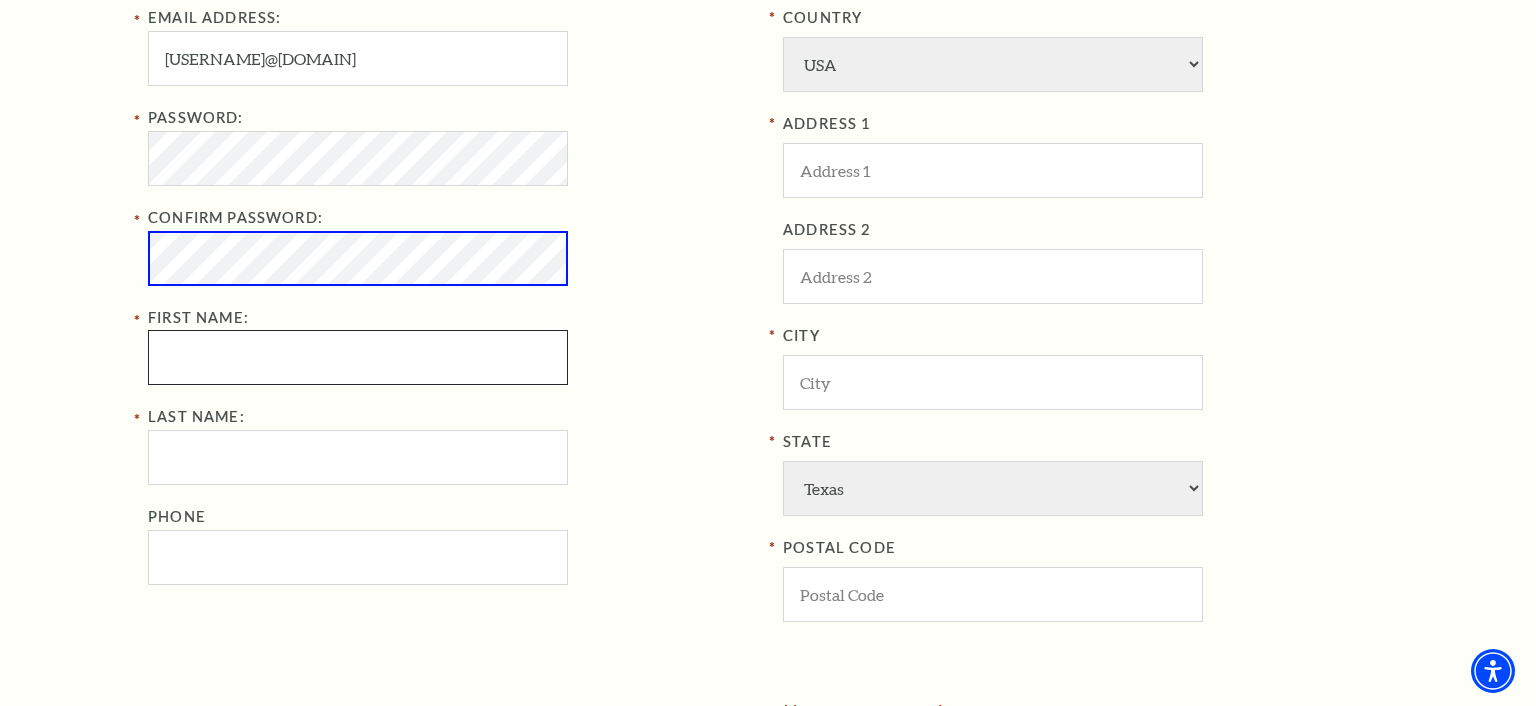 click on "First Name:" at bounding box center (358, 357) 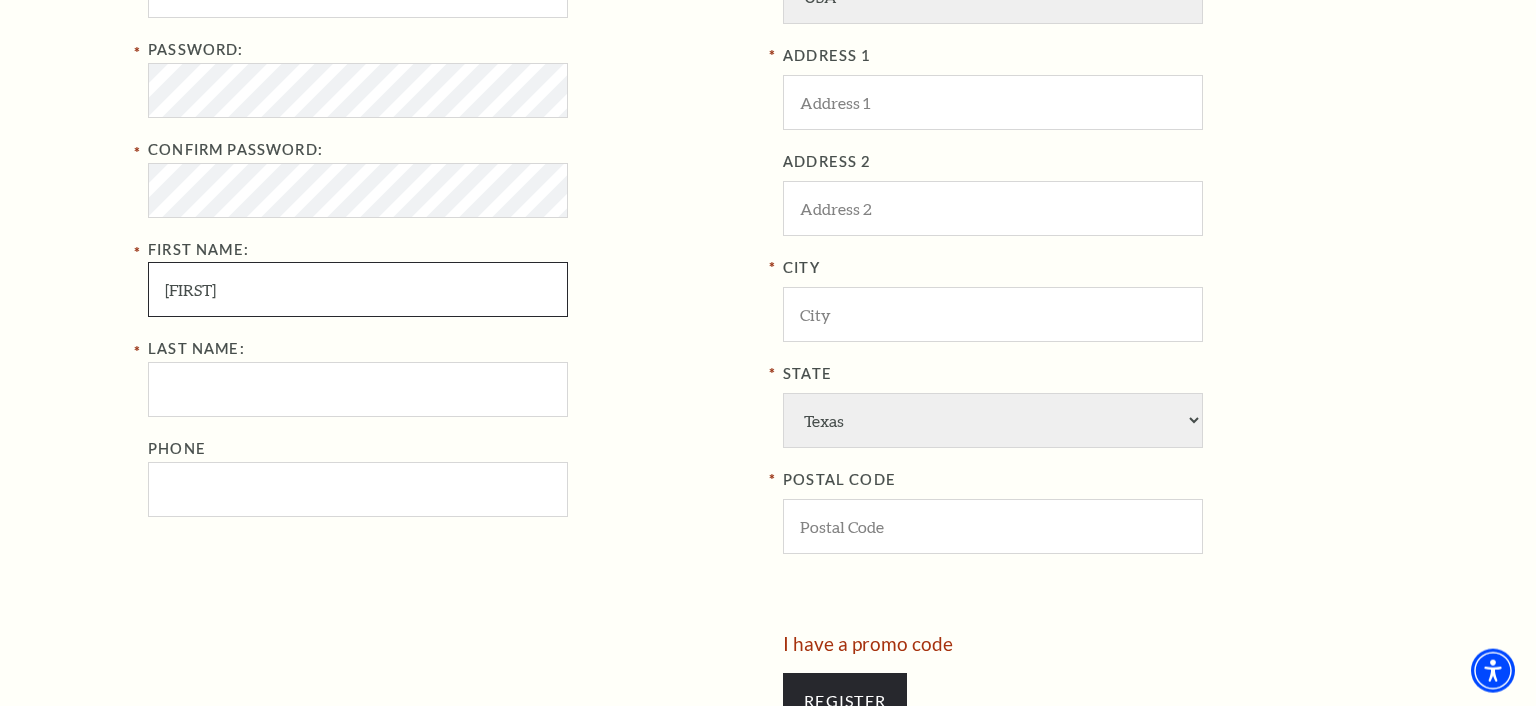 scroll, scrollTop: 844, scrollLeft: 0, axis: vertical 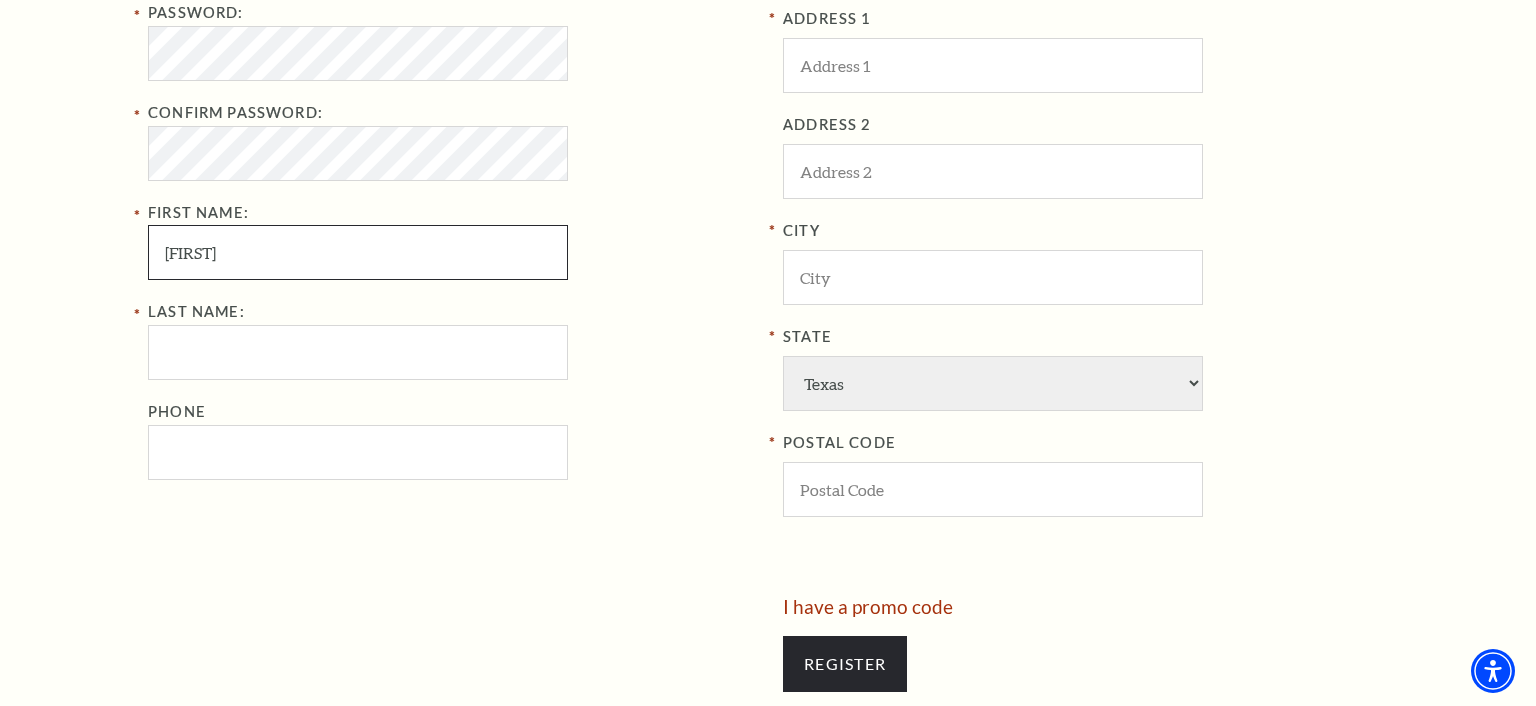 type on "Michael" 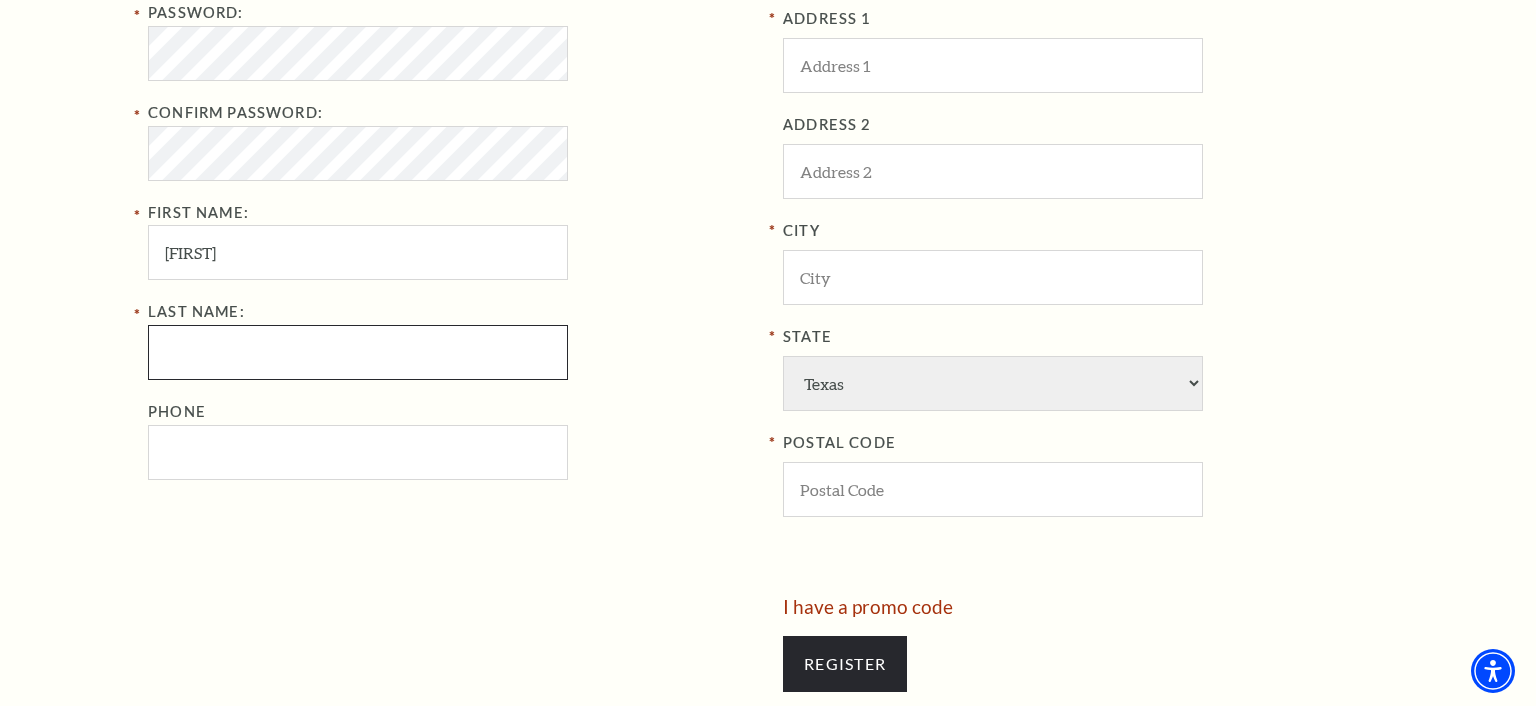 click on "Last Name:" at bounding box center (358, 352) 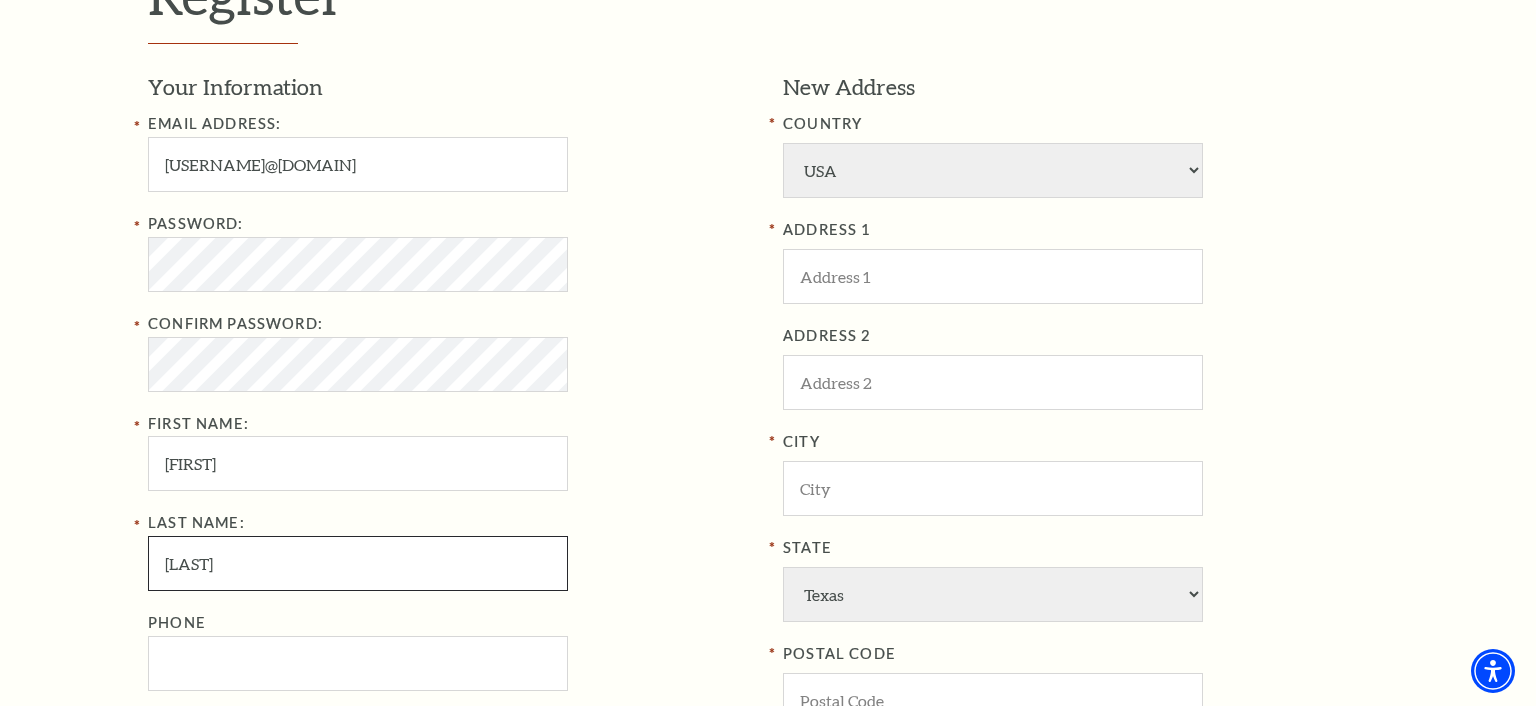 scroll, scrollTop: 739, scrollLeft: 0, axis: vertical 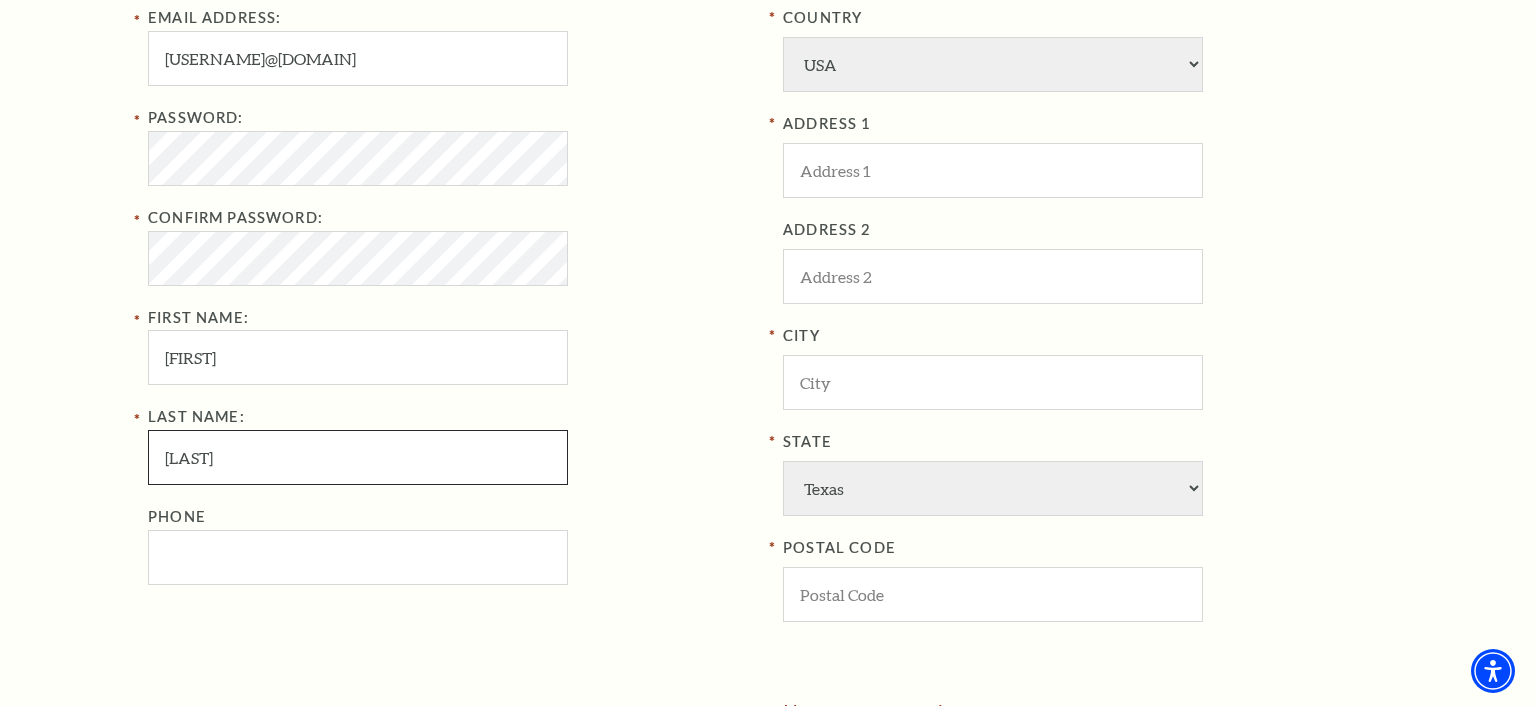 type on "DeGroot" 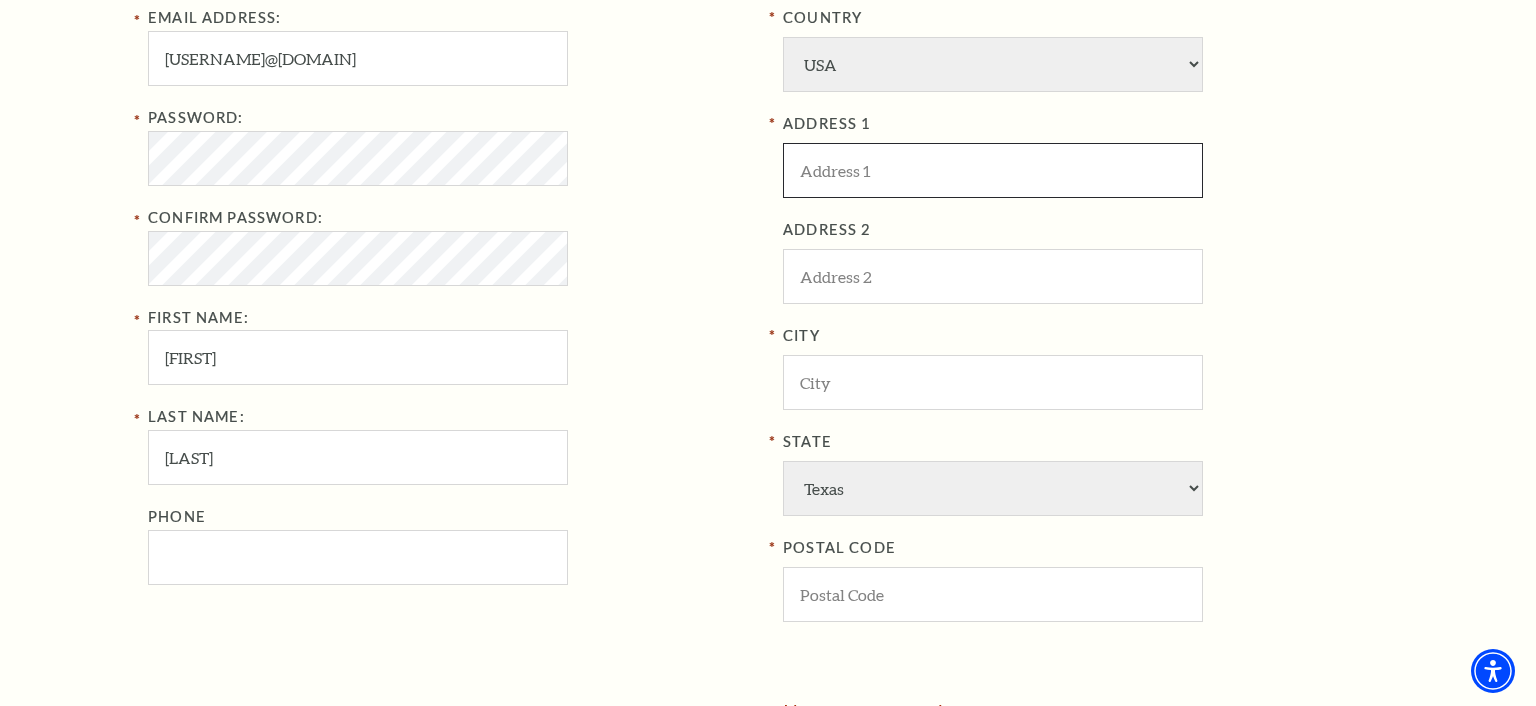 click at bounding box center (993, 170) 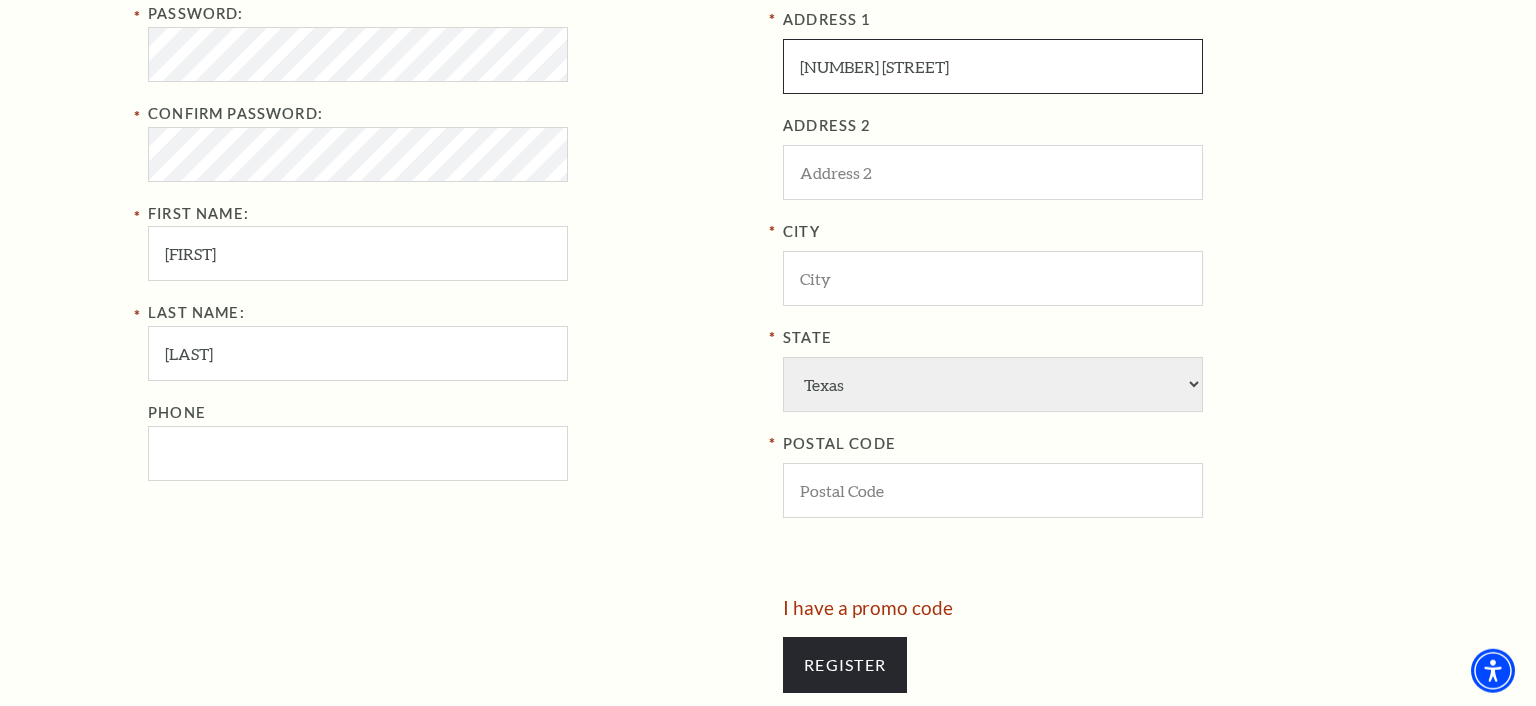 scroll, scrollTop: 844, scrollLeft: 0, axis: vertical 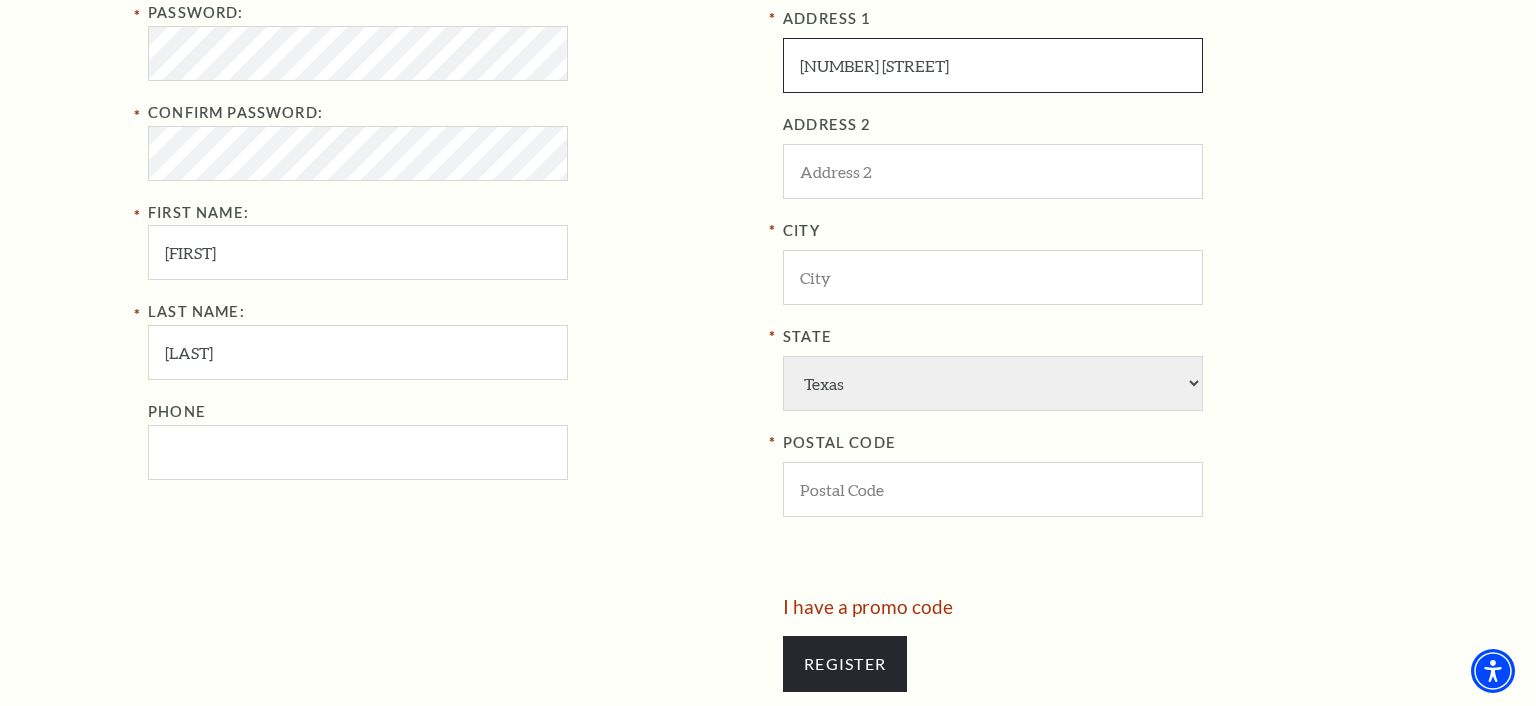 type on "7014 Coronado Ave" 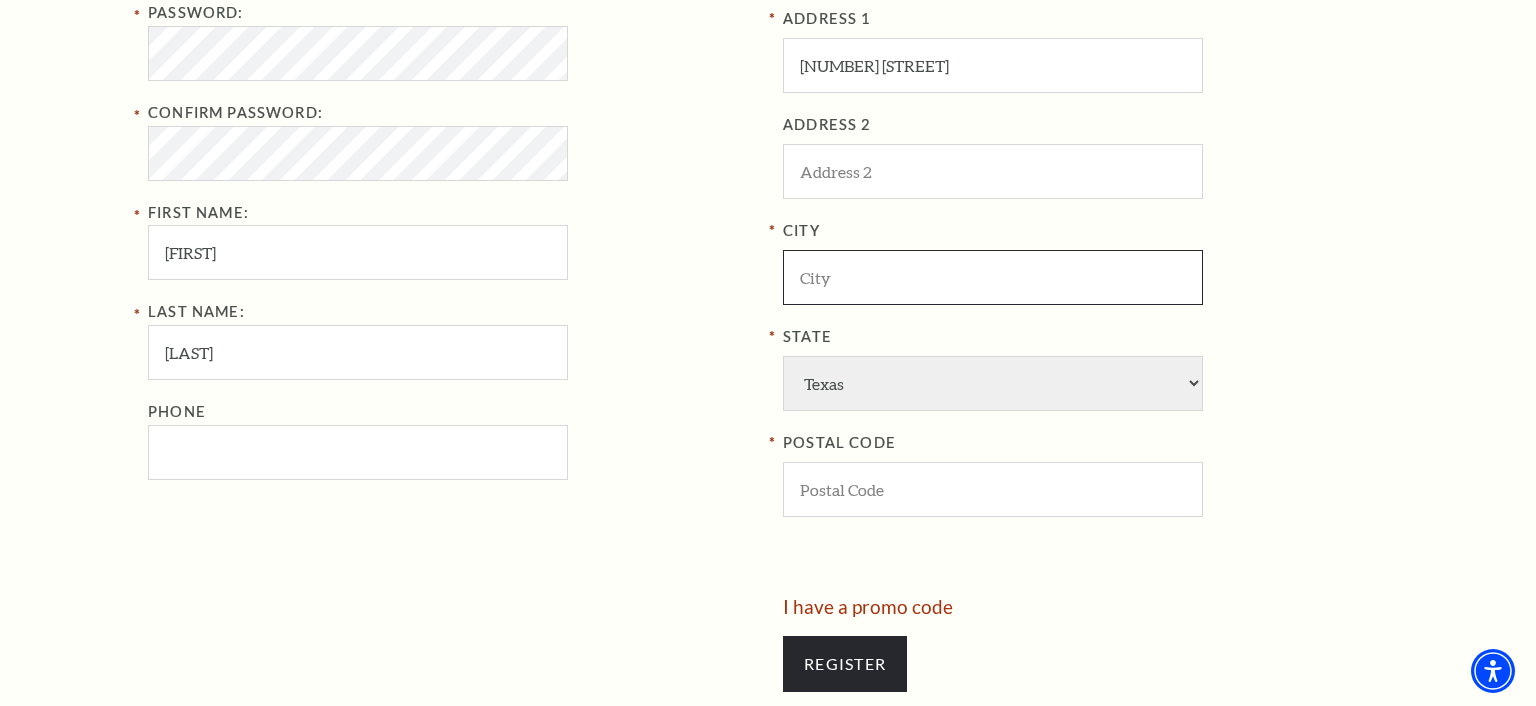 click at bounding box center (993, 277) 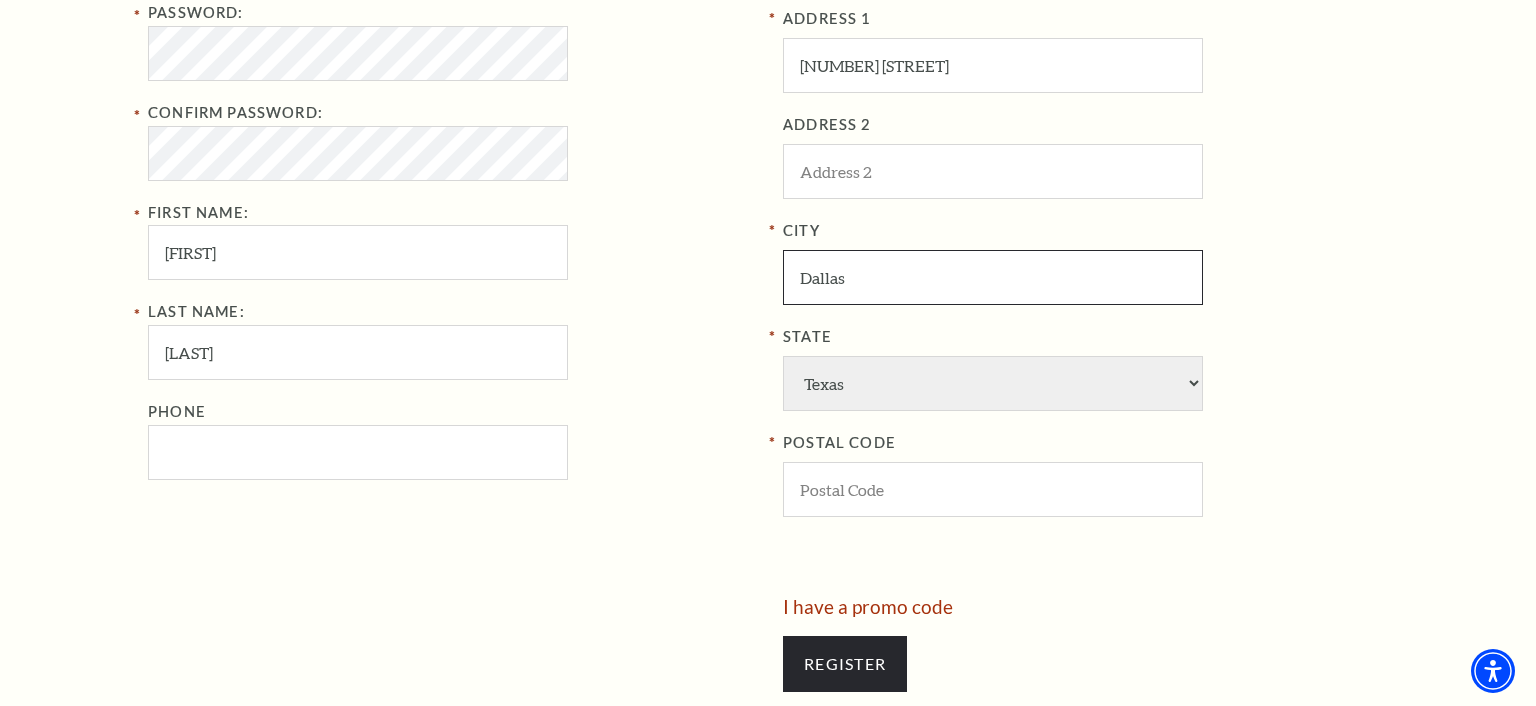 scroll, scrollTop: 950, scrollLeft: 0, axis: vertical 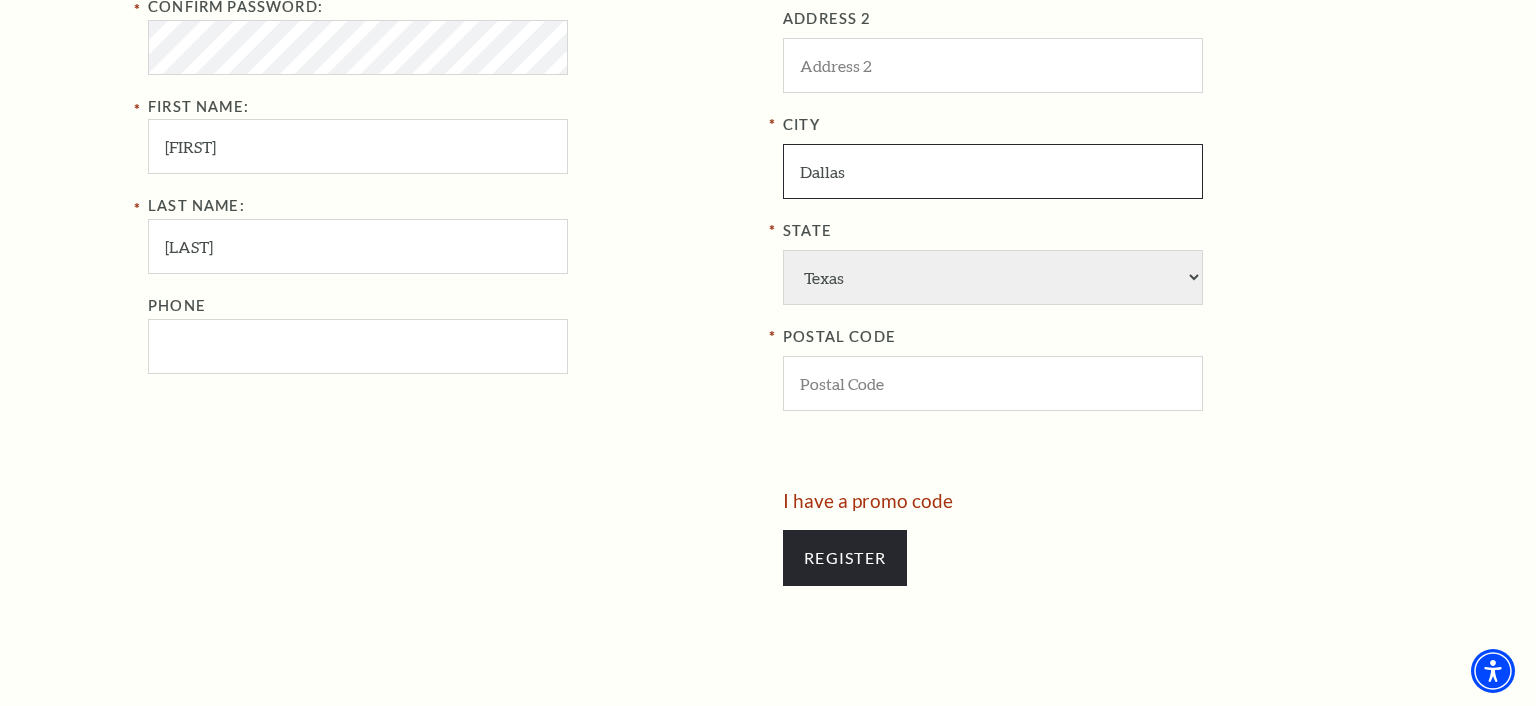 type on "Dallas" 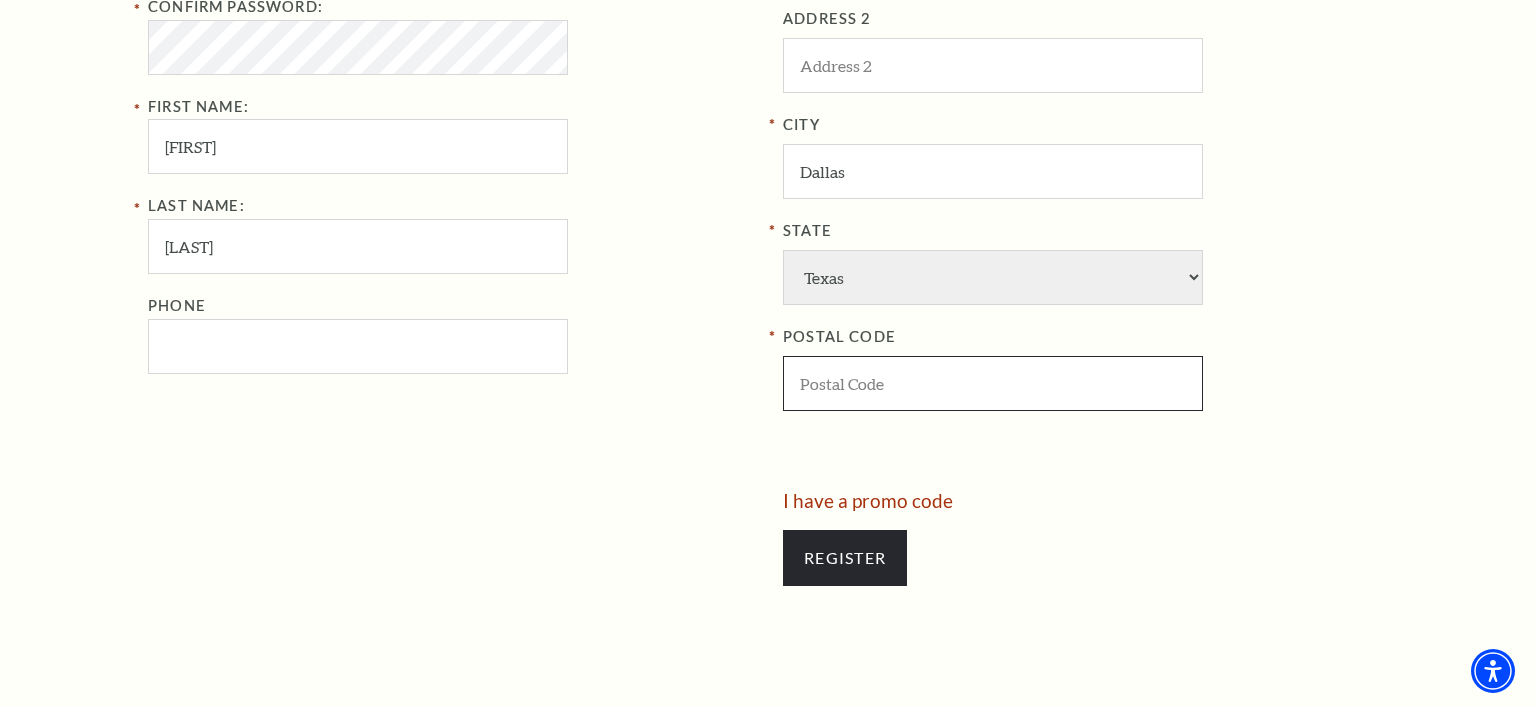 click at bounding box center (993, 383) 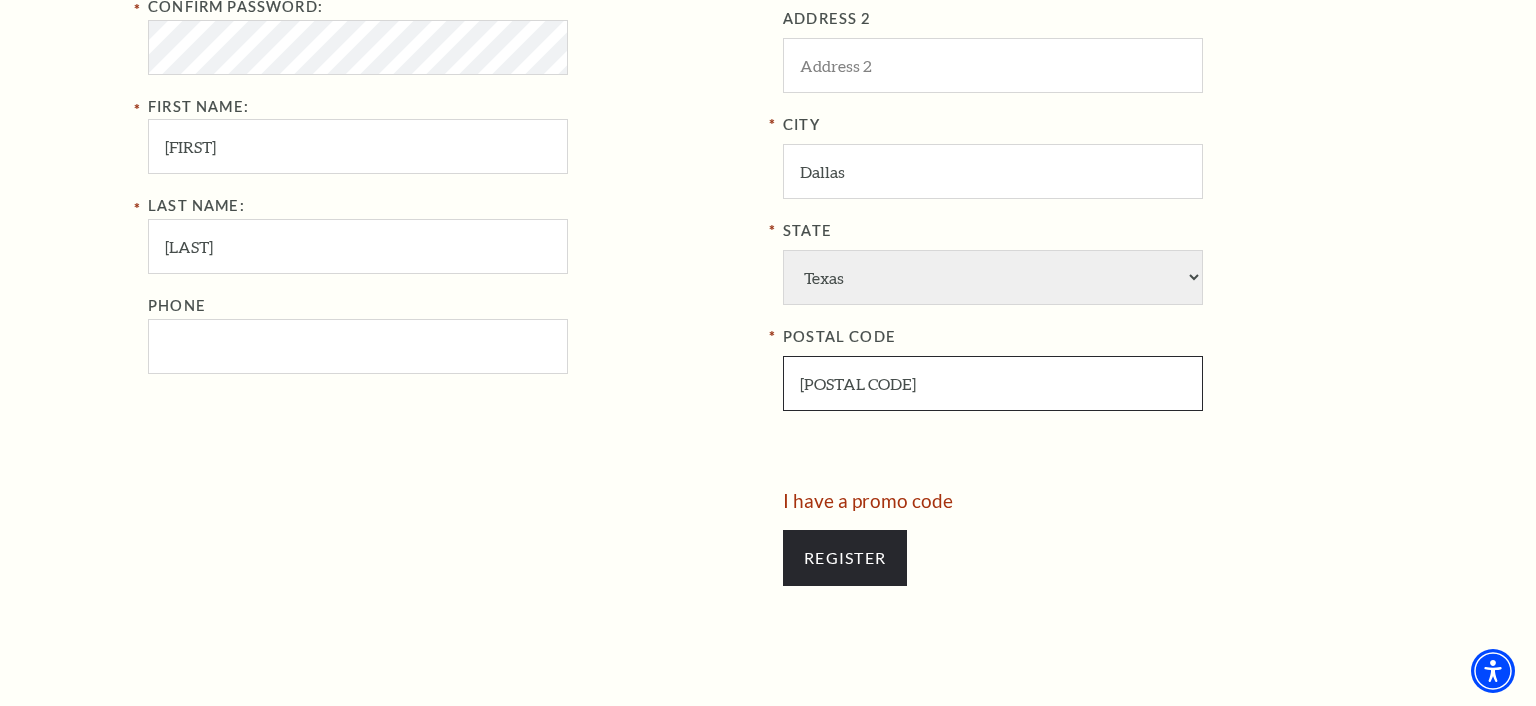 type on "75214" 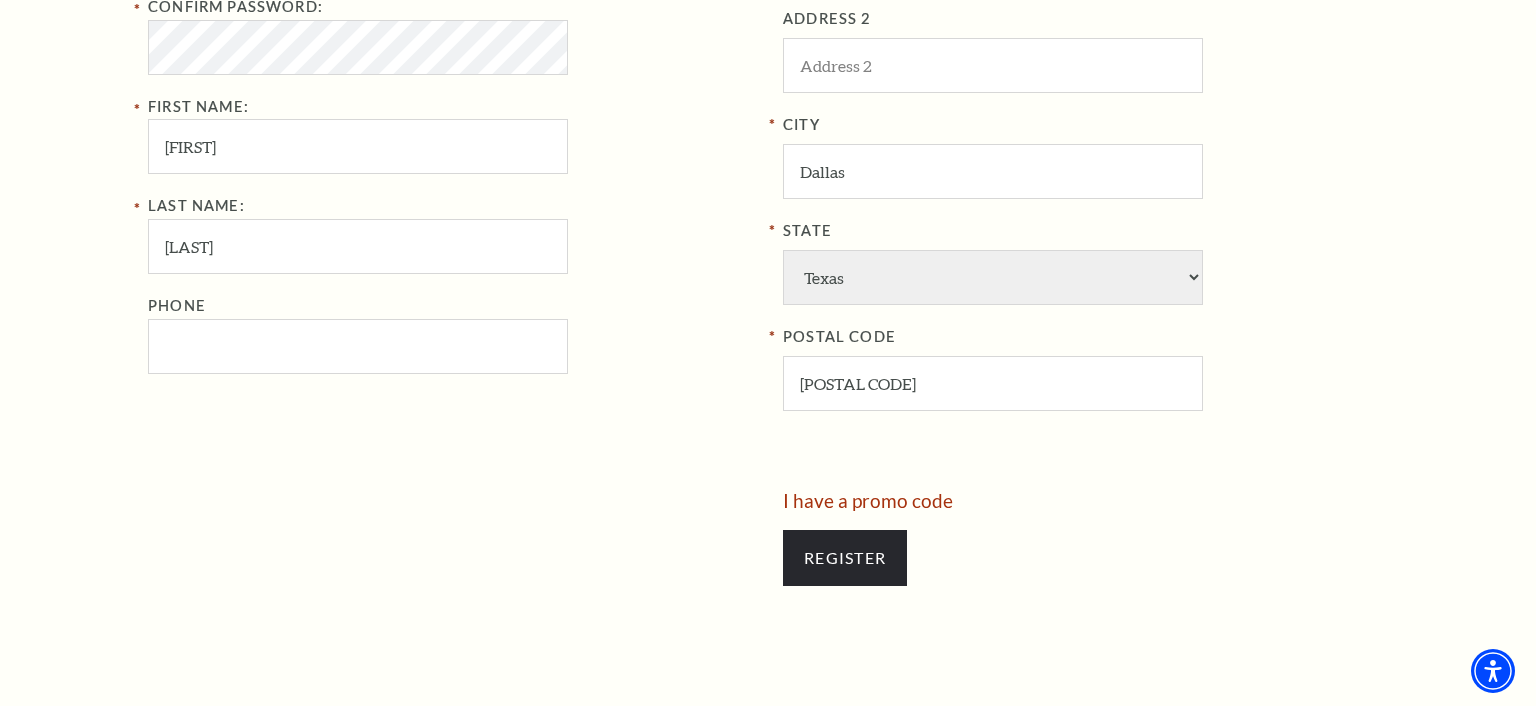 click on "POSTAL CODE   75214" at bounding box center [1085, 368] 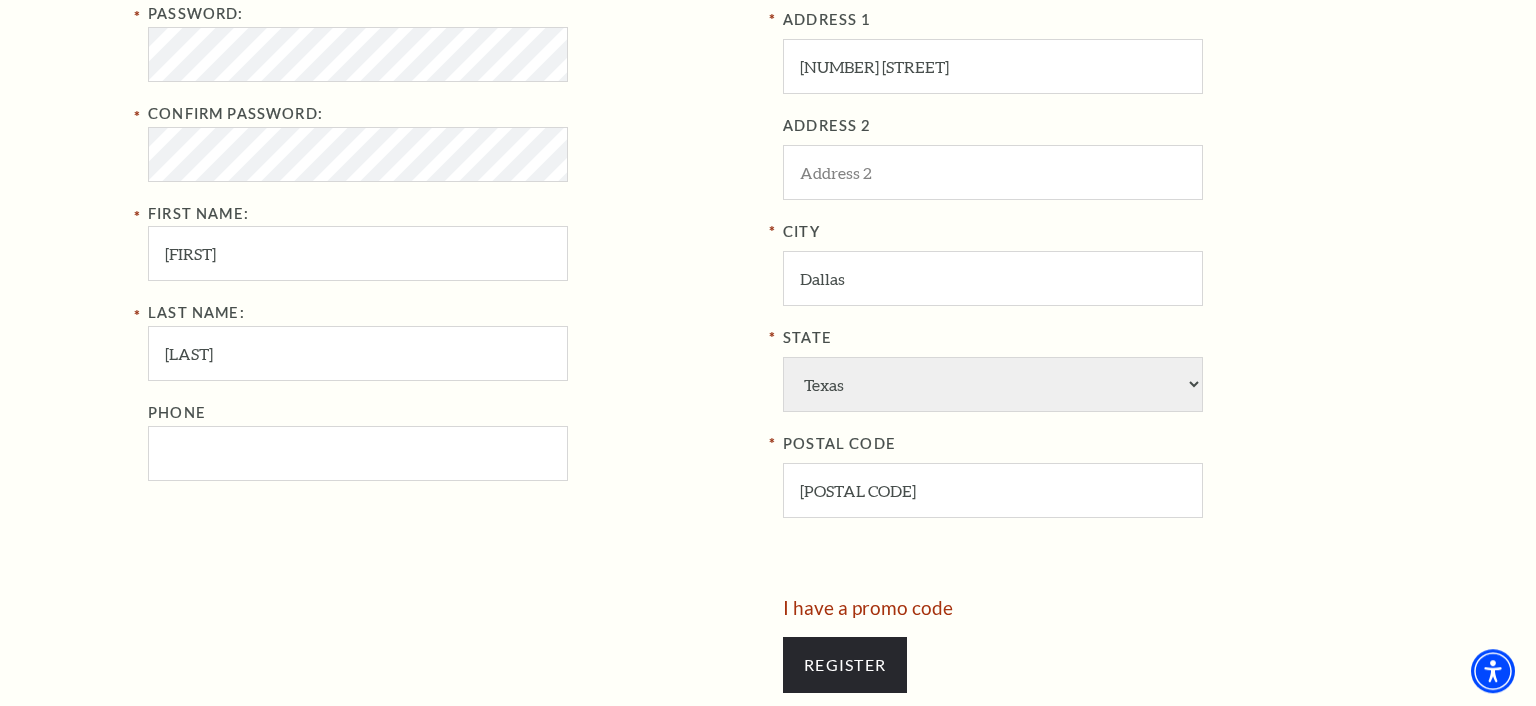 scroll, scrollTop: 844, scrollLeft: 0, axis: vertical 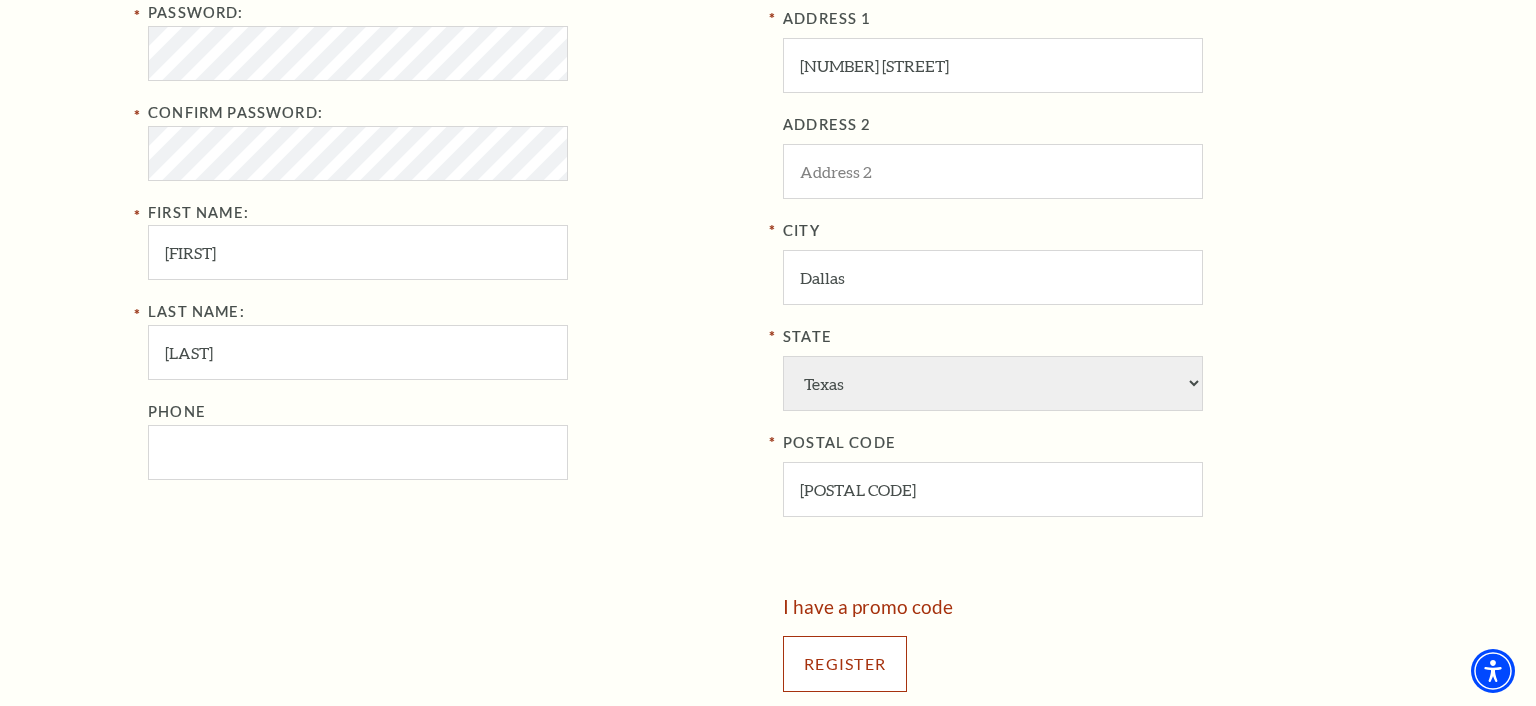 click on "Register" at bounding box center (845, 664) 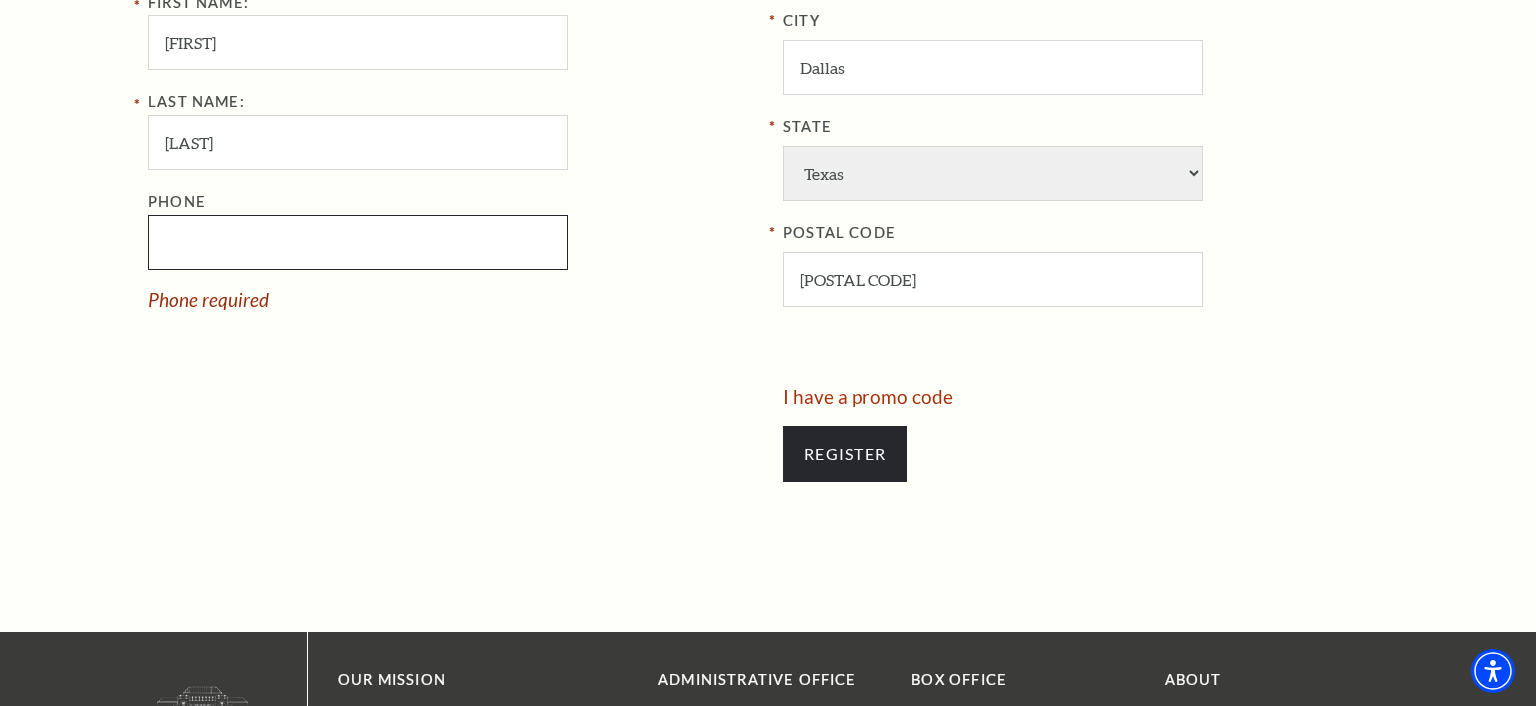 scroll, scrollTop: 1056, scrollLeft: 0, axis: vertical 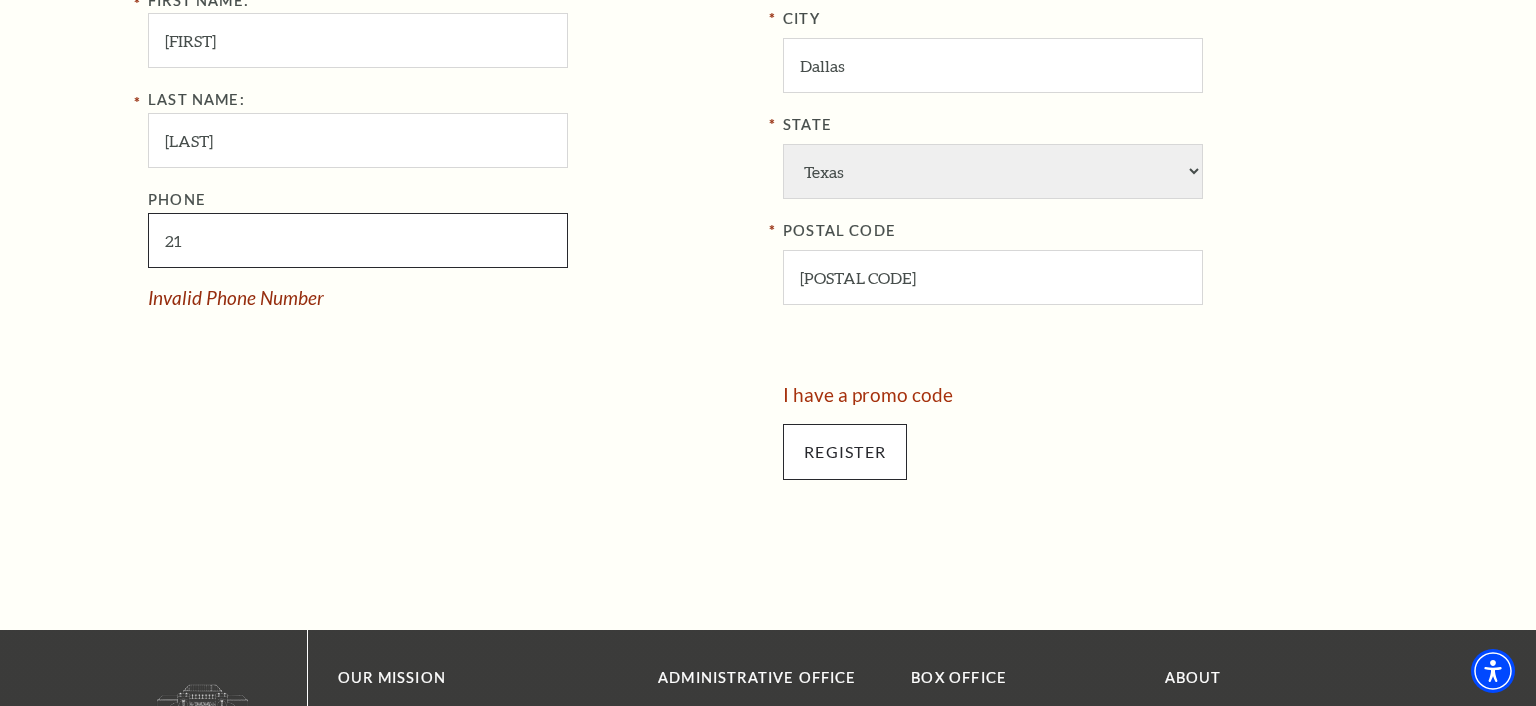 type on "2" 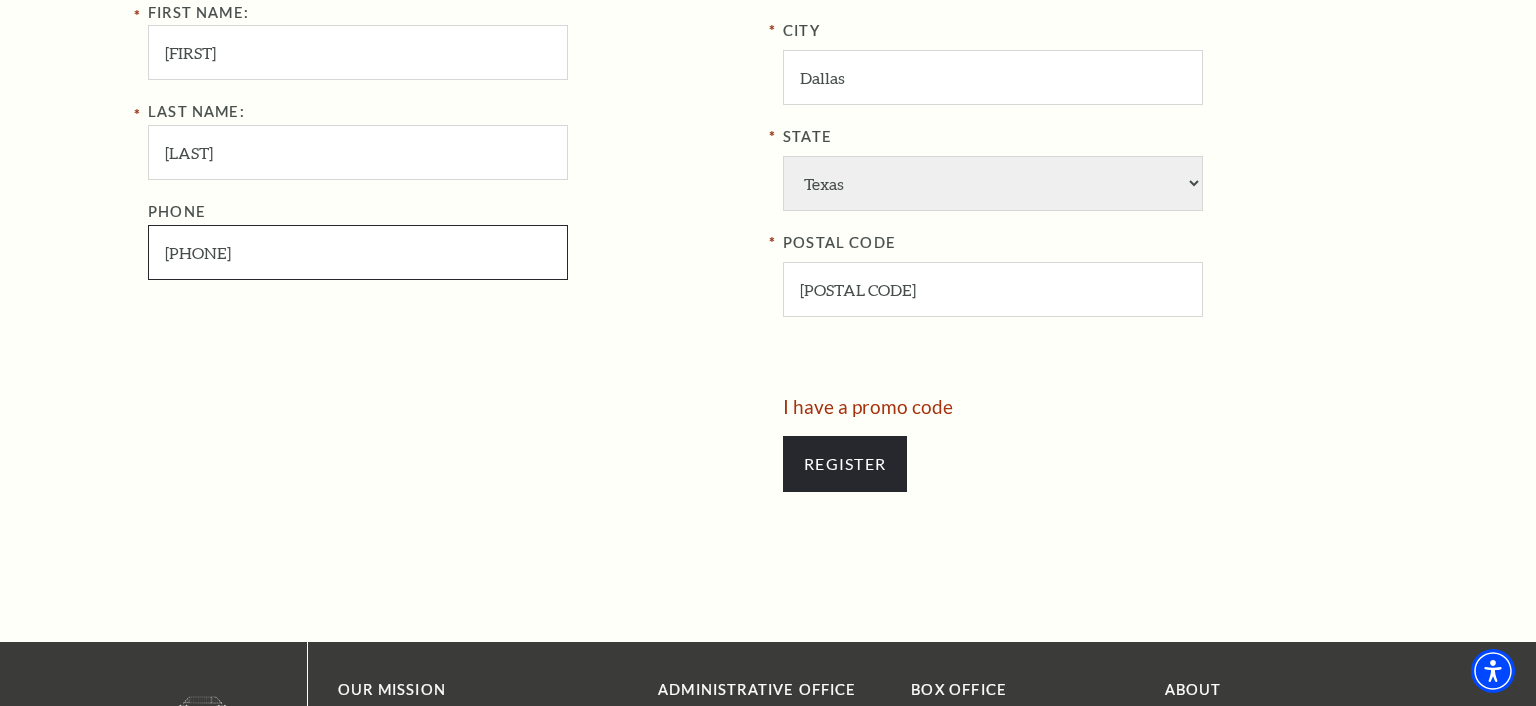 scroll, scrollTop: 1056, scrollLeft: 0, axis: vertical 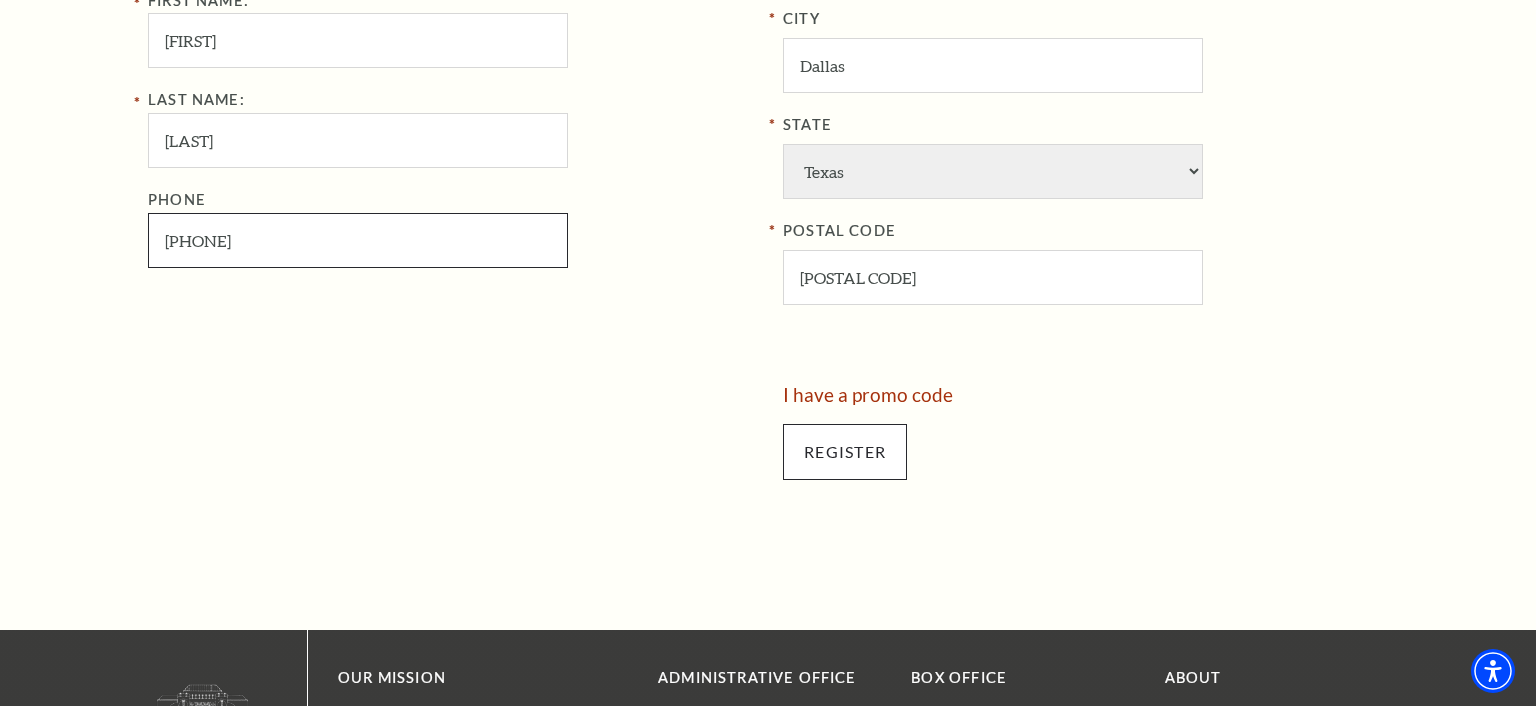 type on "214-542-2928" 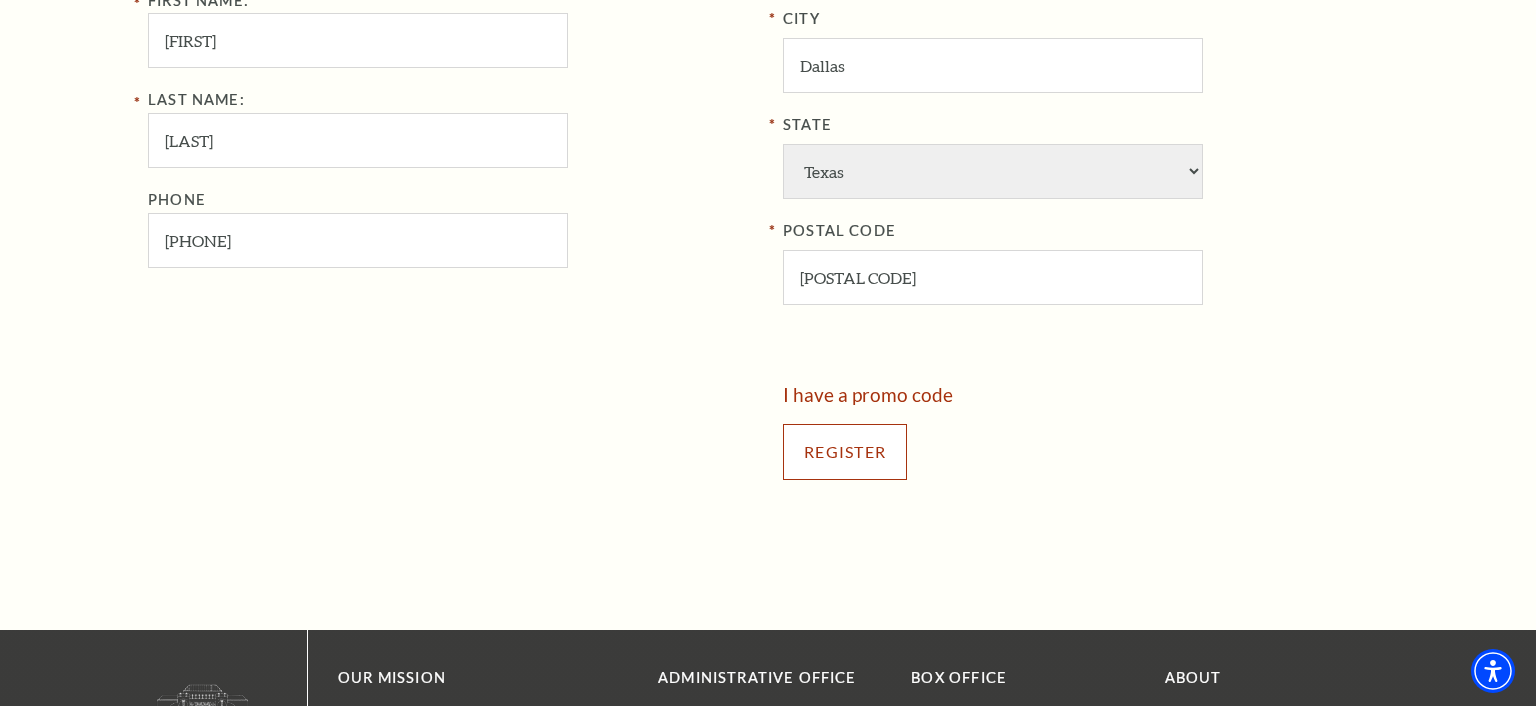 click on "Register" at bounding box center [845, 452] 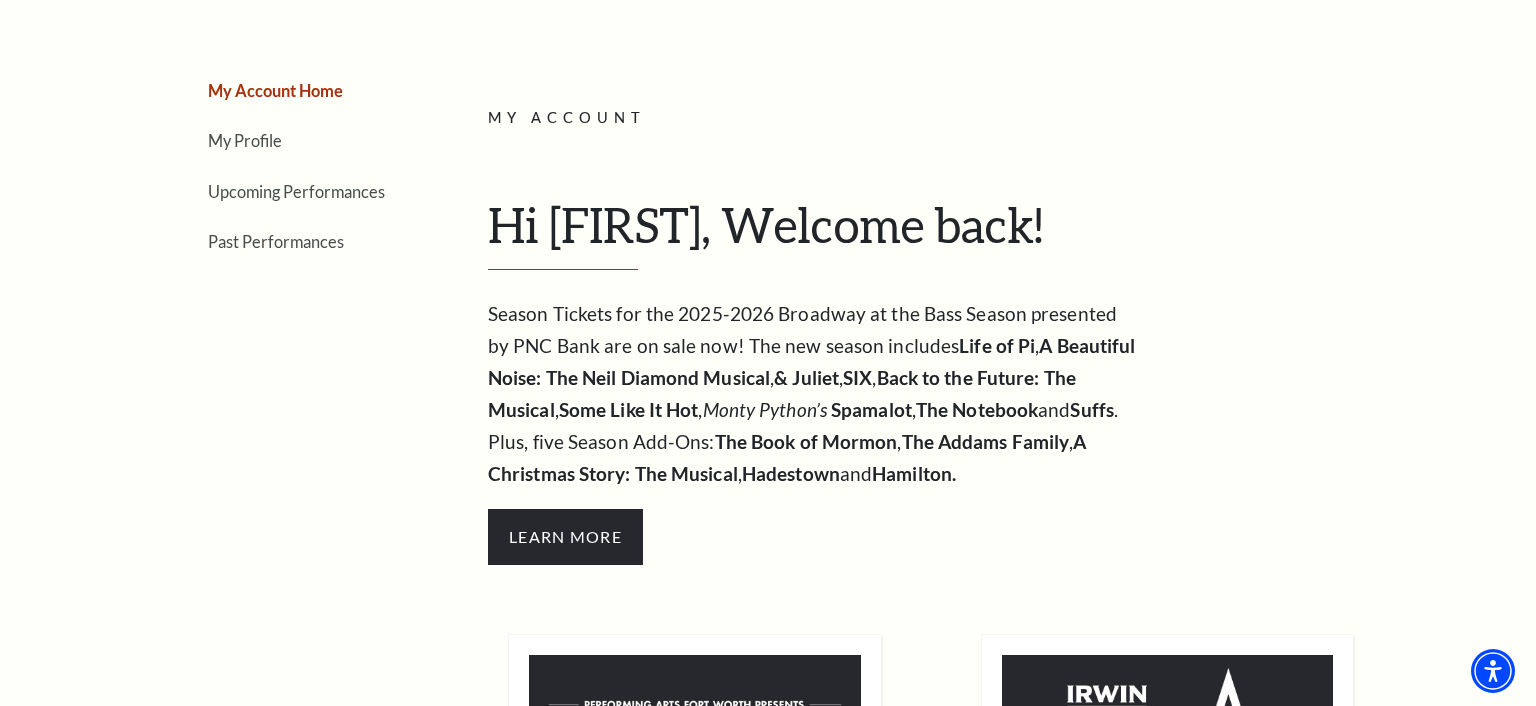 scroll, scrollTop: 0, scrollLeft: 0, axis: both 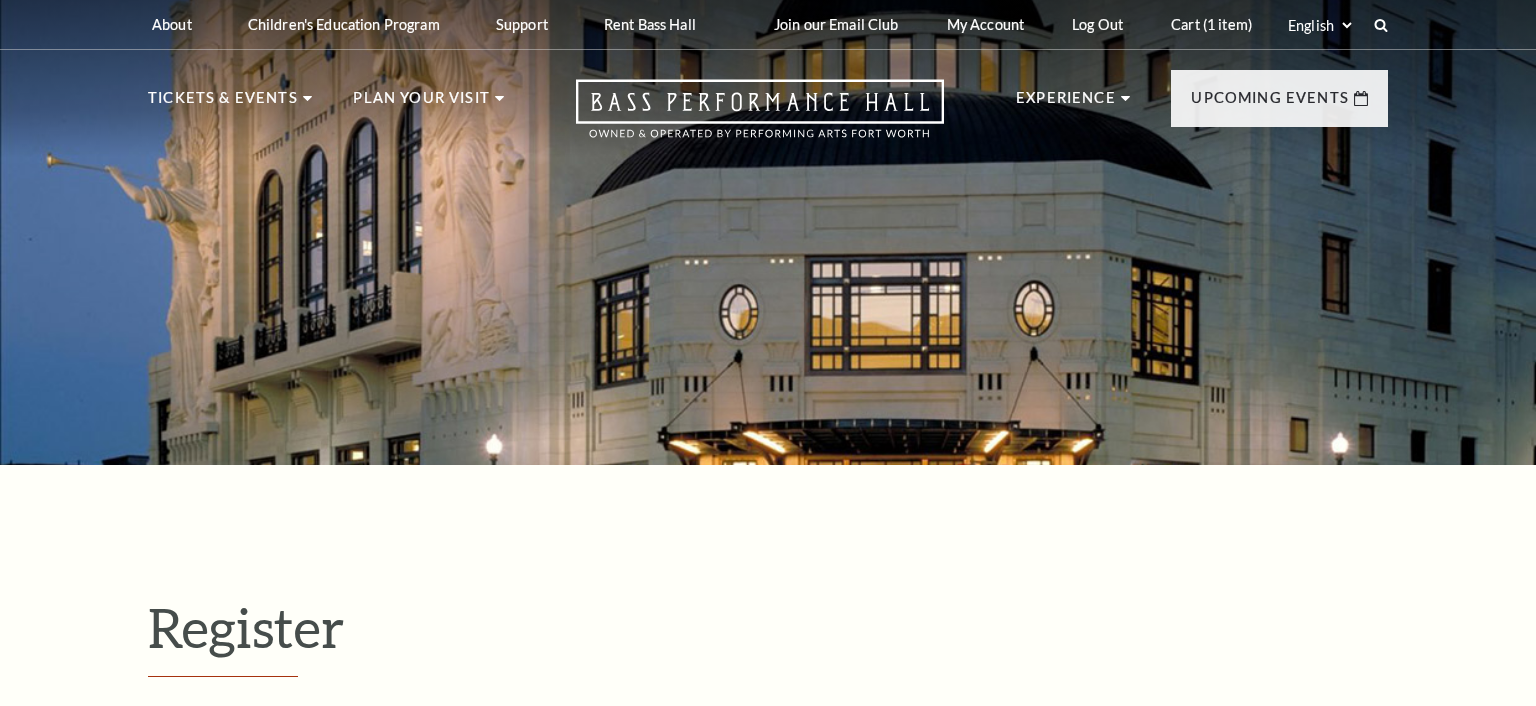 select on "1" 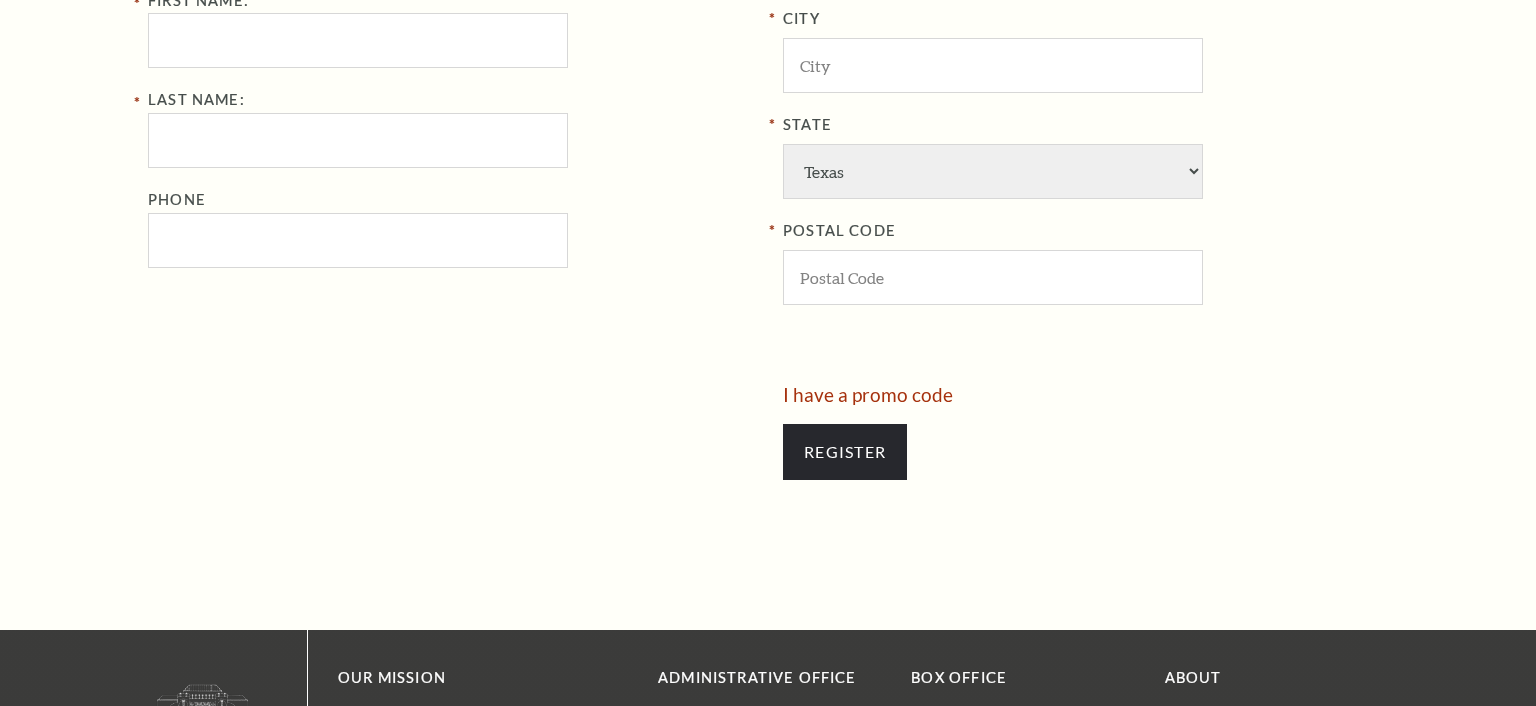 scroll, scrollTop: 1056, scrollLeft: 0, axis: vertical 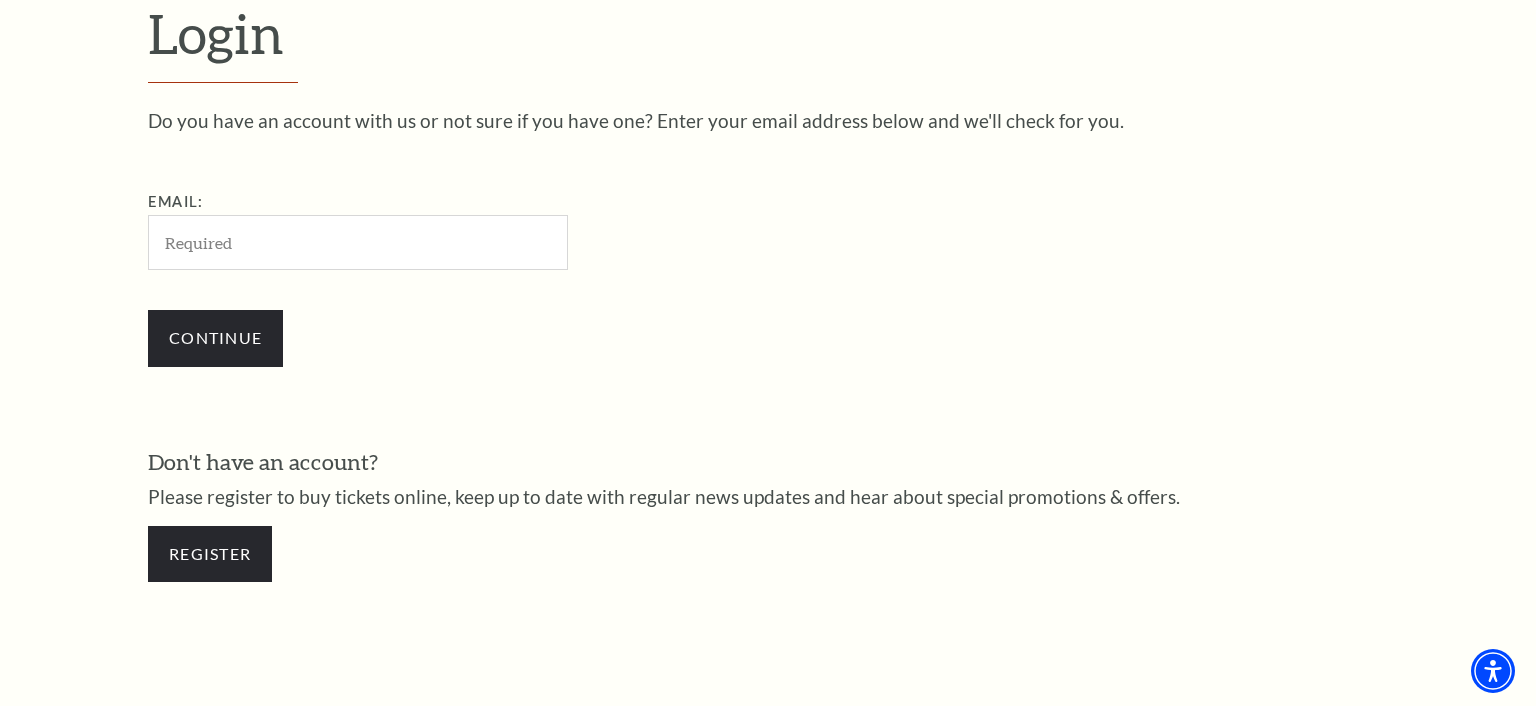 click on "Continue" at bounding box center [458, 338] 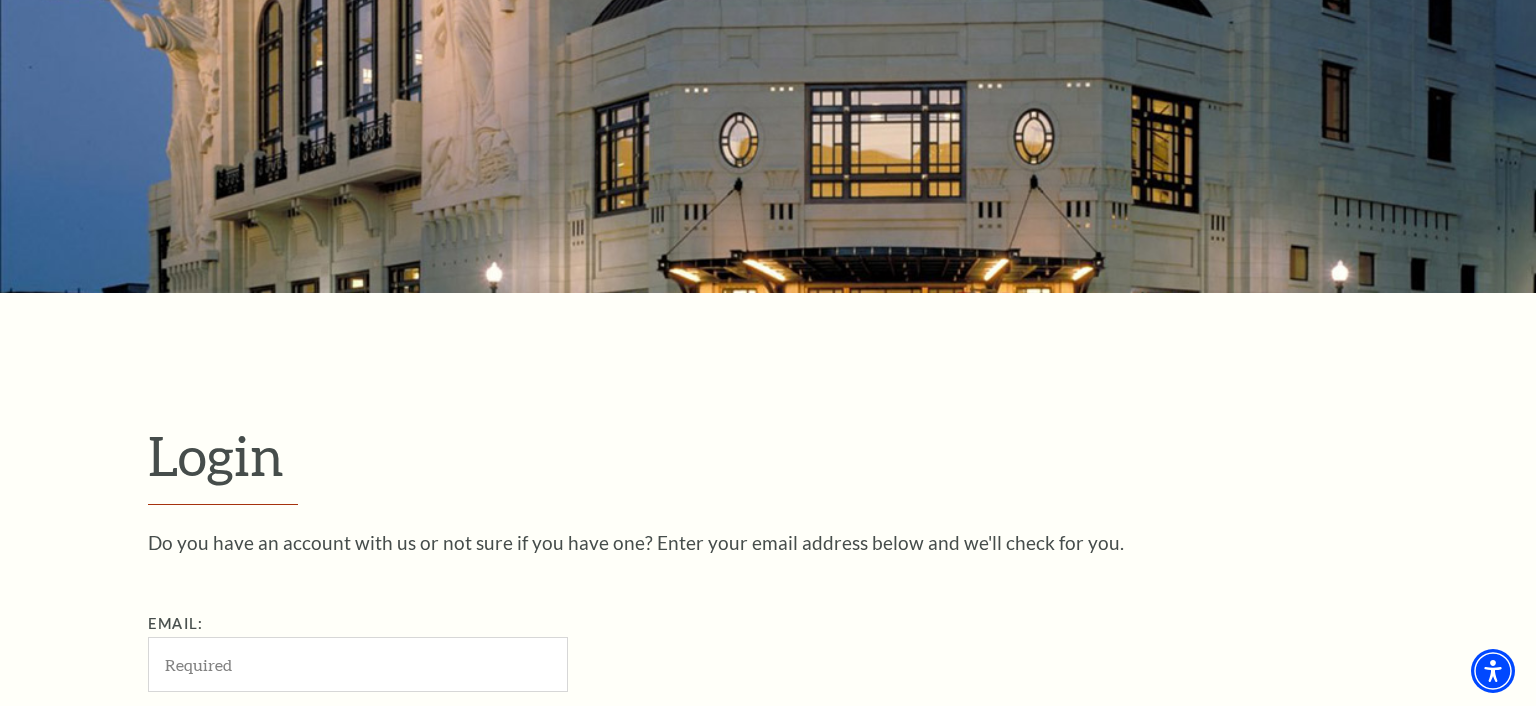 scroll, scrollTop: 489, scrollLeft: 0, axis: vertical 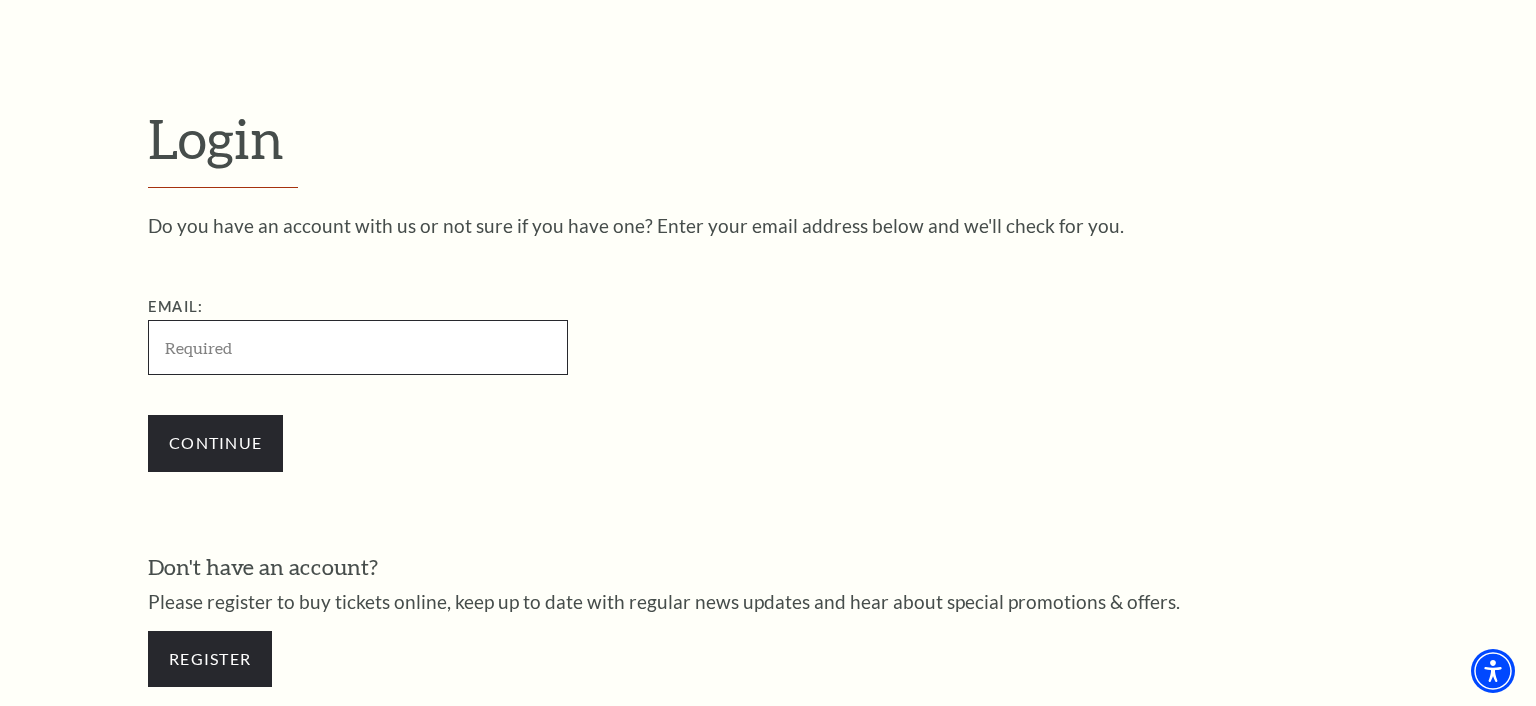 click on "Email:" at bounding box center (358, 347) 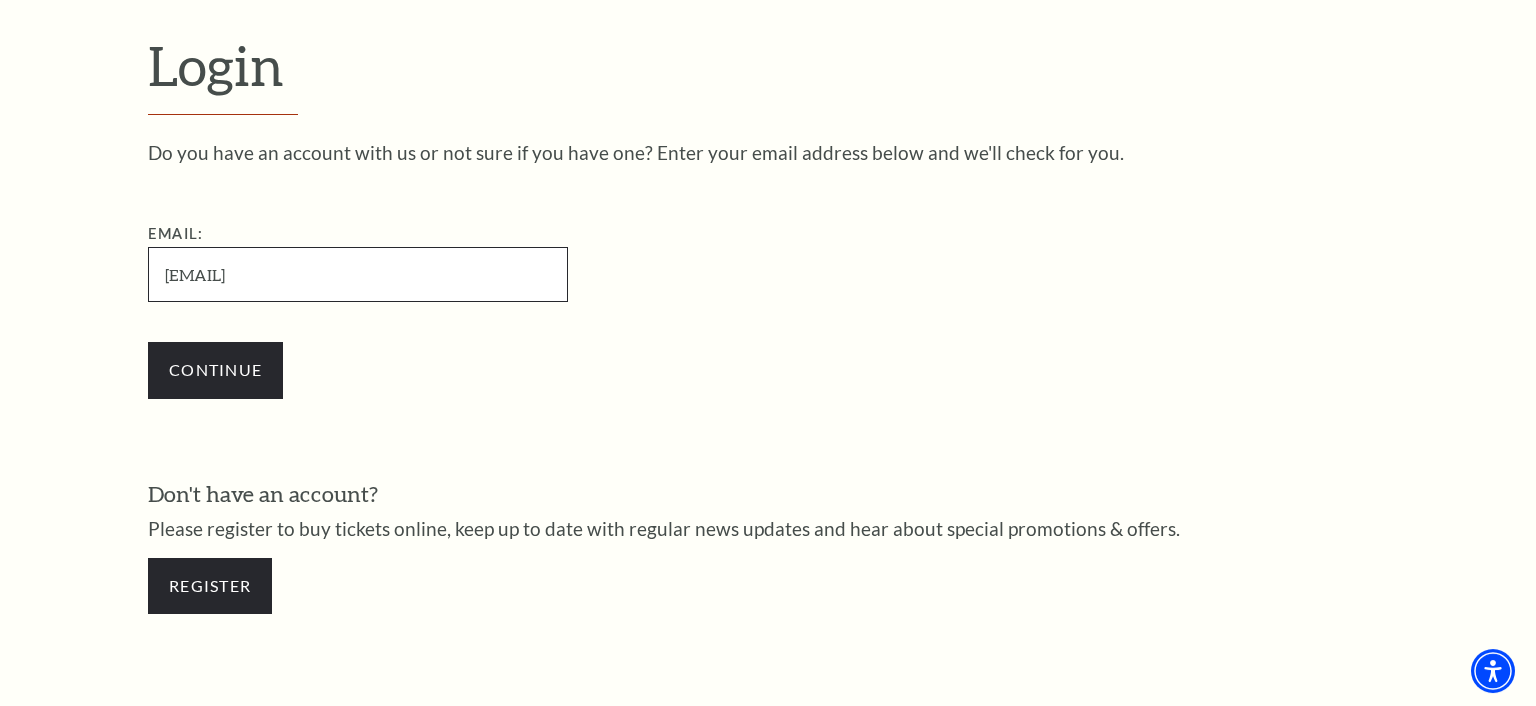 scroll, scrollTop: 594, scrollLeft: 0, axis: vertical 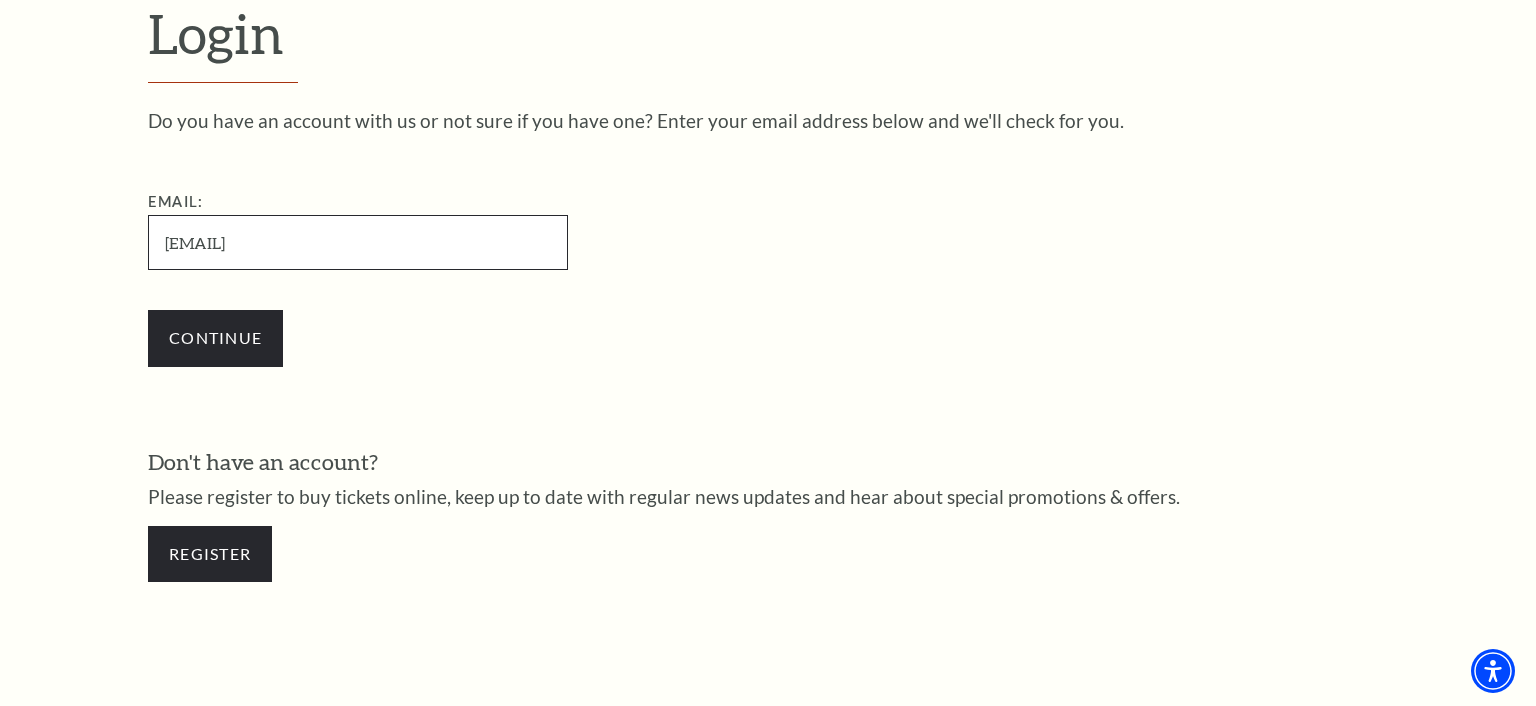 click on "mdegroot01@me.com" at bounding box center (358, 242) 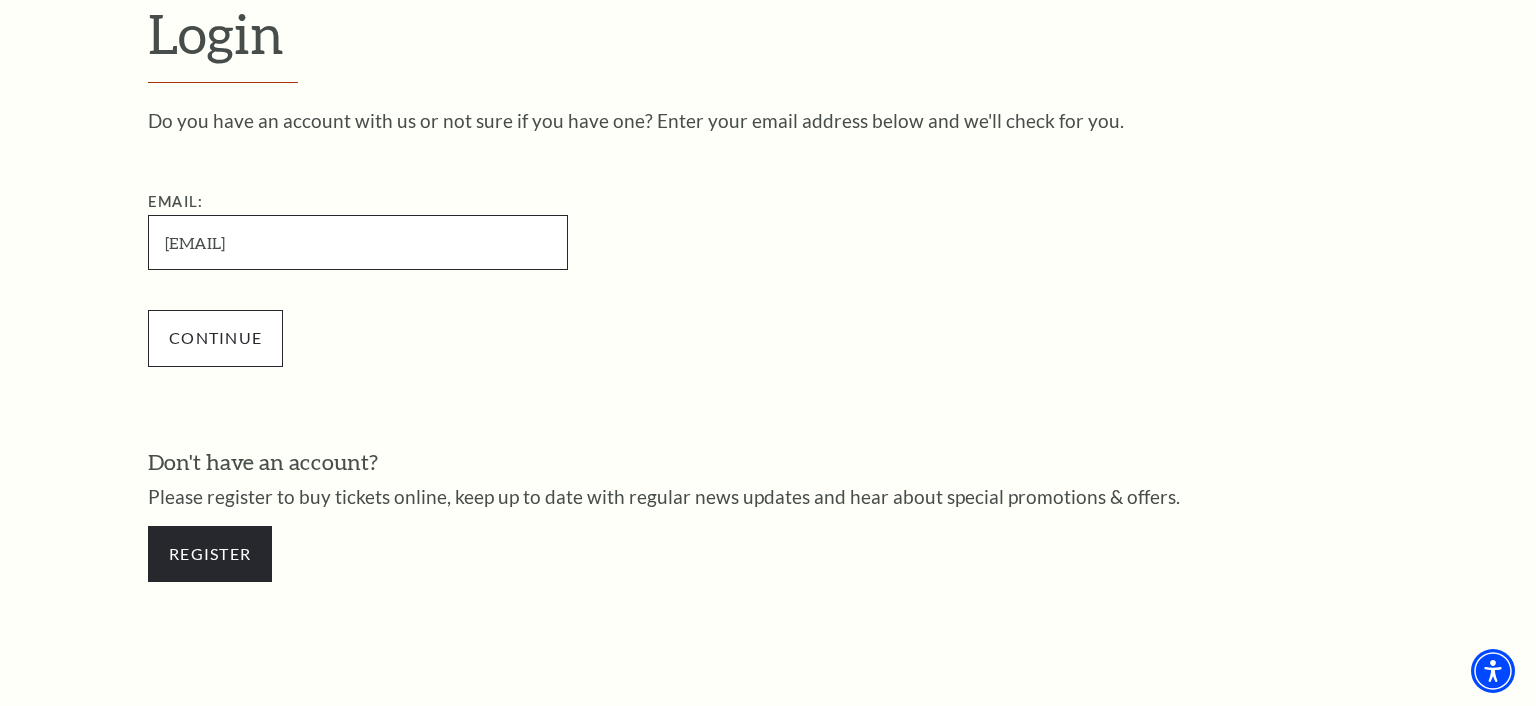 type on "mdegroot01@me.com" 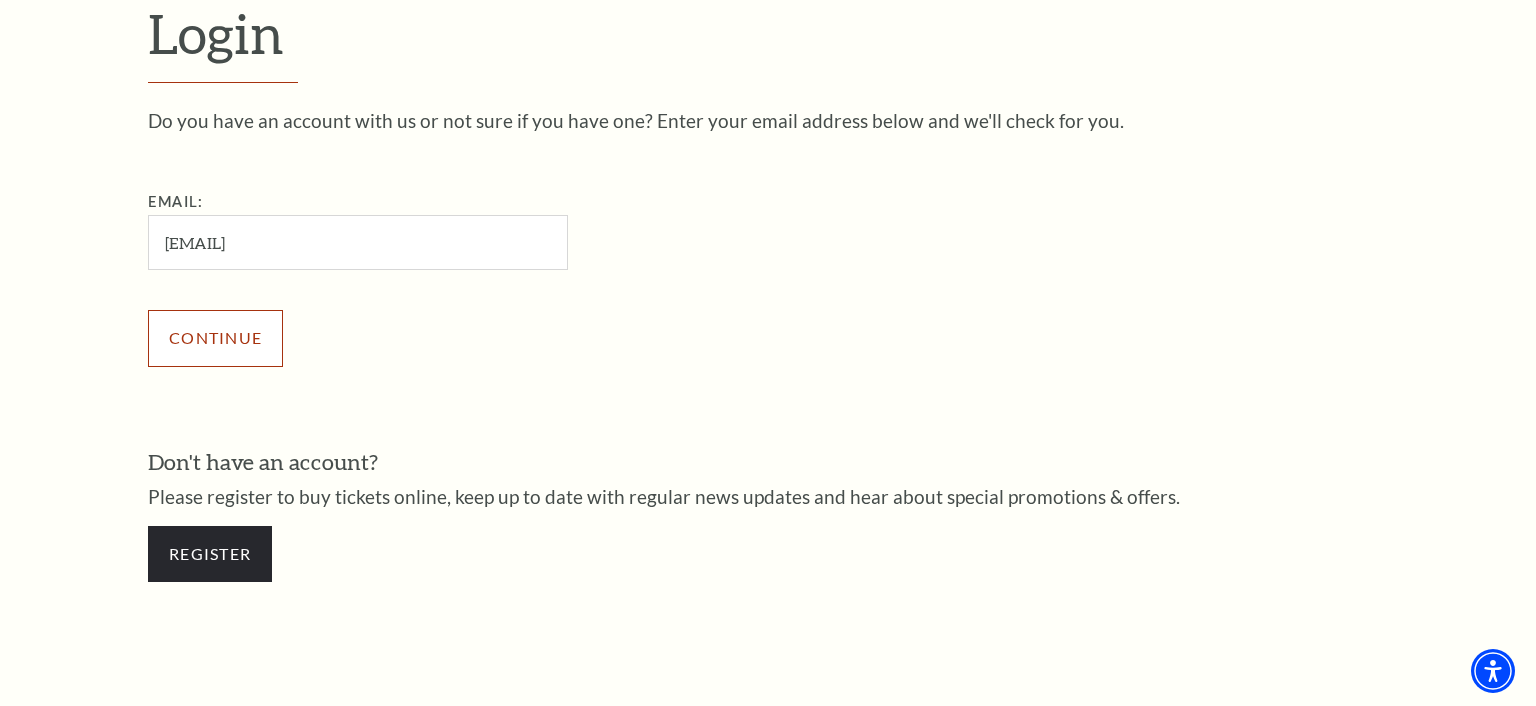 click on "Continue" at bounding box center (215, 338) 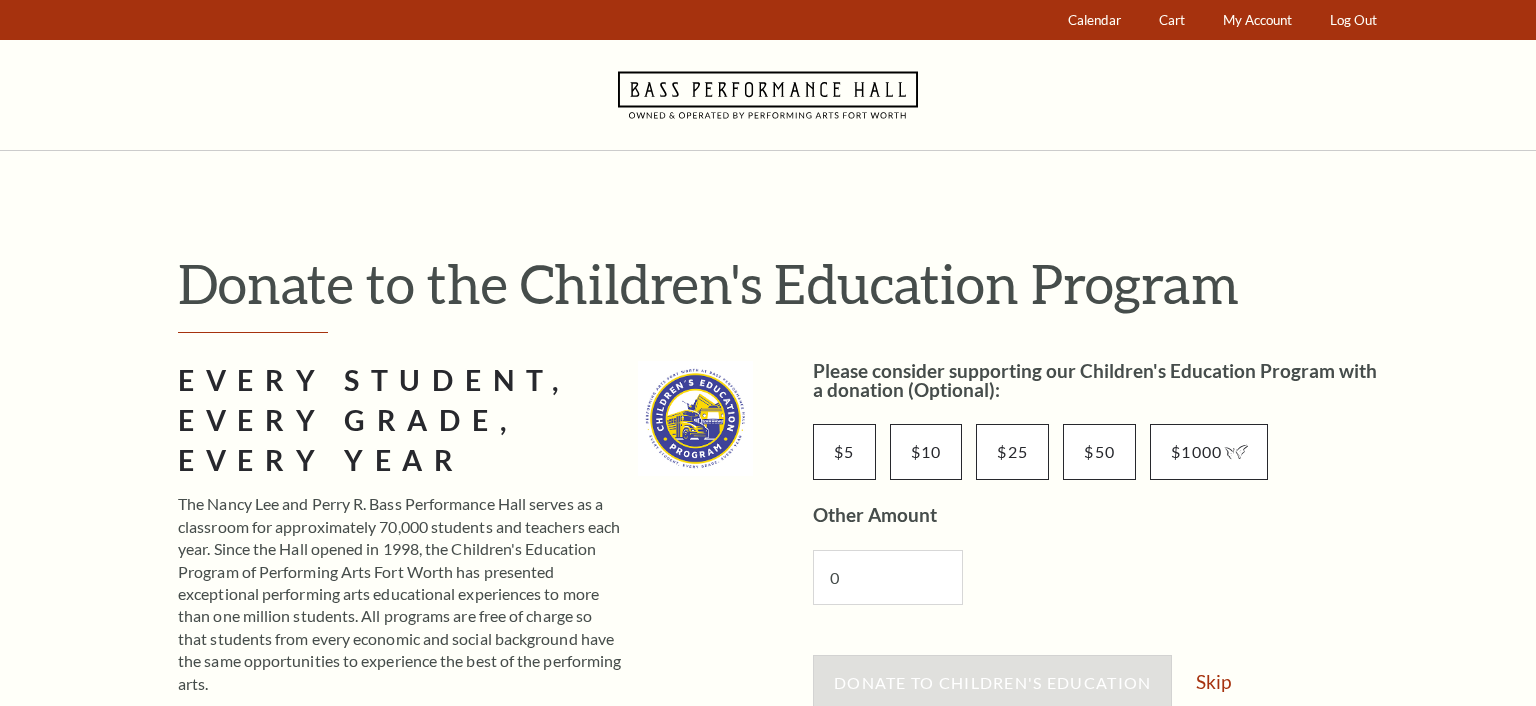 scroll, scrollTop: 0, scrollLeft: 0, axis: both 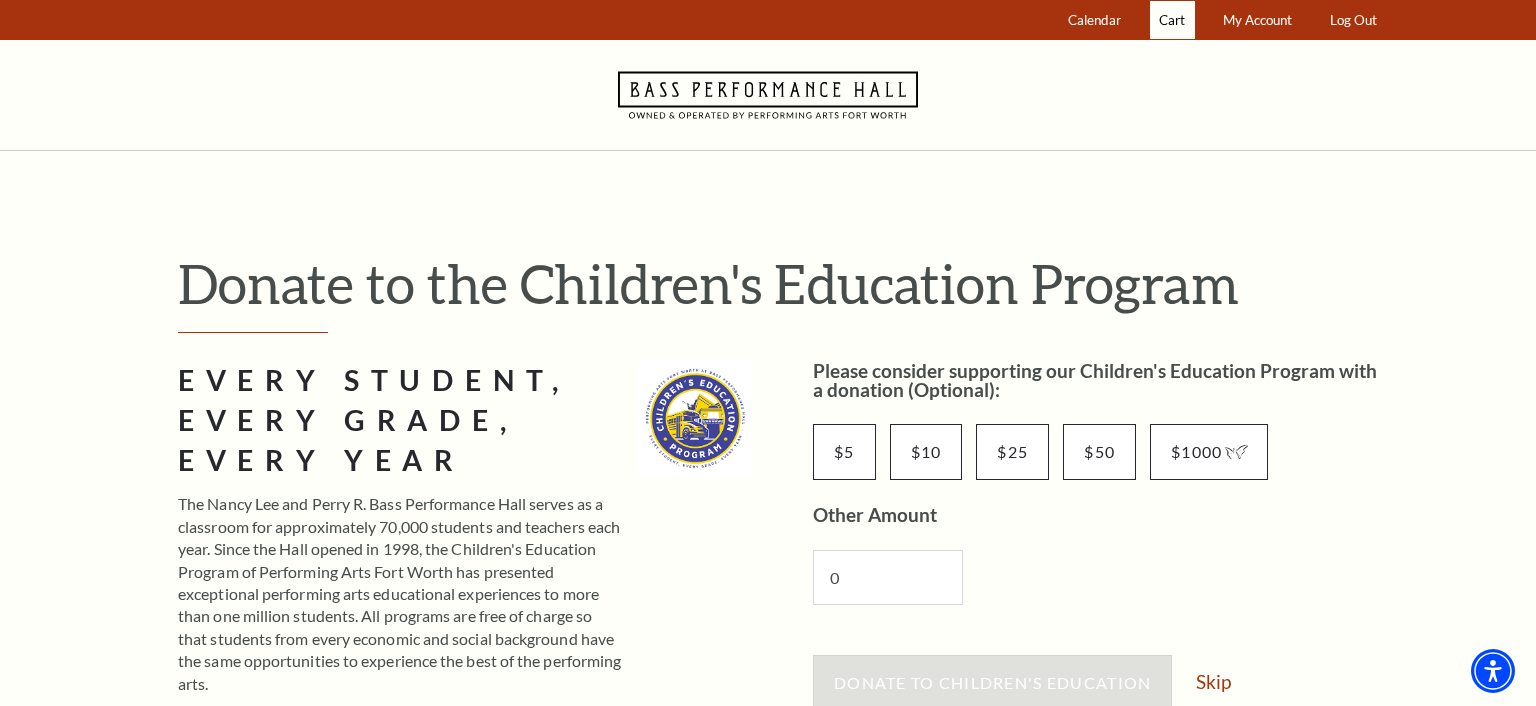 click on "Cart" at bounding box center (1172, 20) 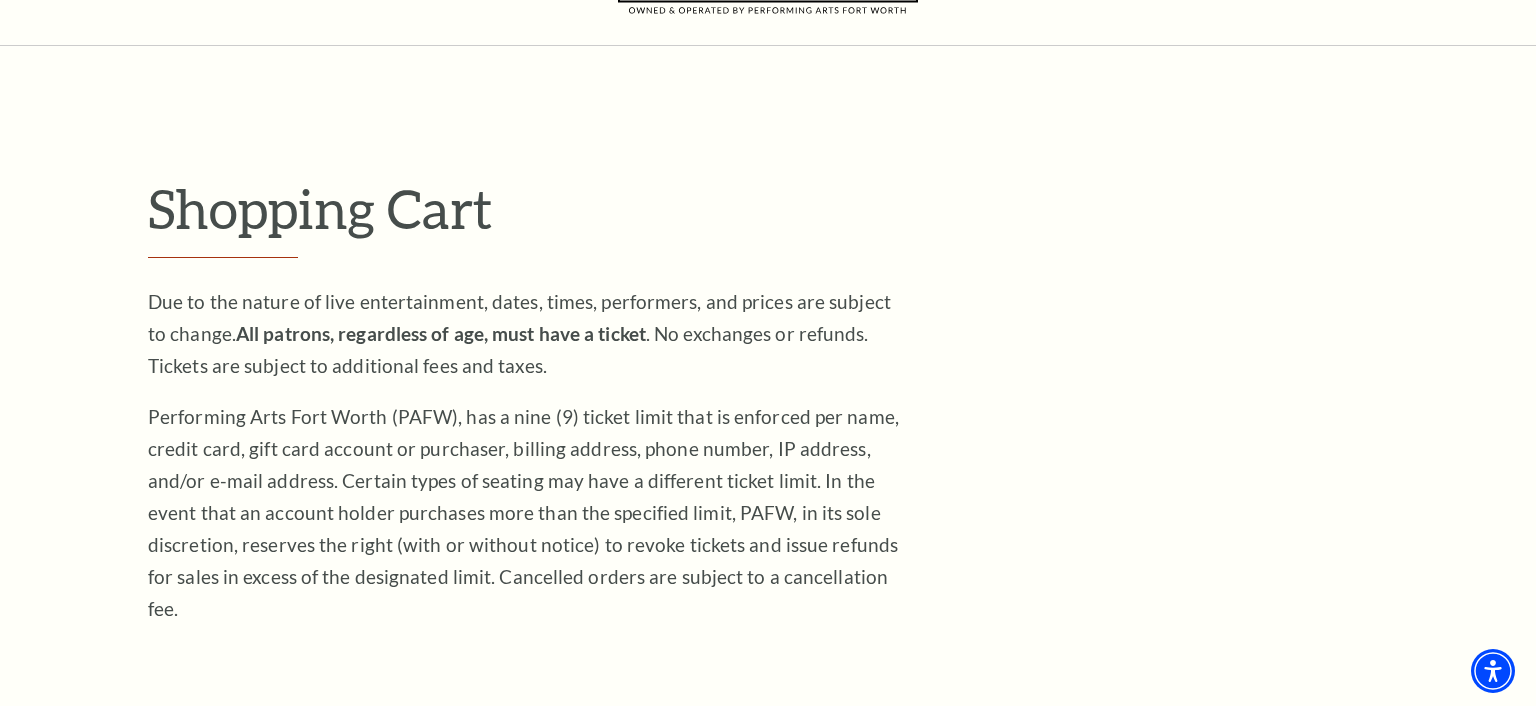 scroll, scrollTop: 0, scrollLeft: 0, axis: both 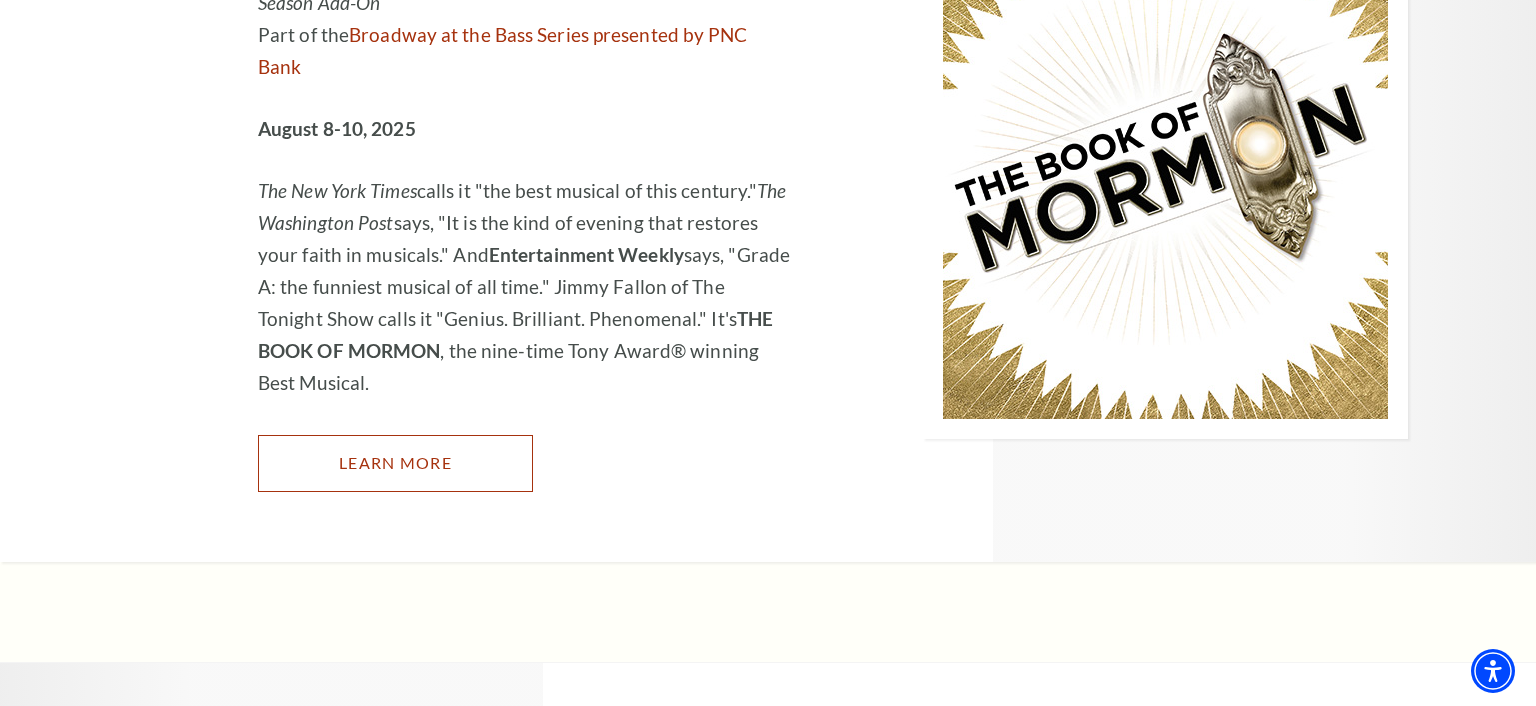 click on "Learn More" at bounding box center (395, 463) 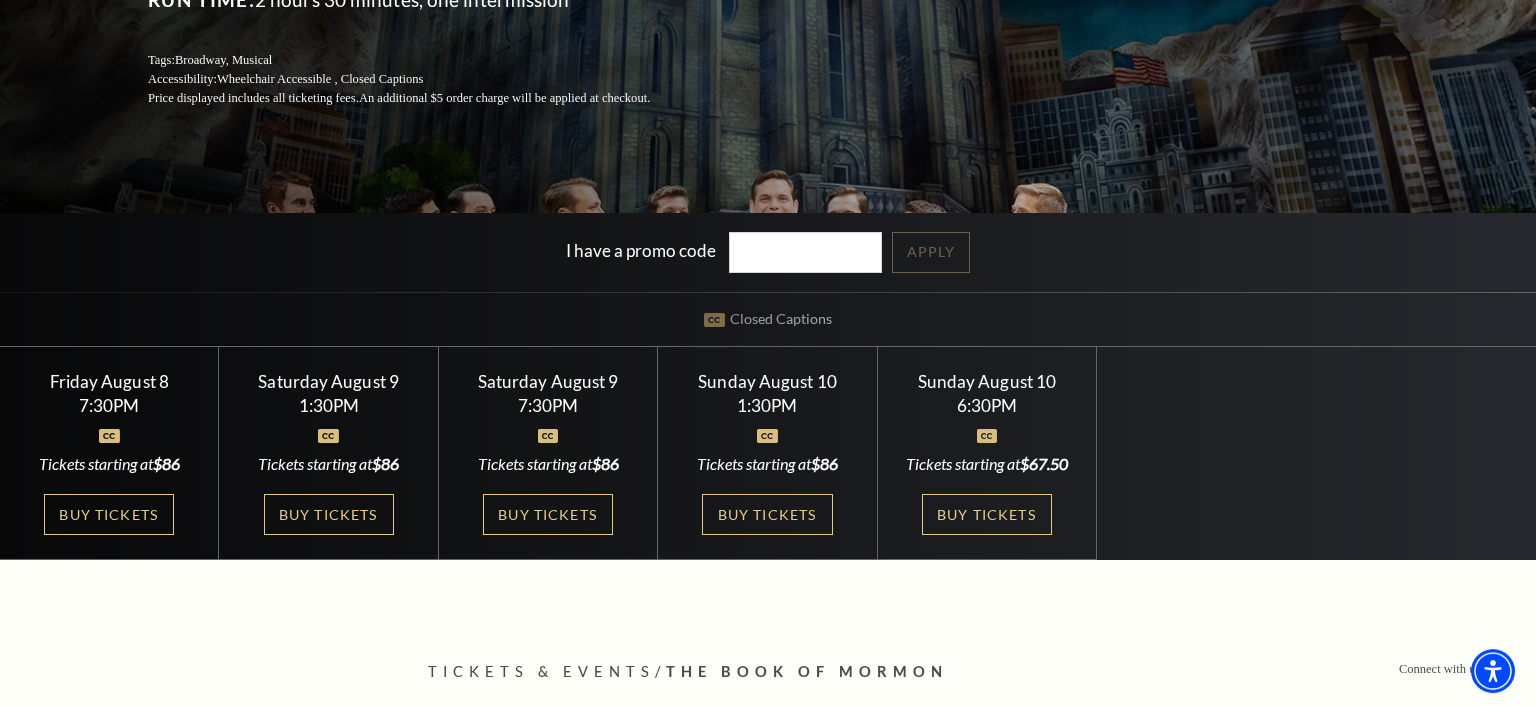 scroll, scrollTop: 422, scrollLeft: 0, axis: vertical 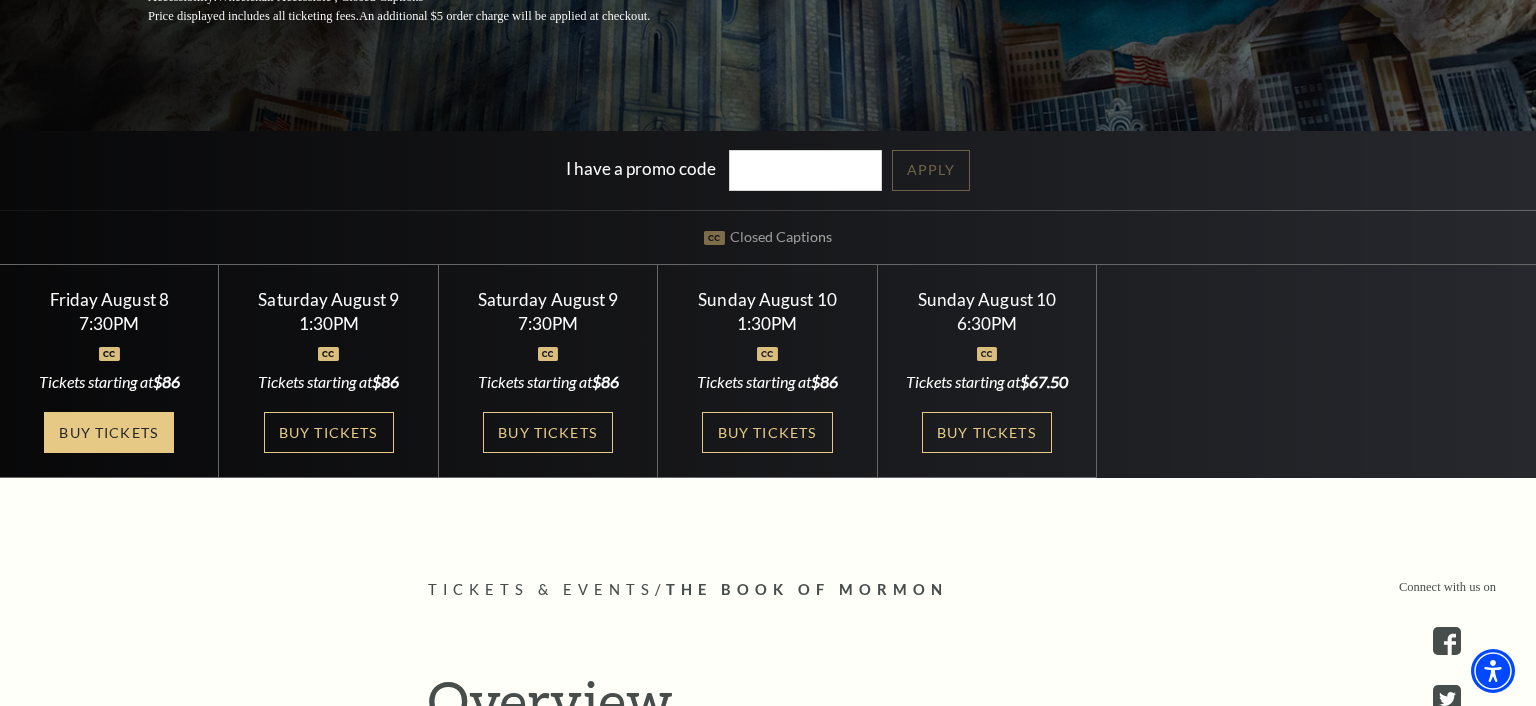click on "Buy Tickets" at bounding box center [109, 432] 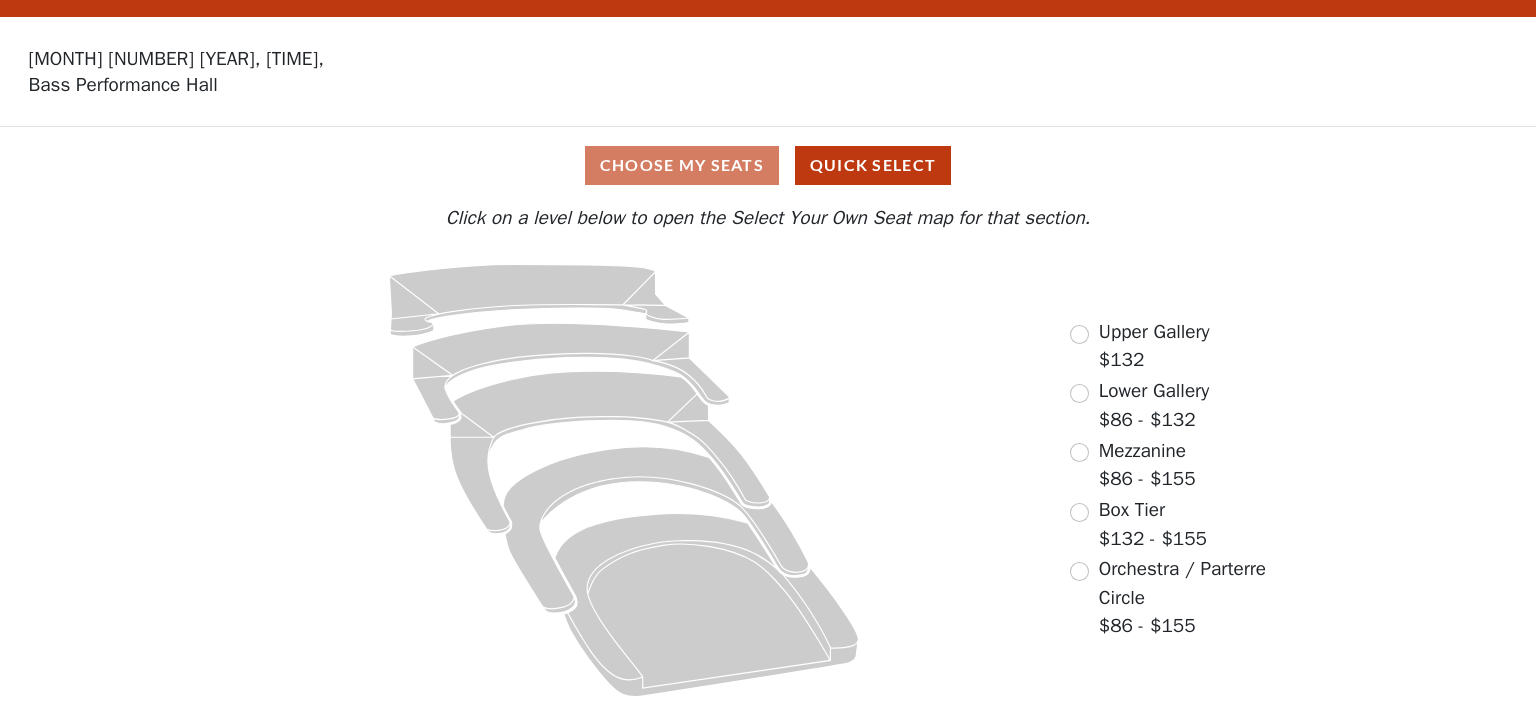 scroll, scrollTop: 49, scrollLeft: 0, axis: vertical 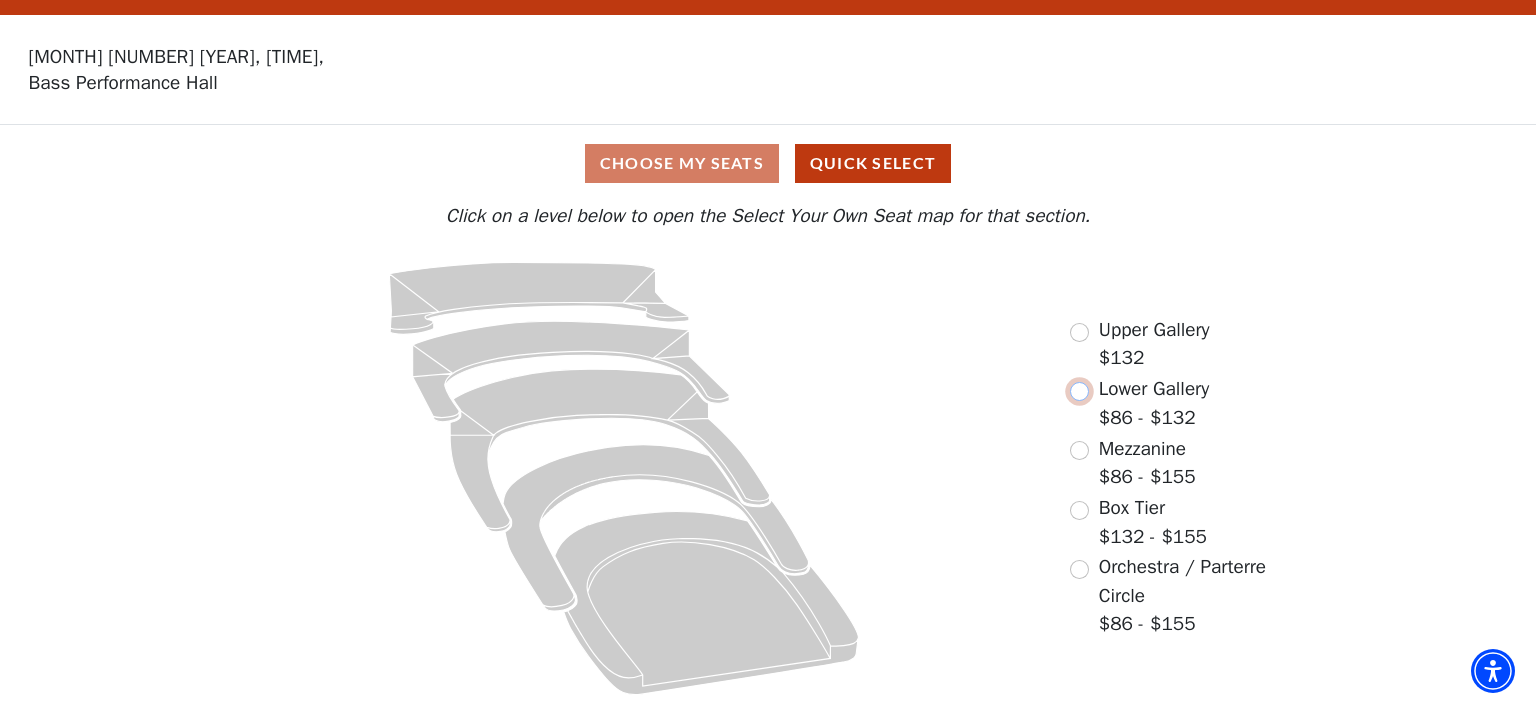 click at bounding box center [1079, 391] 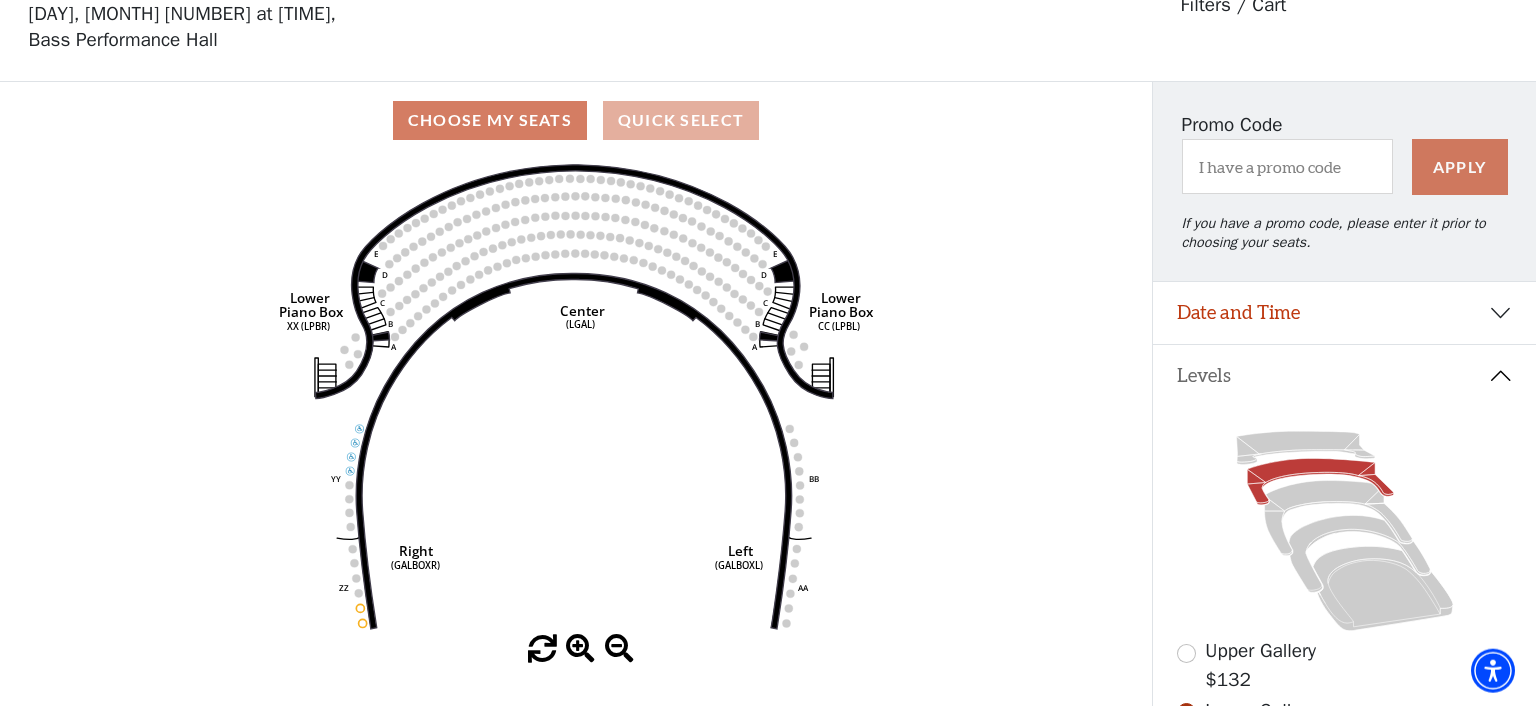 scroll, scrollTop: 92, scrollLeft: 0, axis: vertical 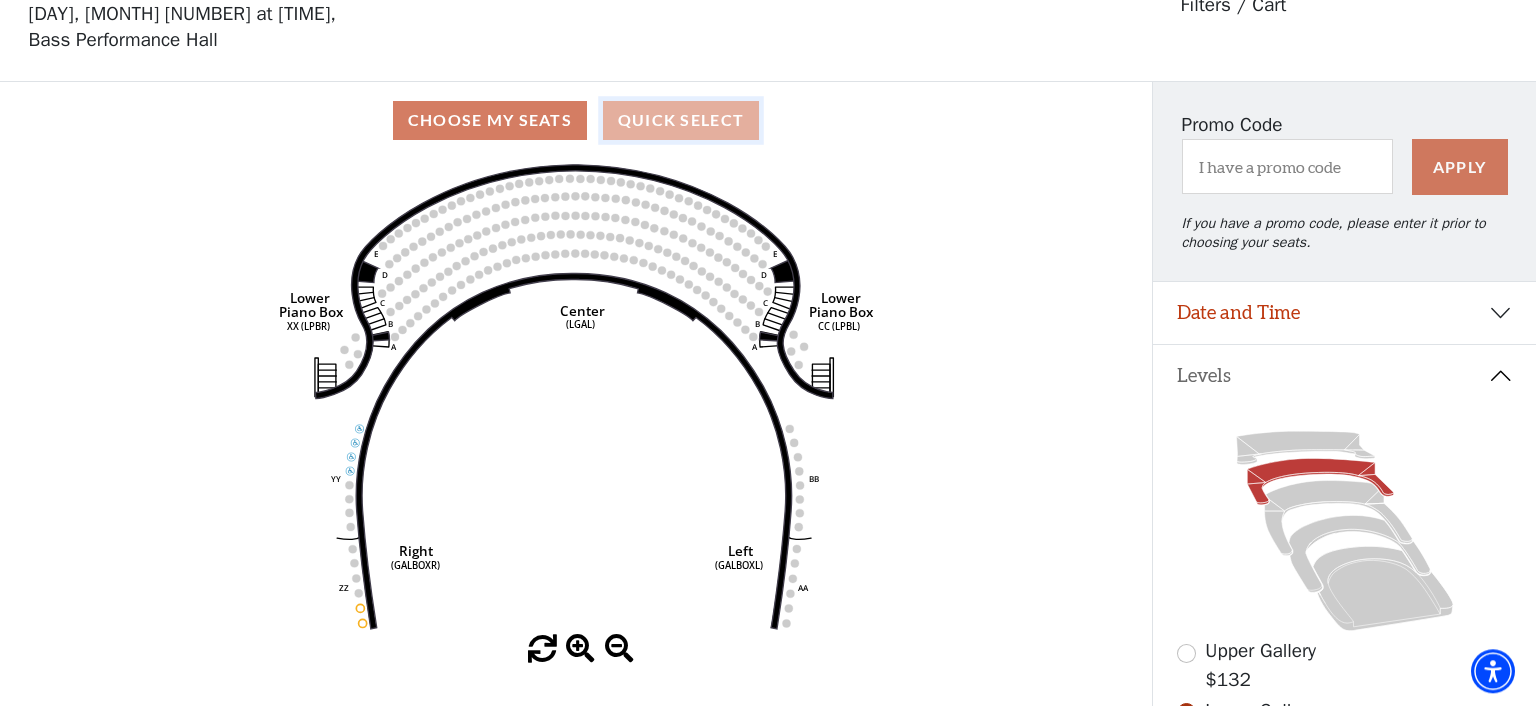click on "Quick Select" at bounding box center [681, 120] 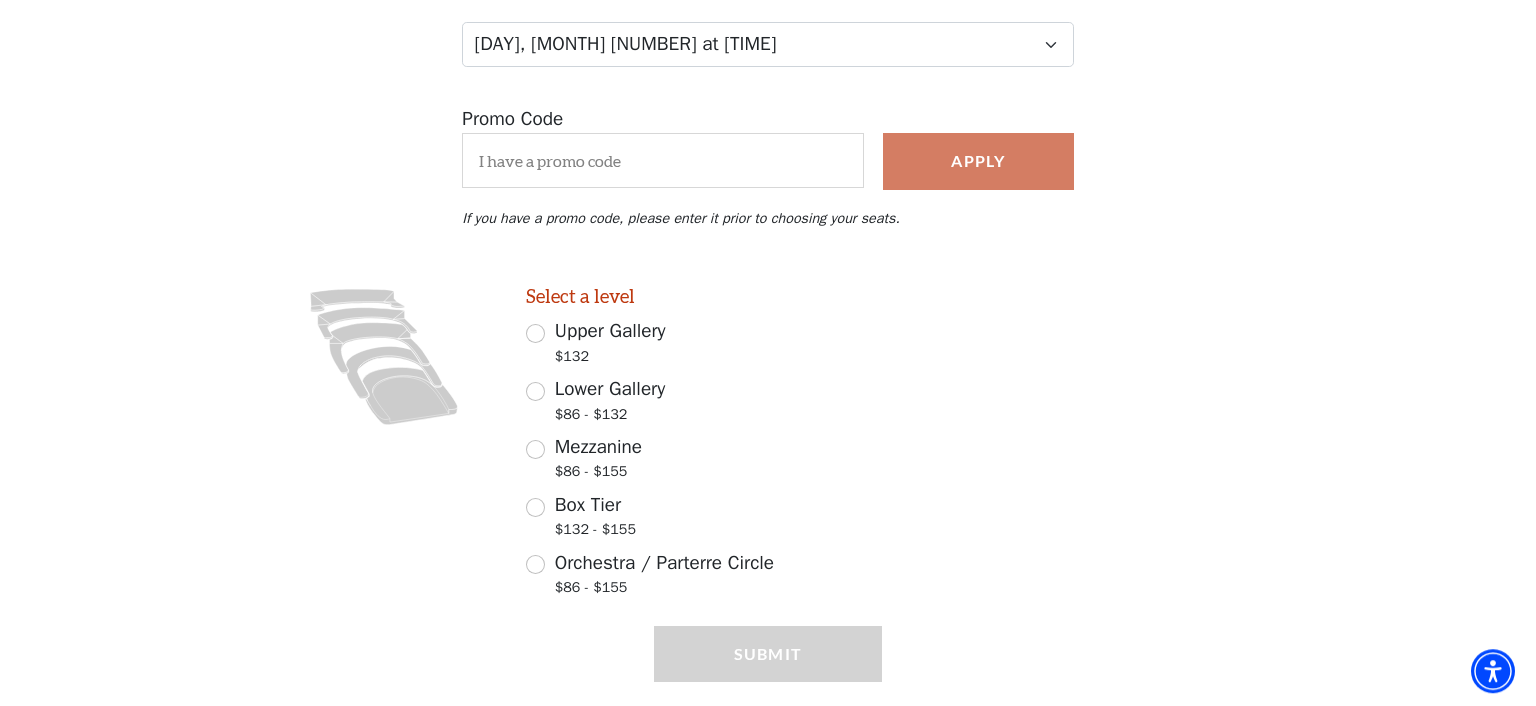 scroll, scrollTop: 345, scrollLeft: 0, axis: vertical 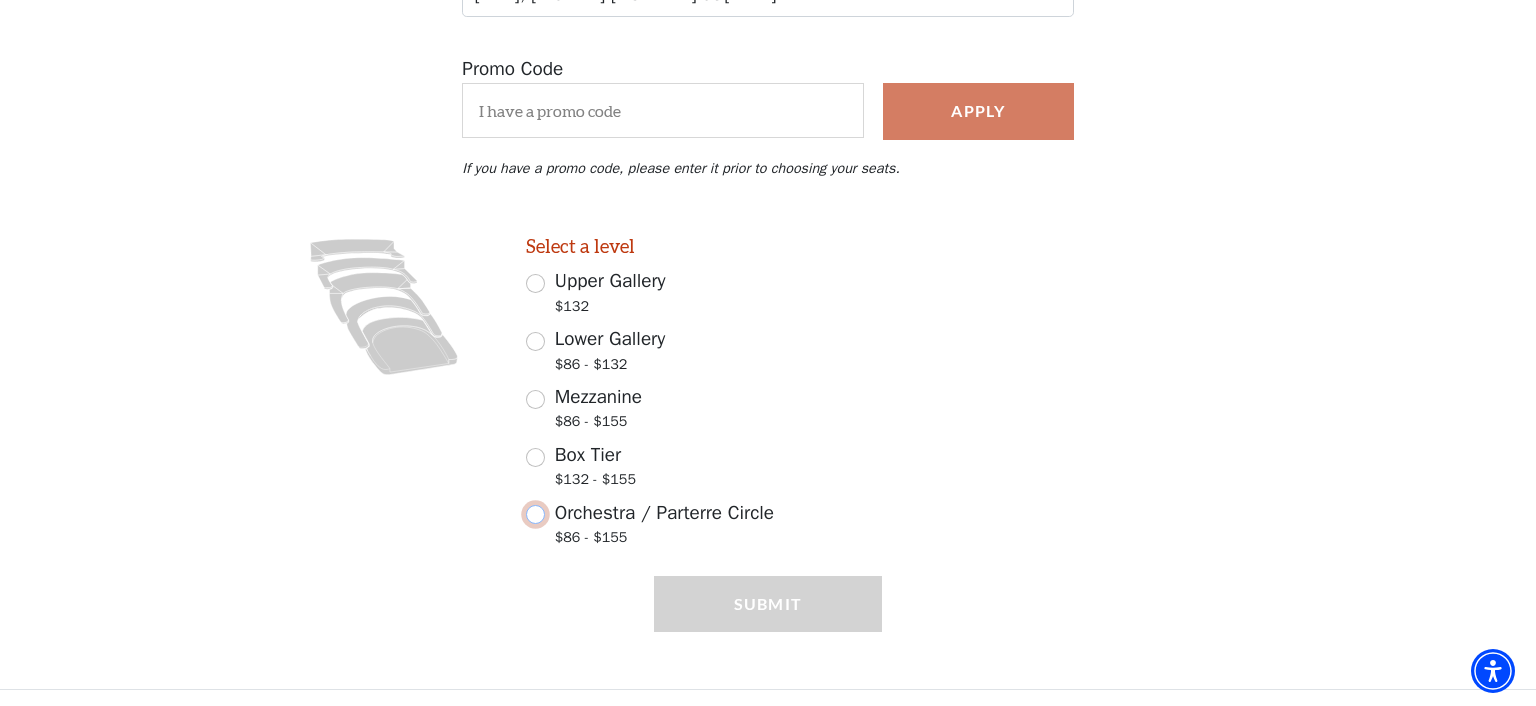 click on "Orchestra / Parterre Circle     $86 - $155" at bounding box center (535, 514) 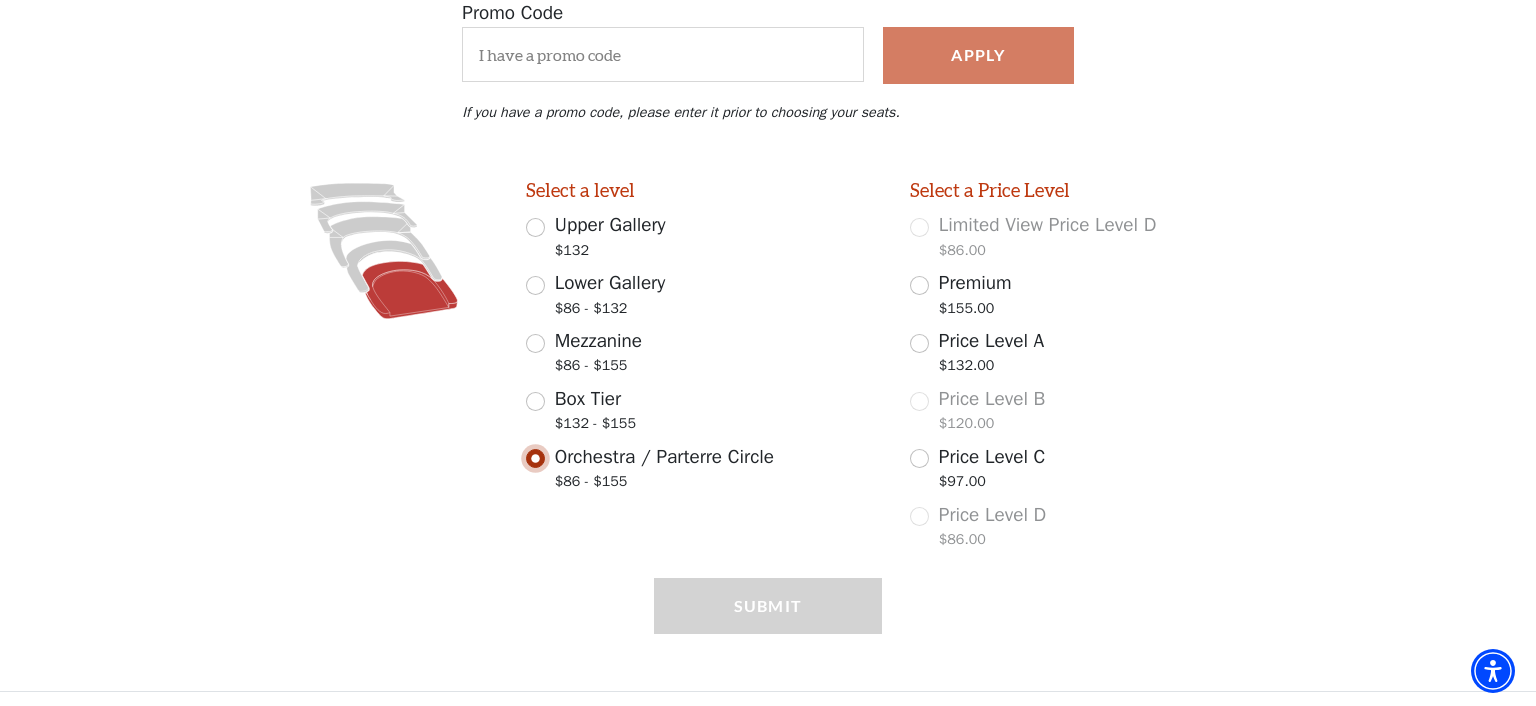 scroll, scrollTop: 403, scrollLeft: 0, axis: vertical 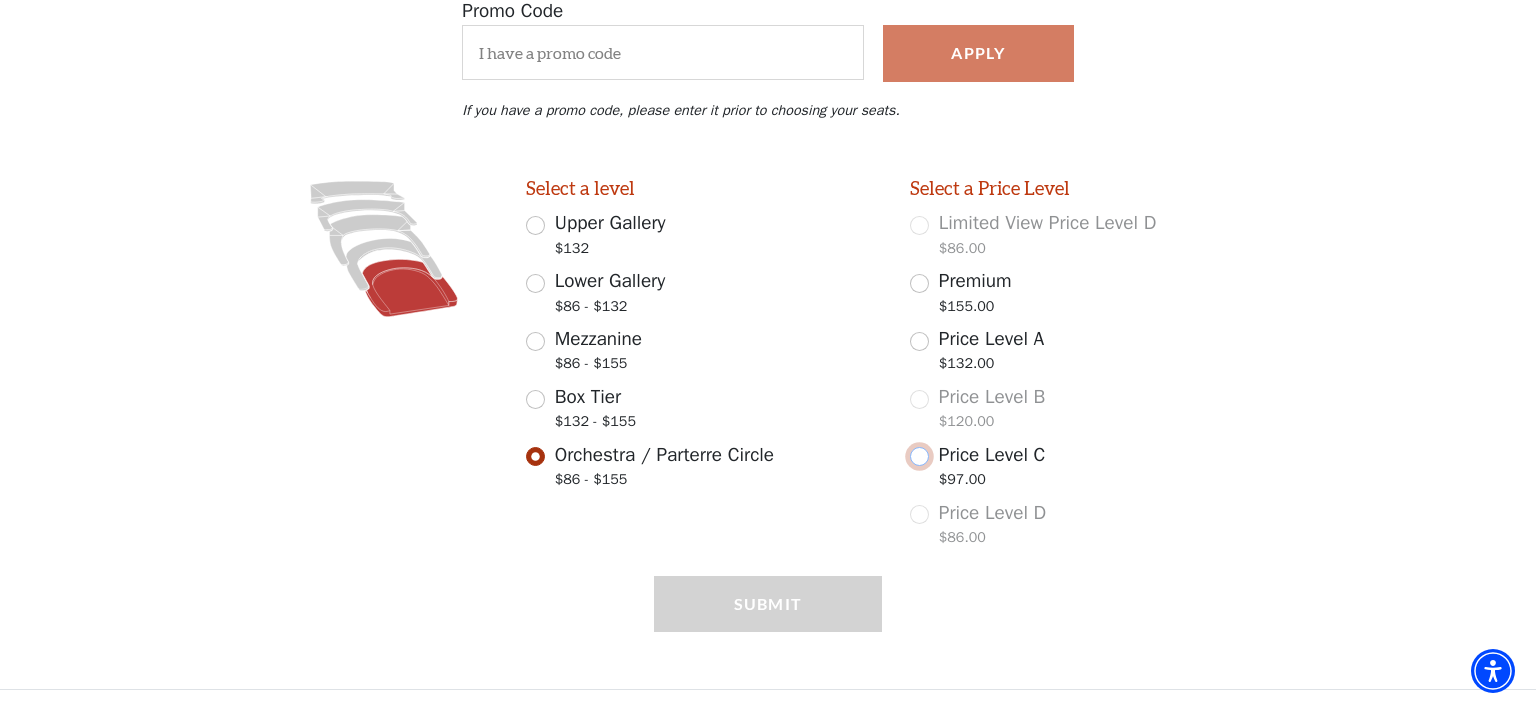 click on "Price Level C $97.00" at bounding box center (919, 456) 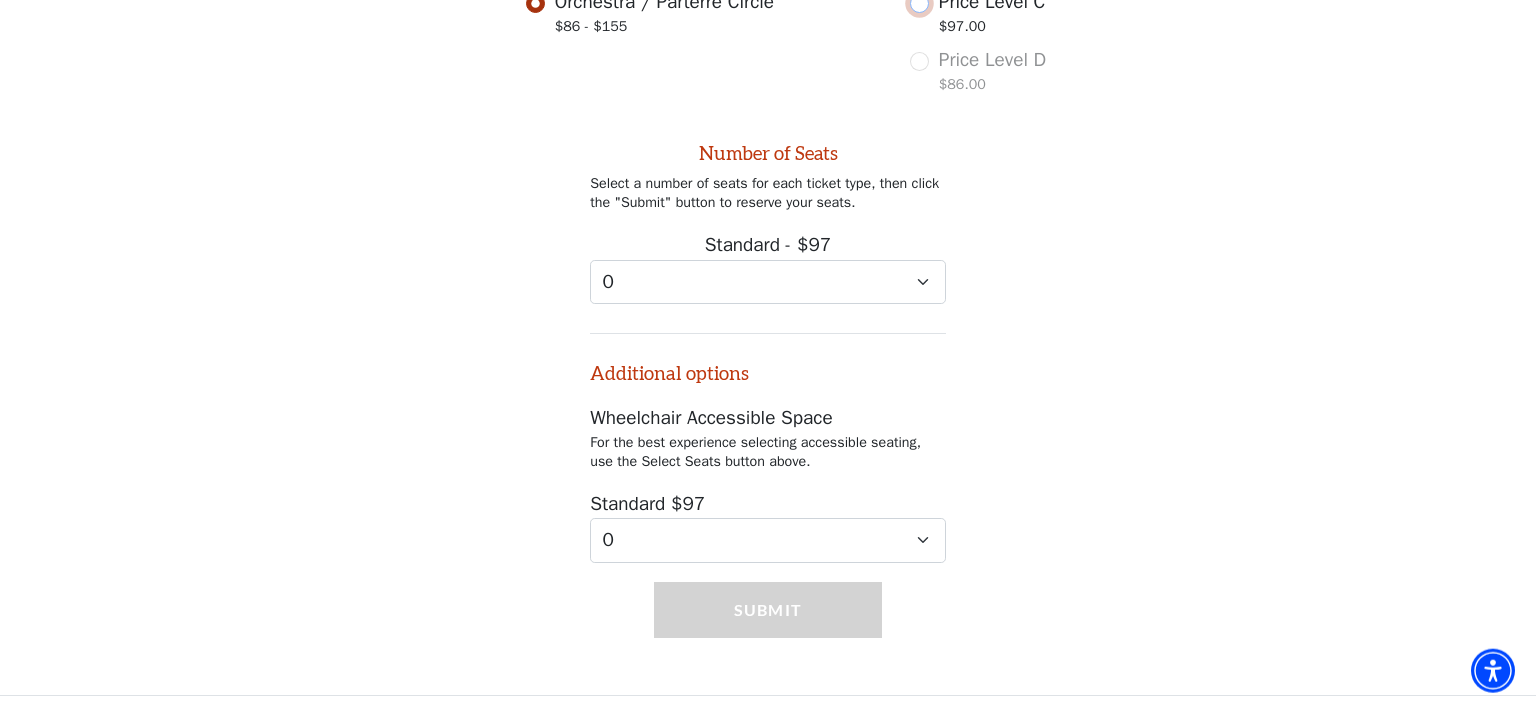 scroll, scrollTop: 859, scrollLeft: 0, axis: vertical 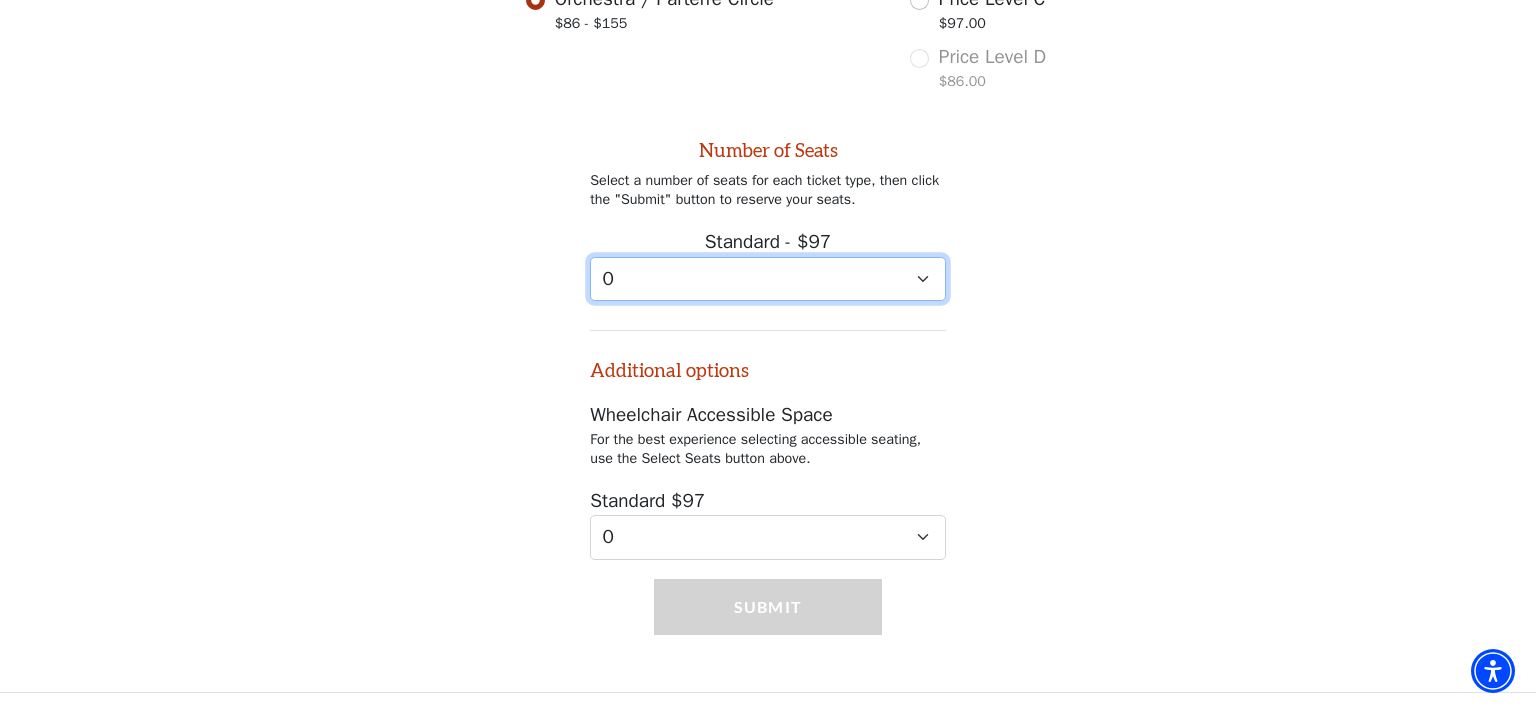 click on "0 1" at bounding box center [768, 279] 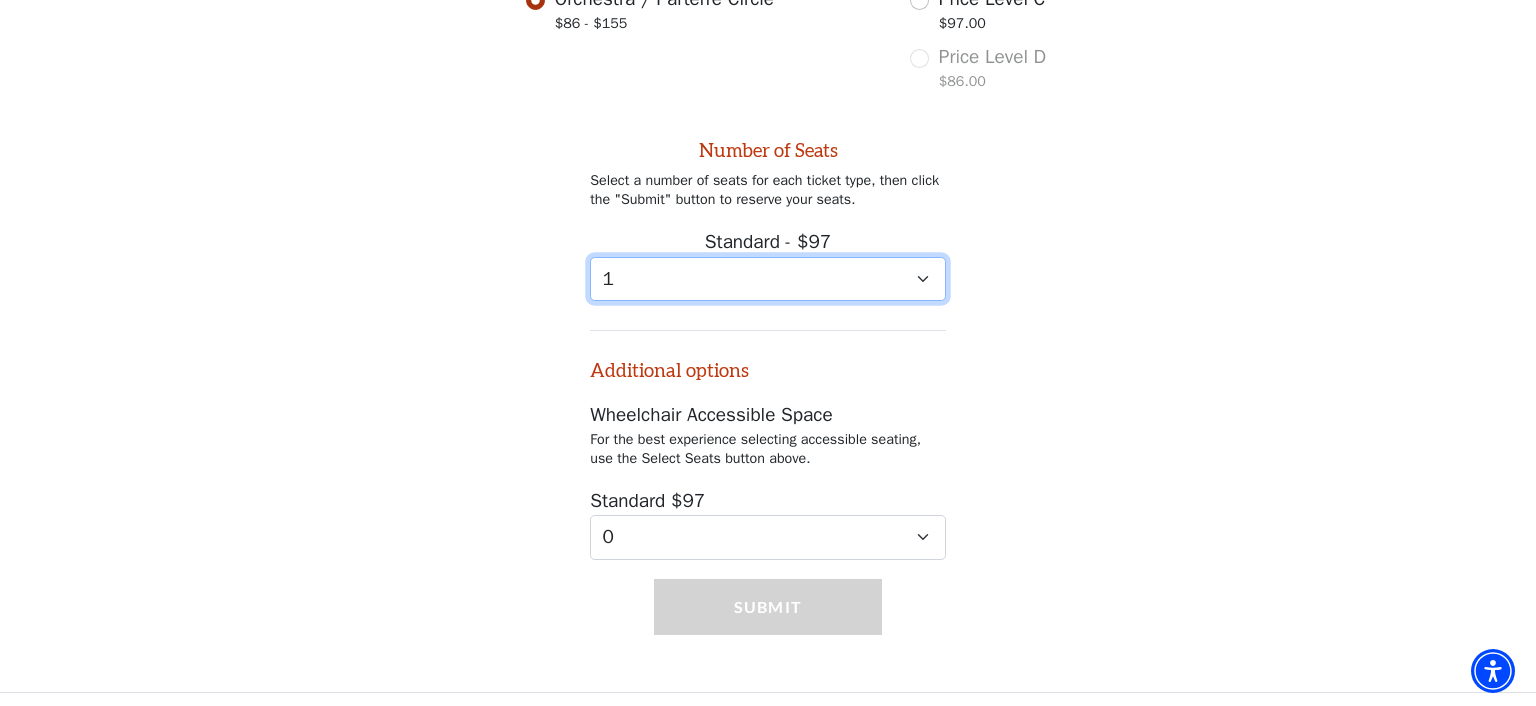 click on "1" at bounding box center [0, 0] 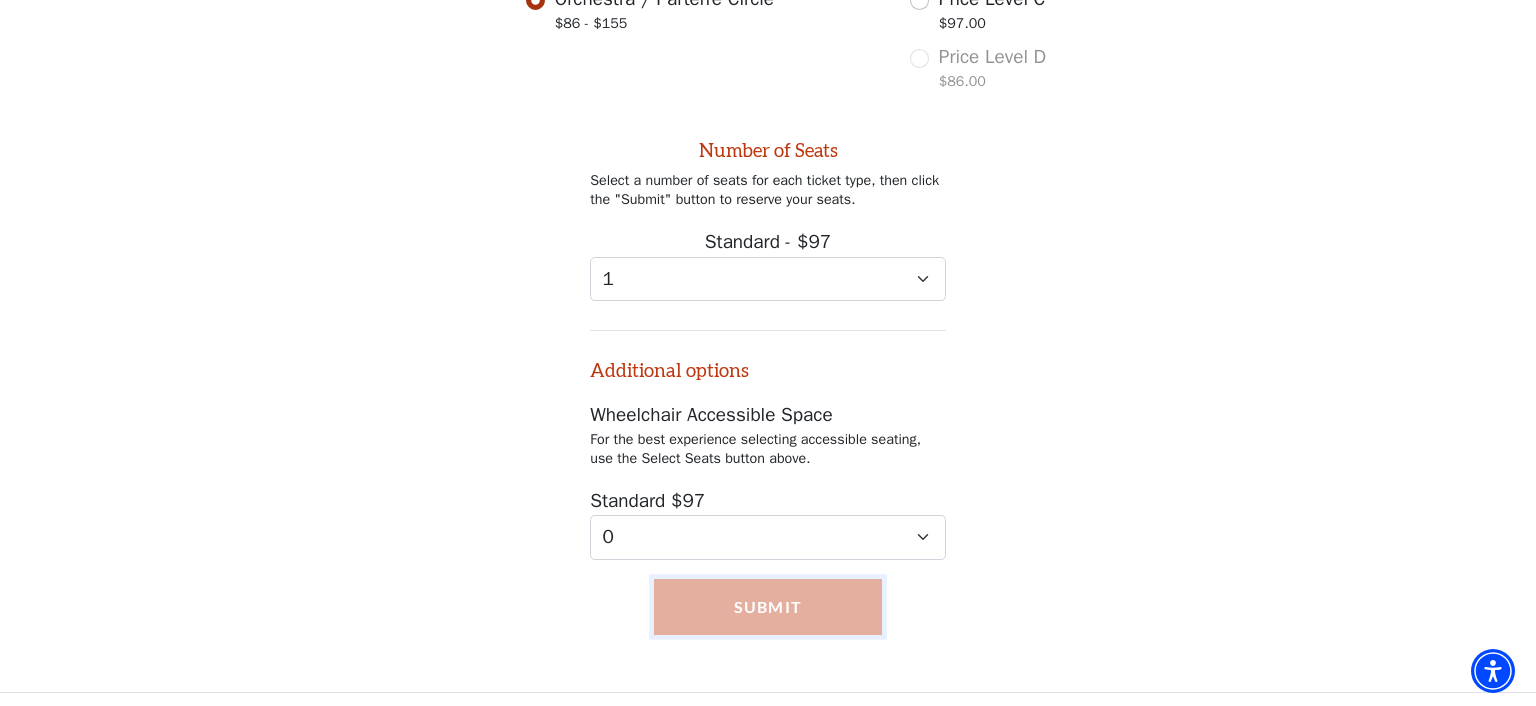 click on "Submit" at bounding box center (768, 607) 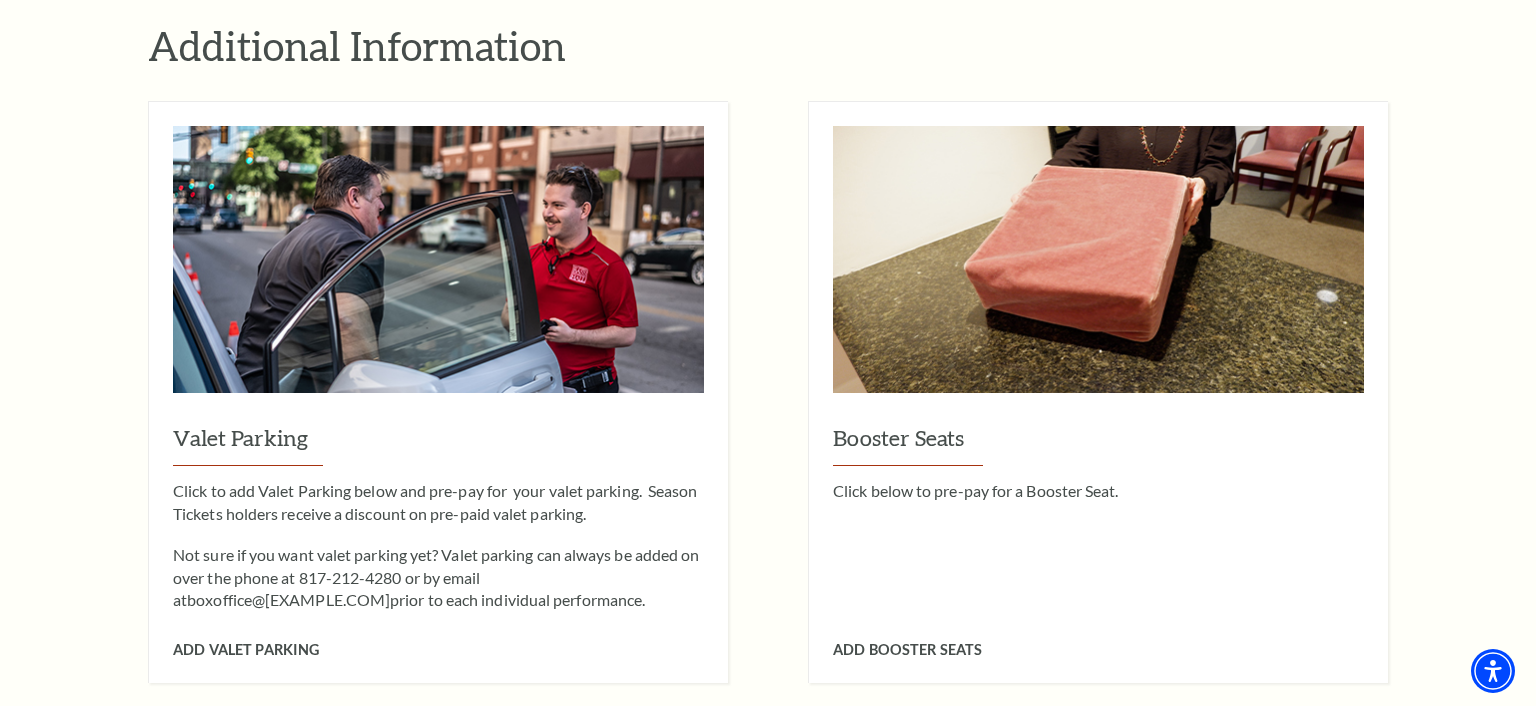 scroll, scrollTop: 1689, scrollLeft: 0, axis: vertical 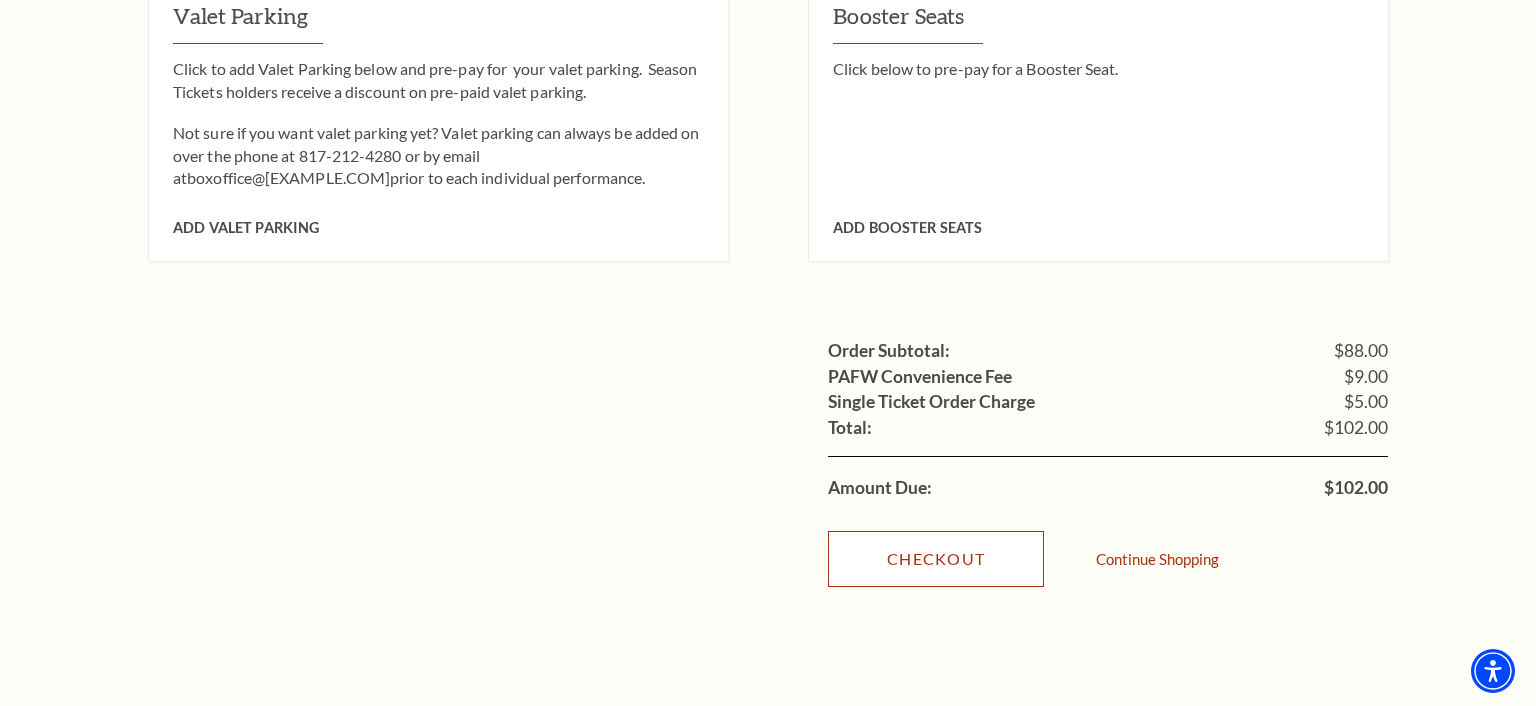 click on "Checkout" at bounding box center [936, 559] 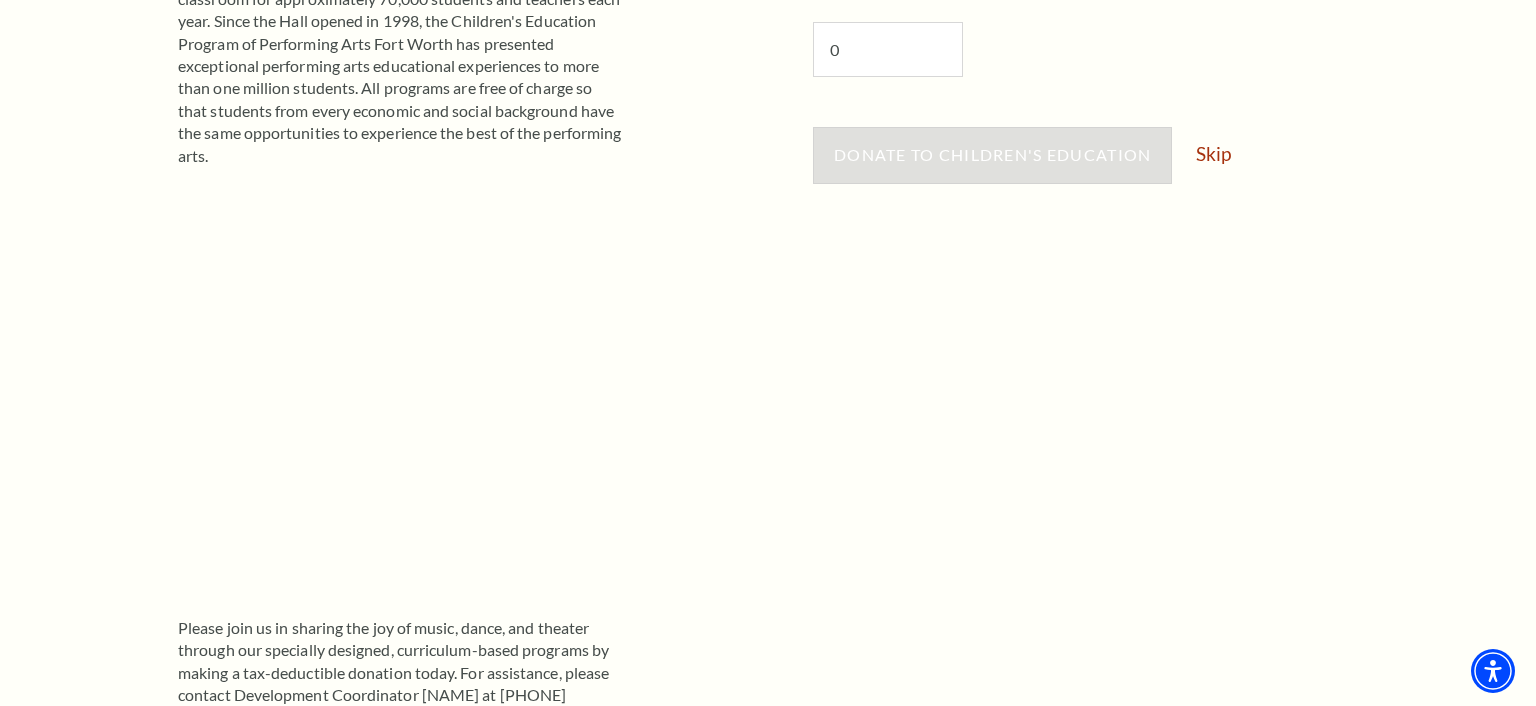 scroll, scrollTop: 0, scrollLeft: 0, axis: both 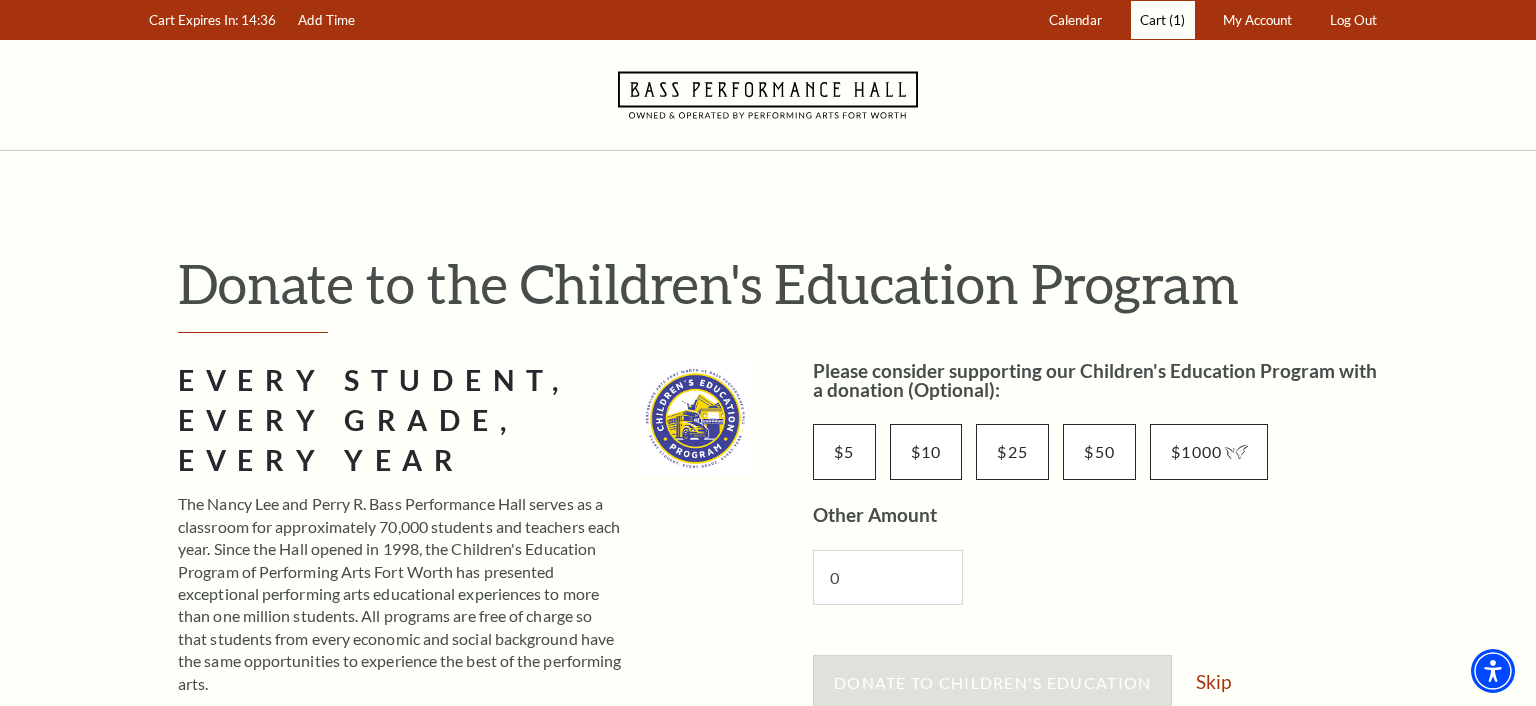click on "Cart" at bounding box center [1153, 20] 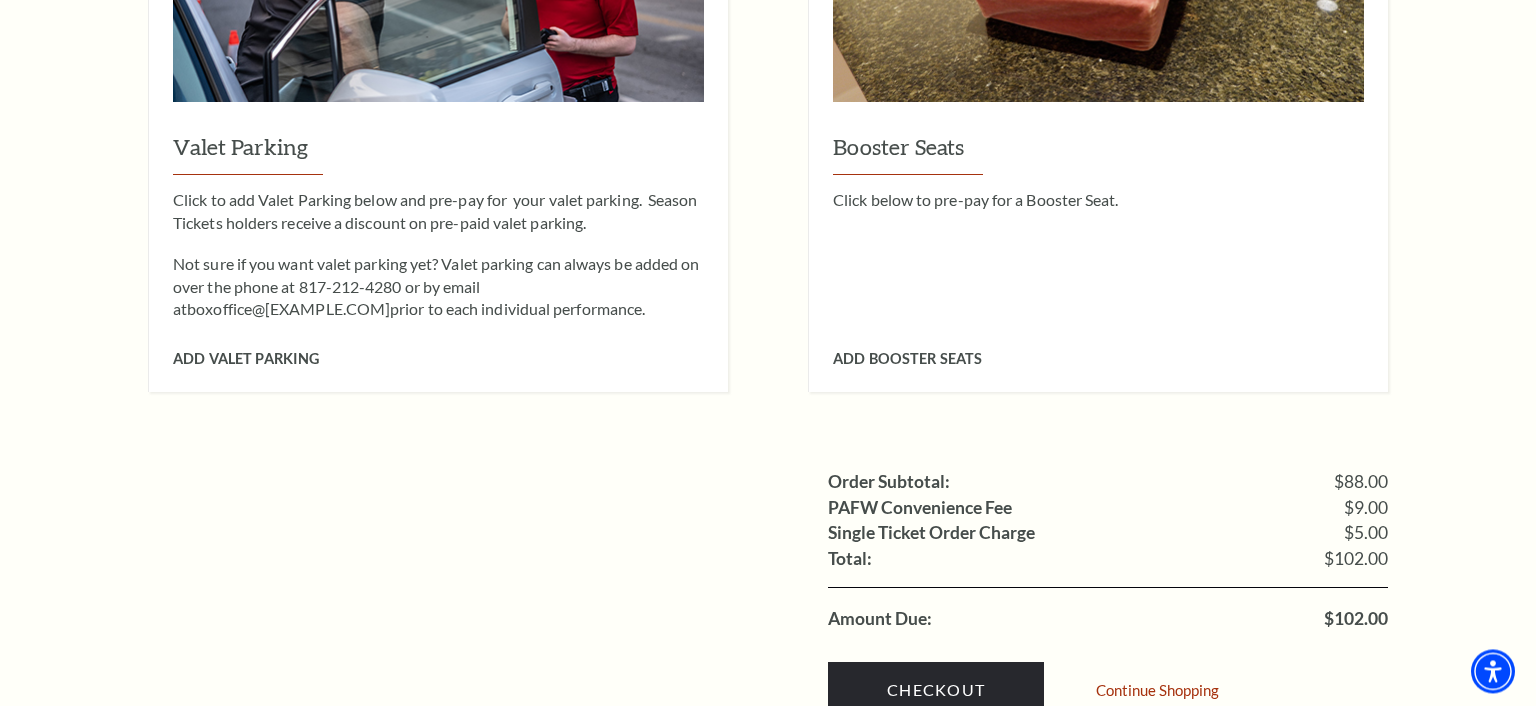 scroll, scrollTop: 1689, scrollLeft: 0, axis: vertical 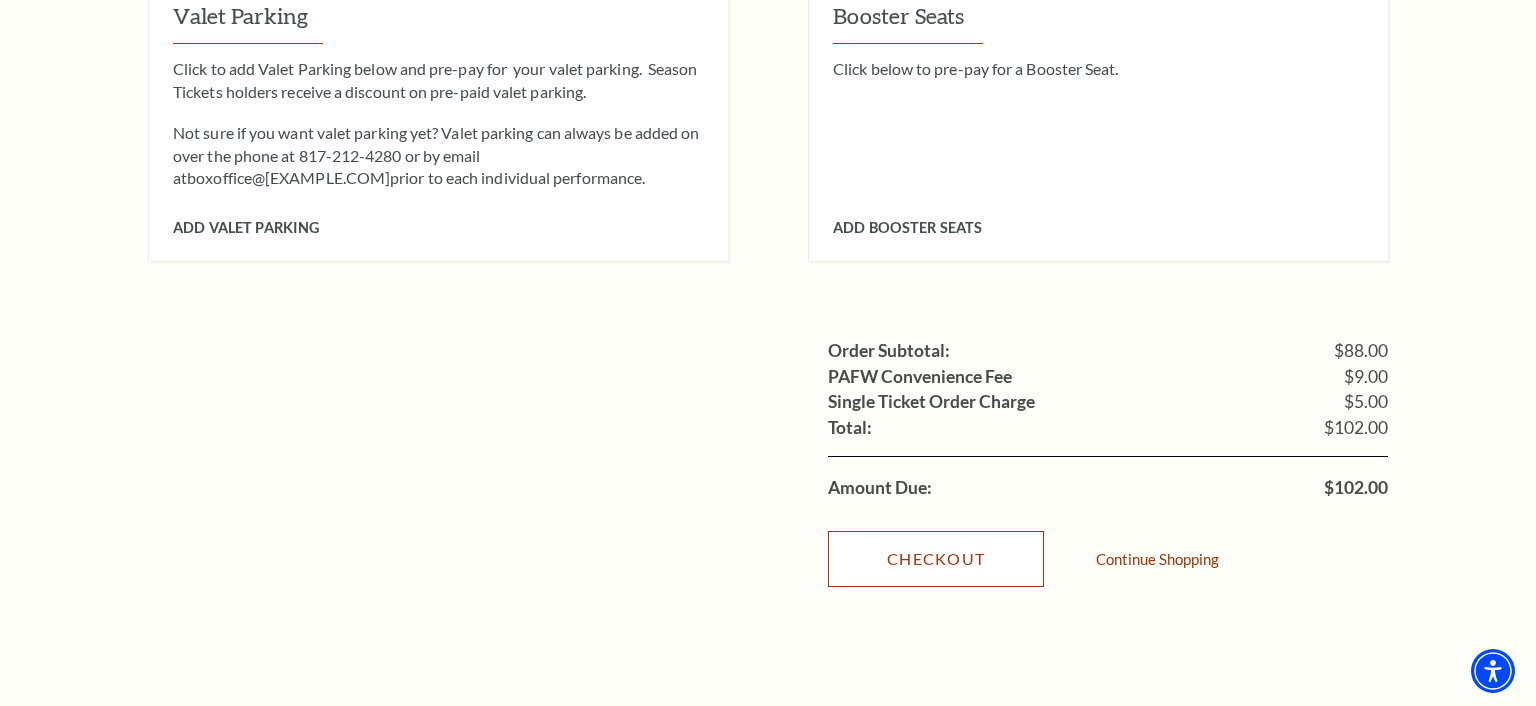 click on "Checkout" at bounding box center [936, 559] 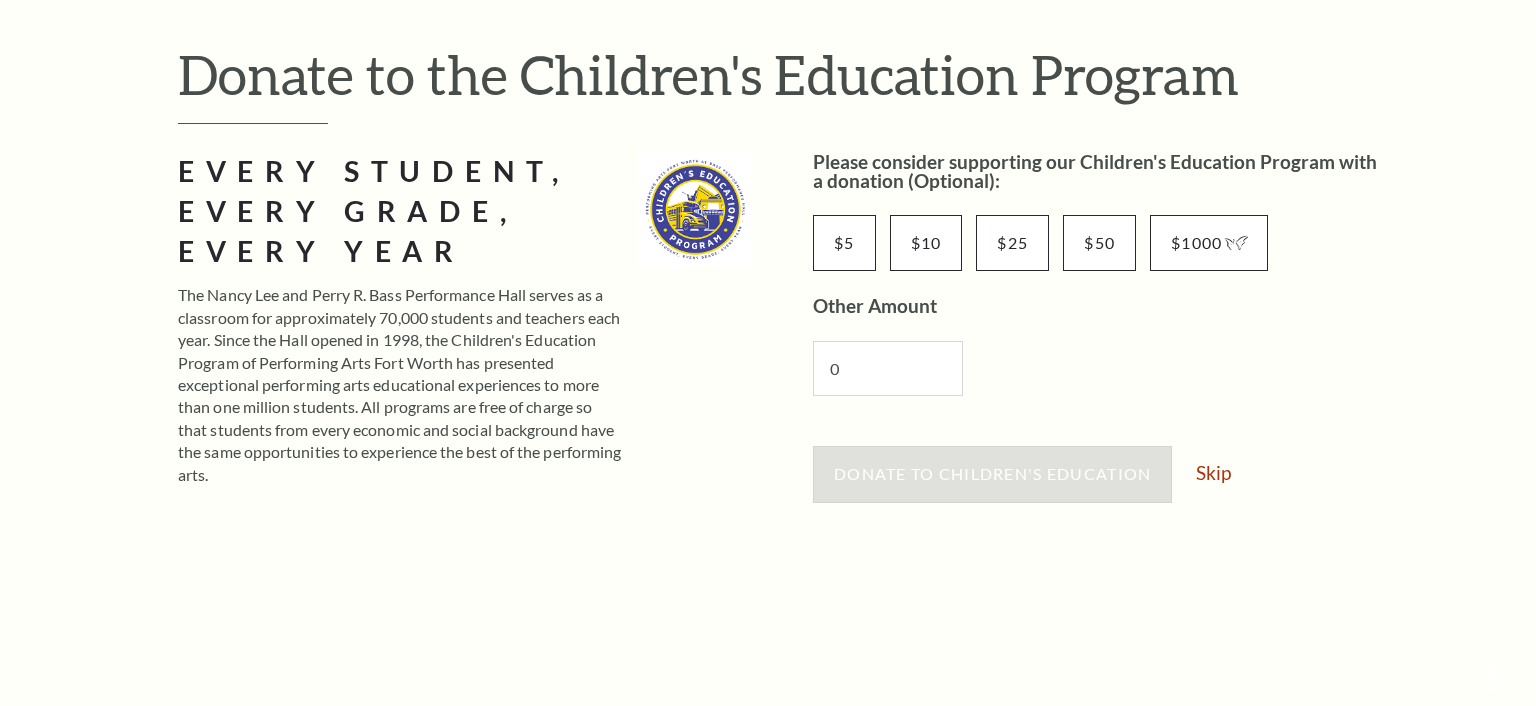 scroll, scrollTop: 211, scrollLeft: 0, axis: vertical 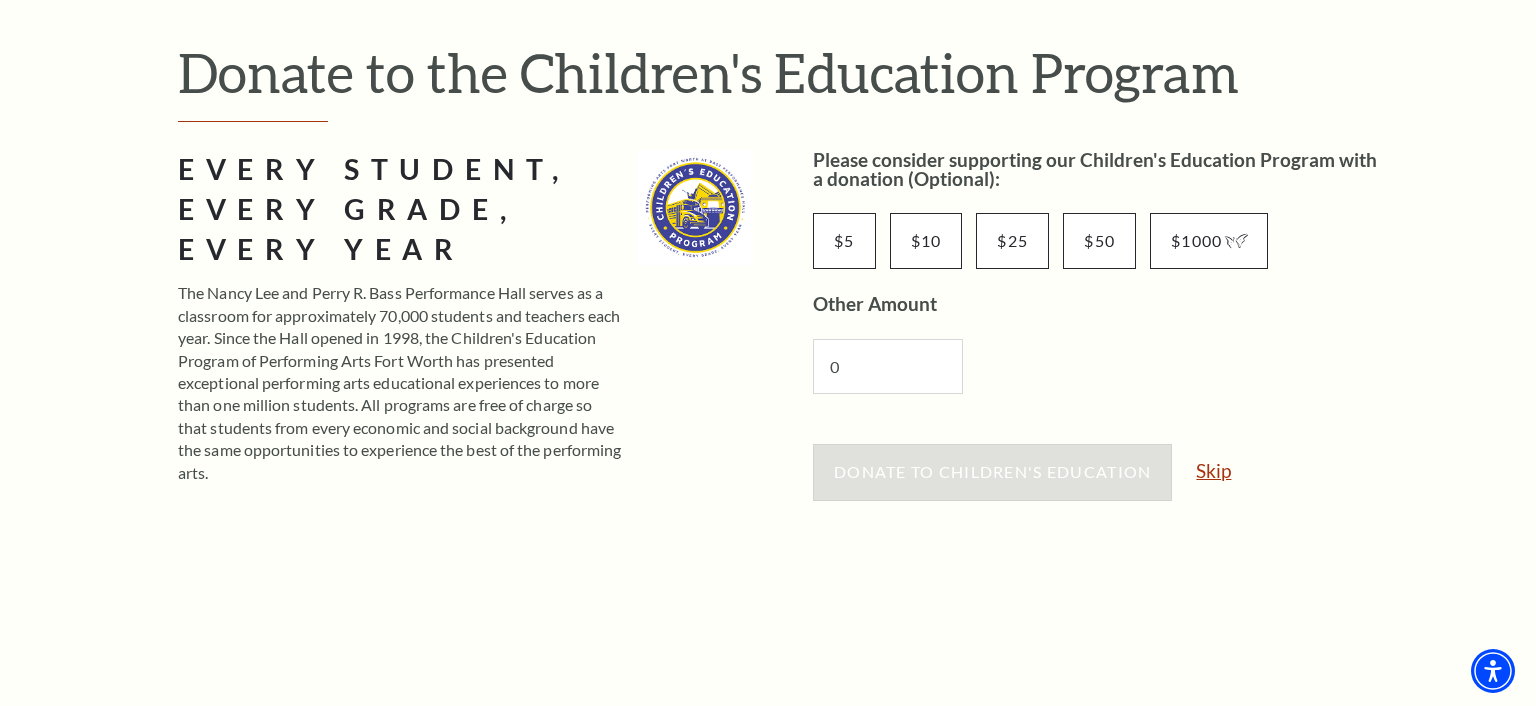 click on "Skip" at bounding box center (1213, 470) 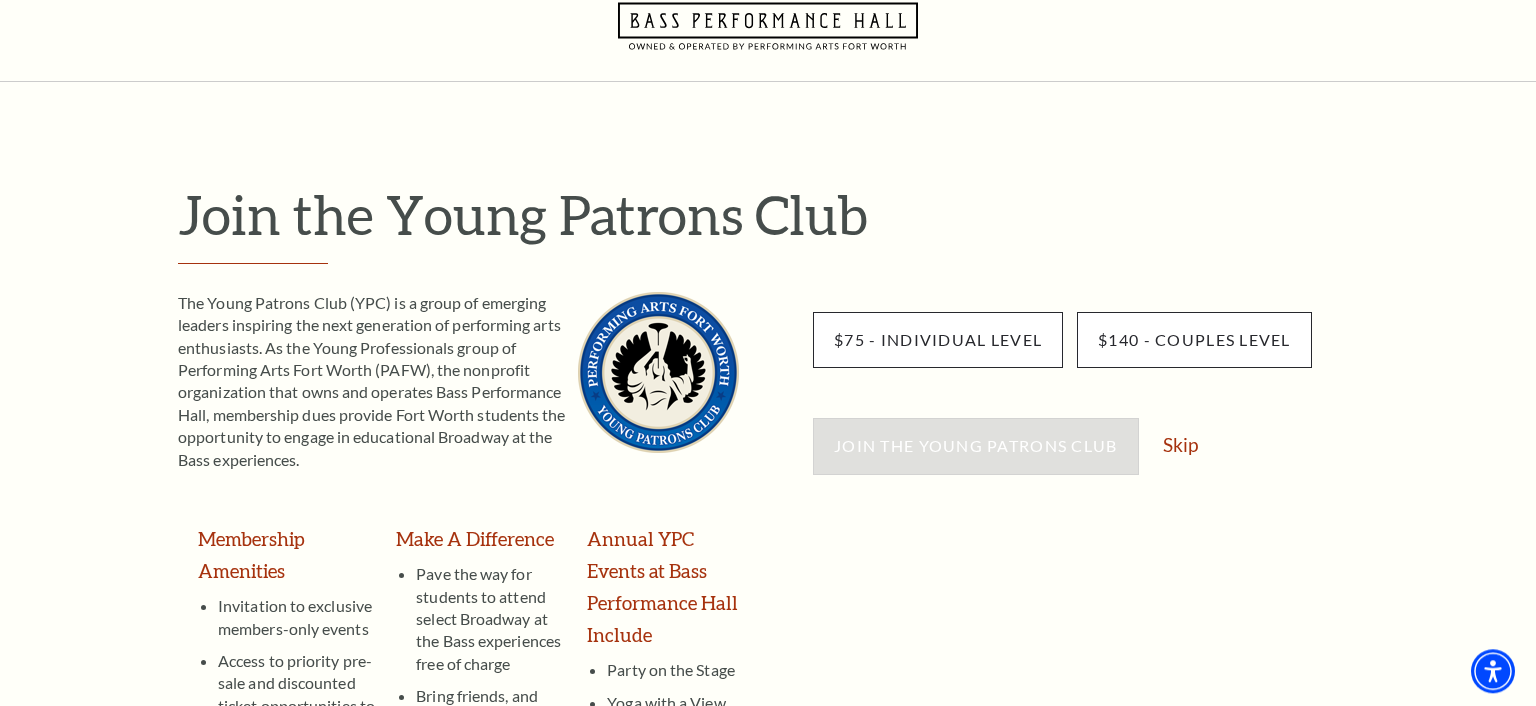 scroll, scrollTop: 211, scrollLeft: 0, axis: vertical 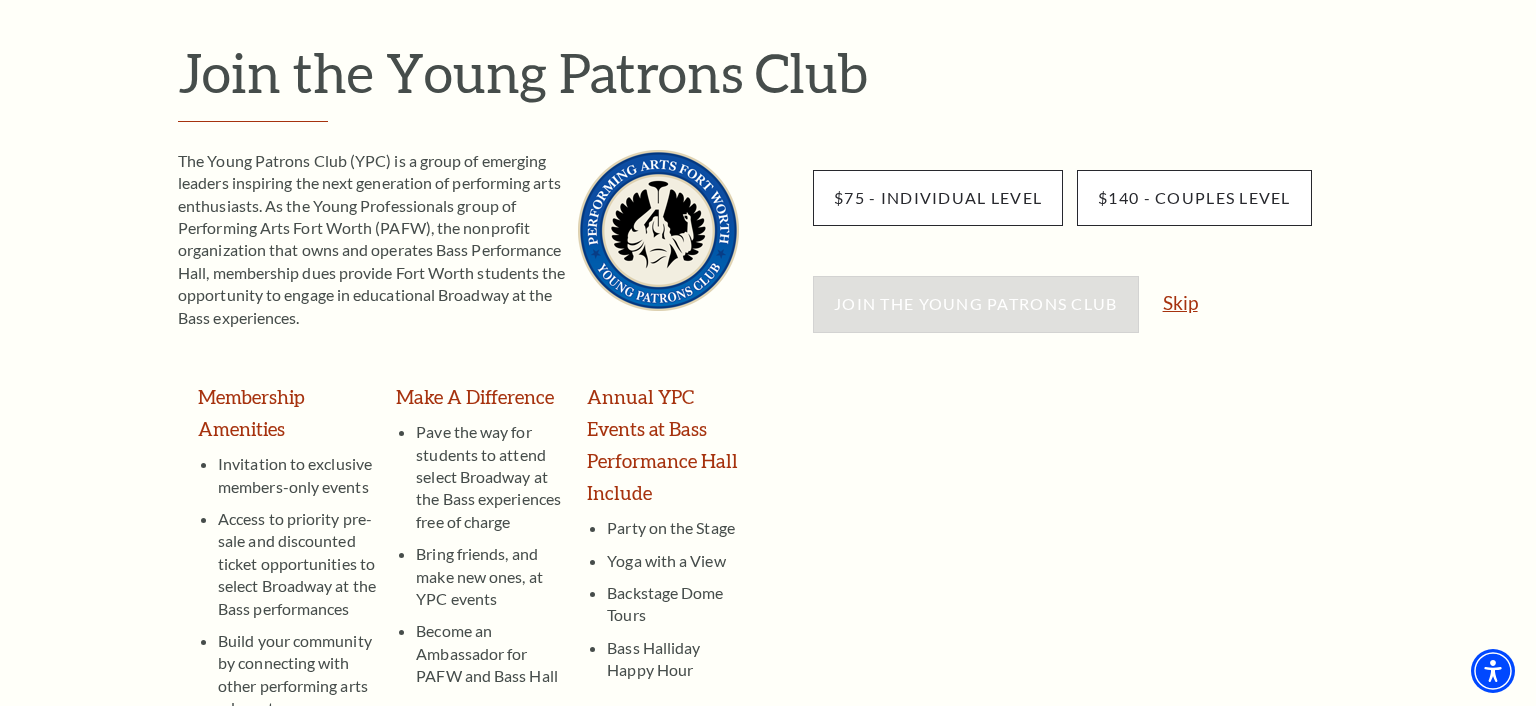 click on "Skip" at bounding box center (1180, 302) 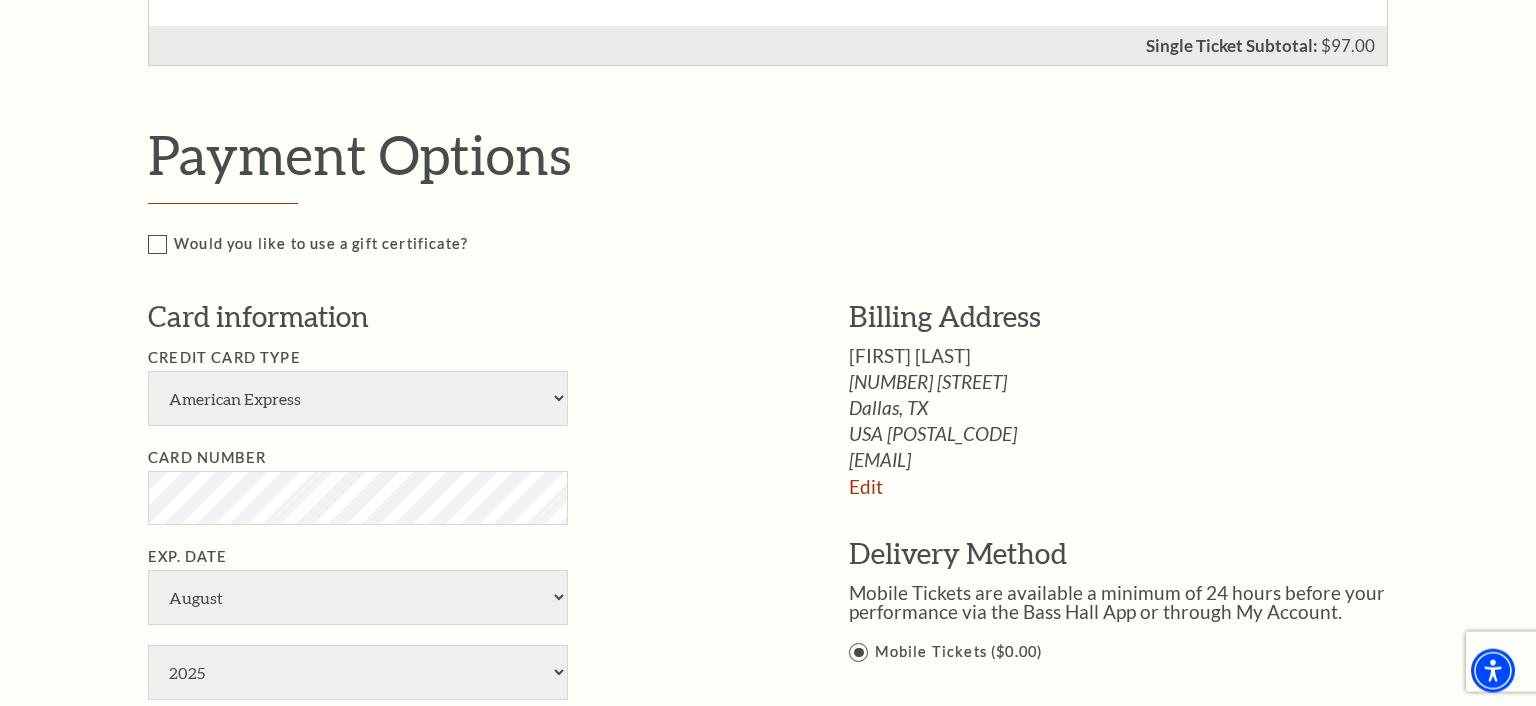 scroll, scrollTop: 844, scrollLeft: 0, axis: vertical 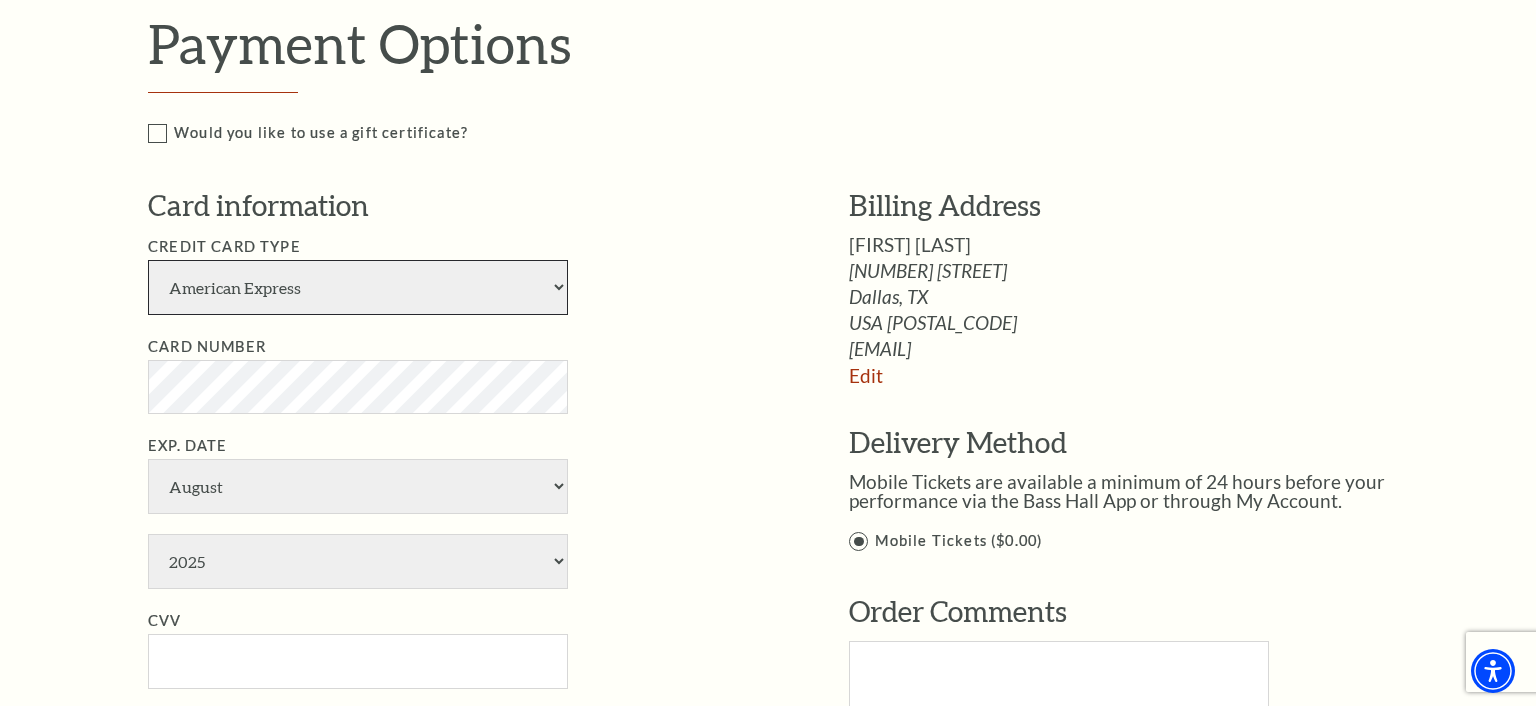 click on "American Express
Visa
Master Card
Discover" at bounding box center (358, 287) 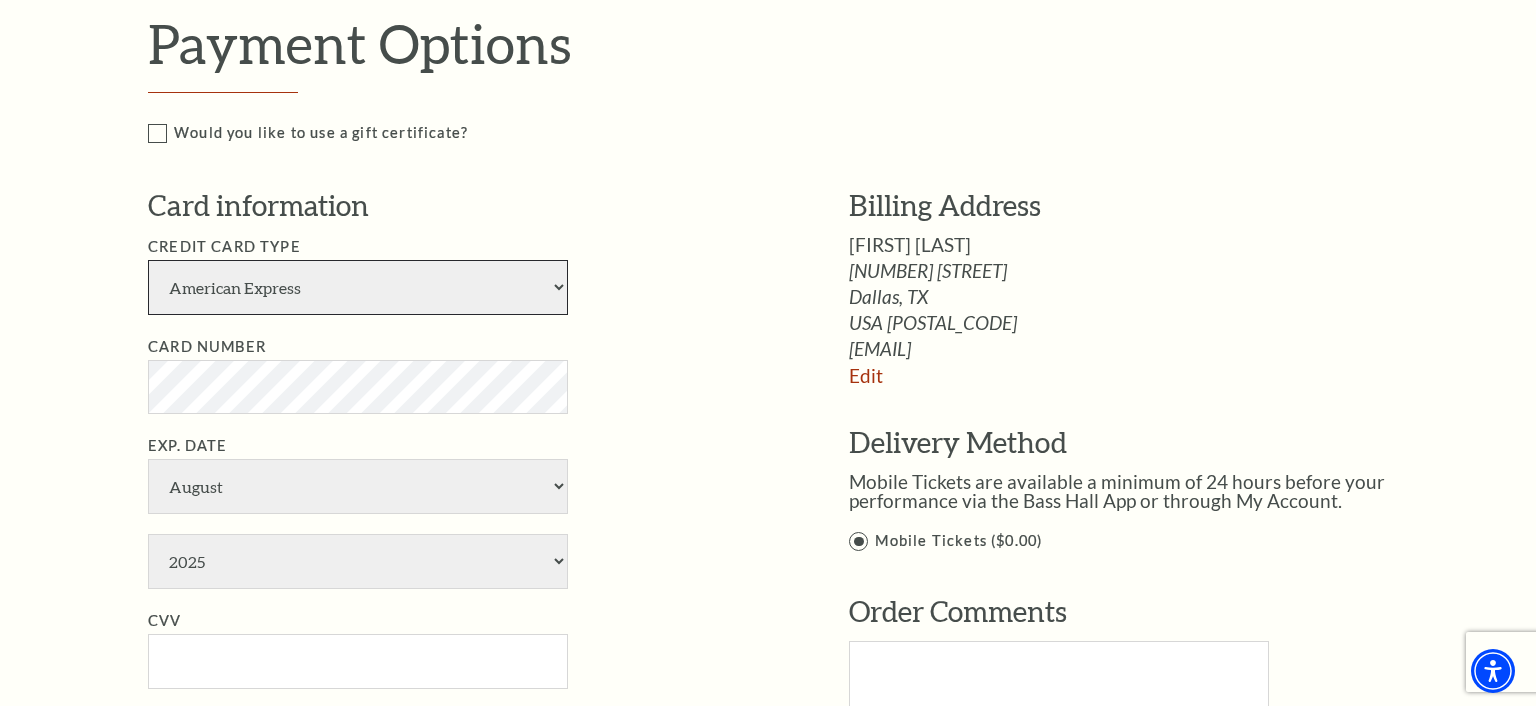 select on "25" 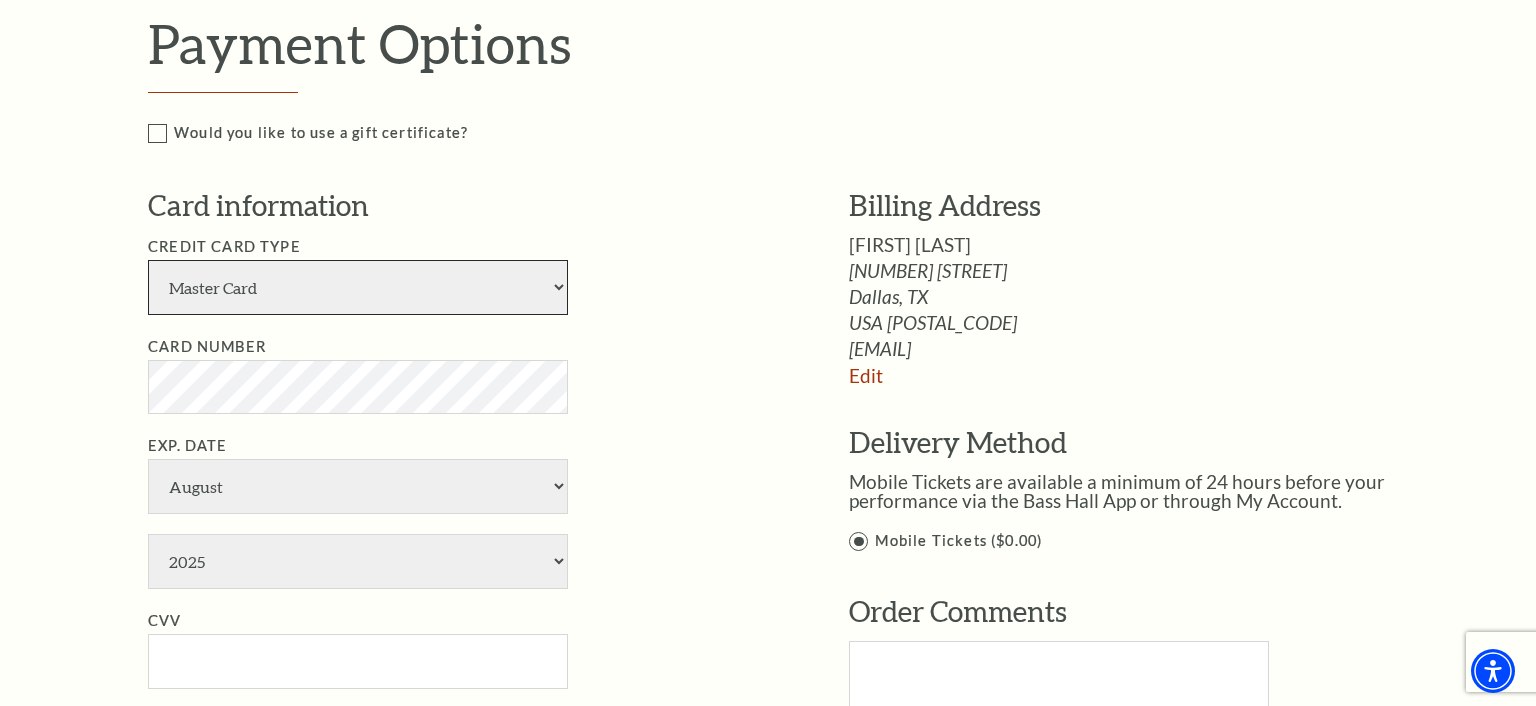 click on "Master Card" at bounding box center (0, 0) 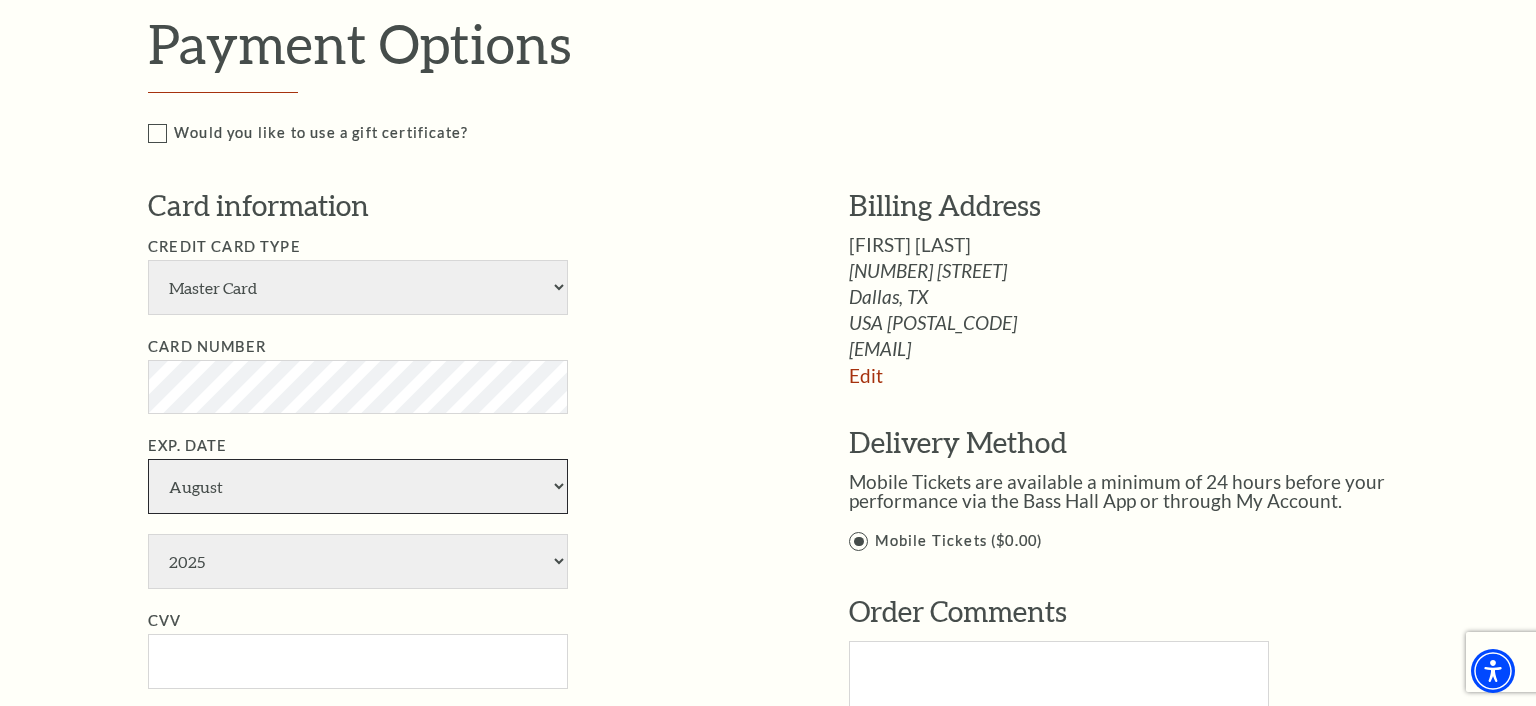 select on "5" 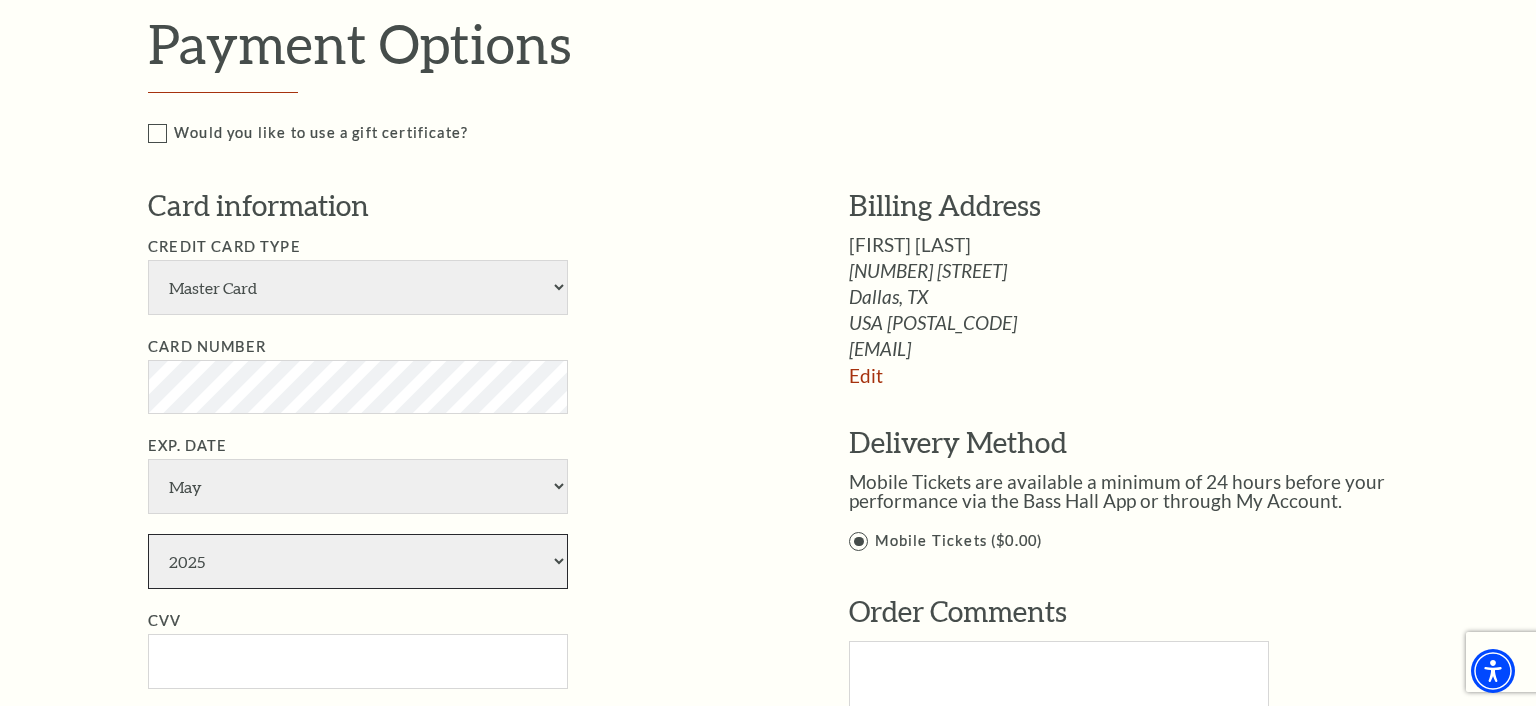 select on "2027" 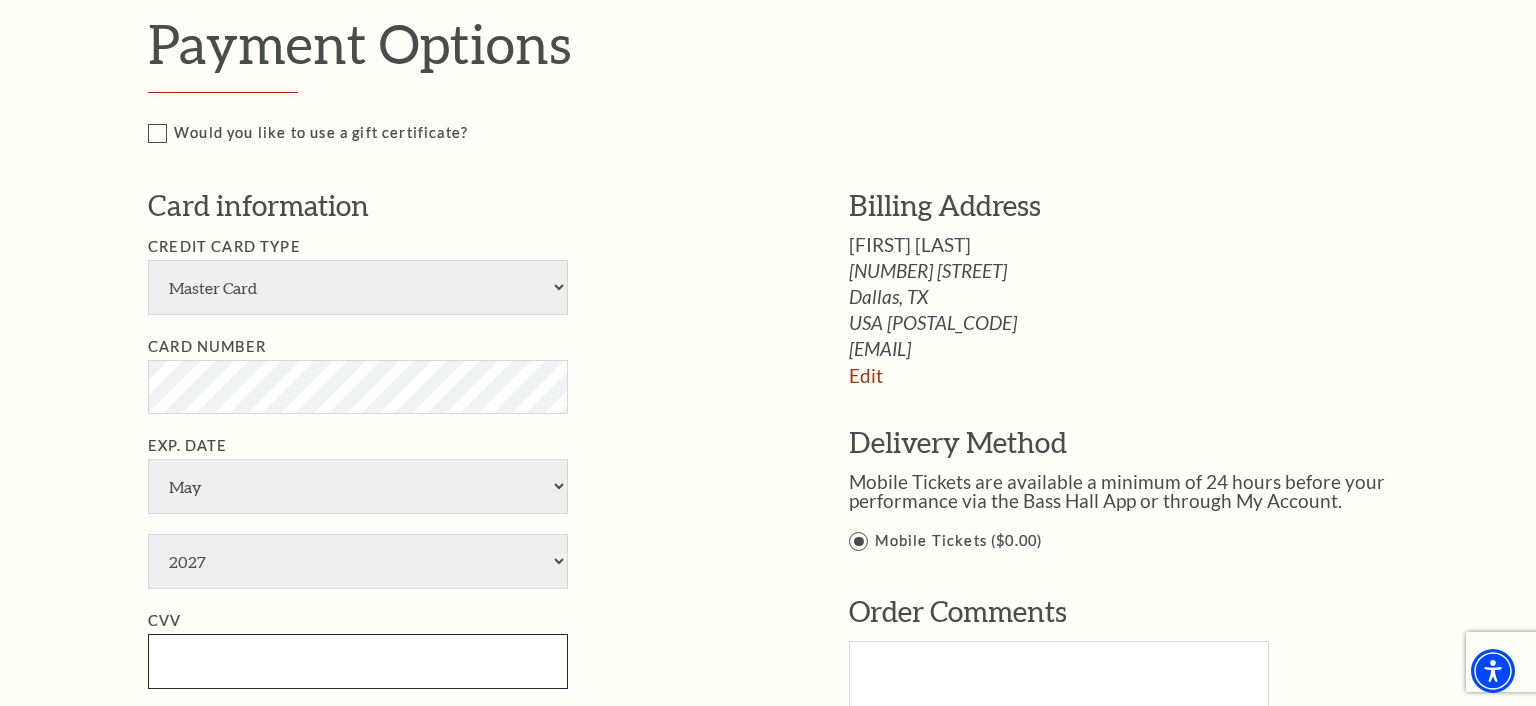 type on "836" 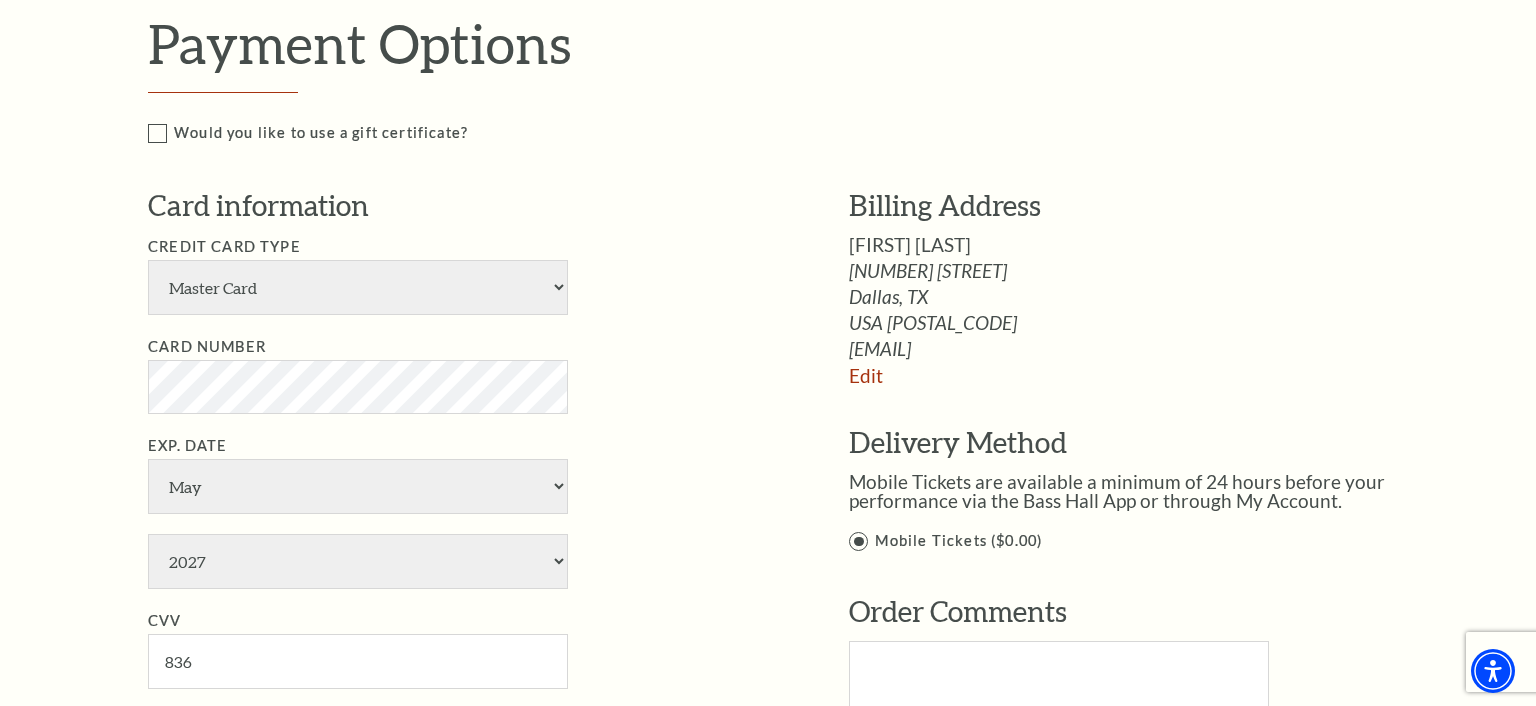 type on "[FIRST] [MIDDLE] [LAST]" 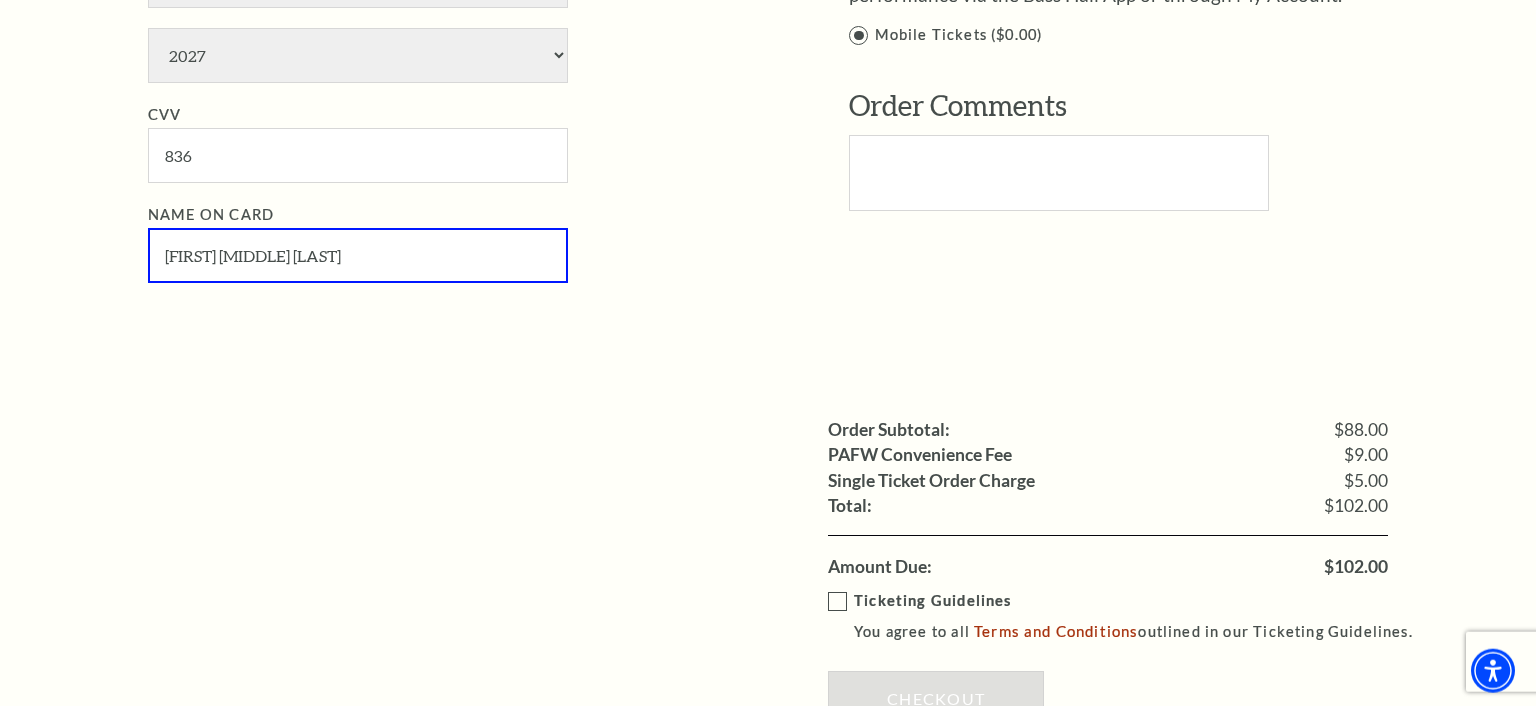 scroll, scrollTop: 1456, scrollLeft: 0, axis: vertical 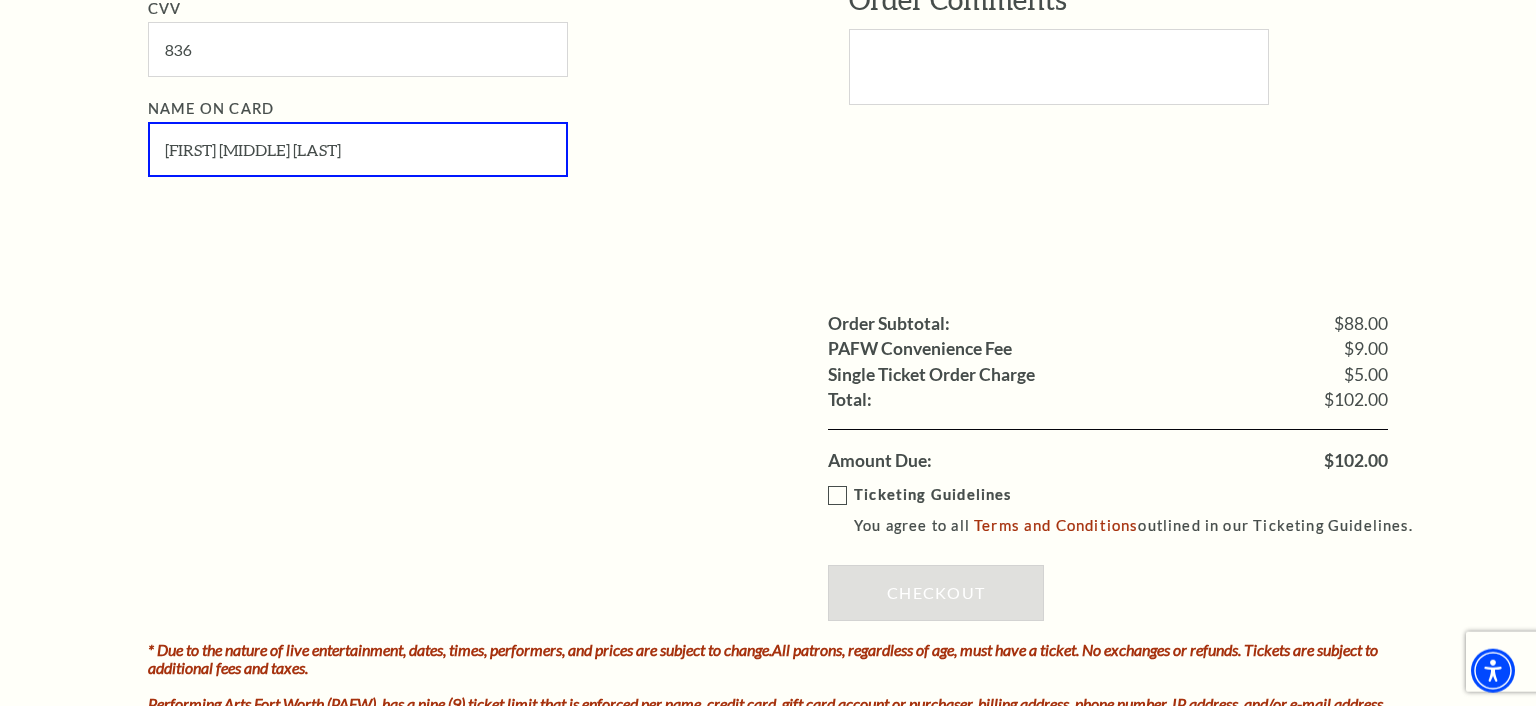 click on "Ticketing Guidelines
You agree to all   Terms and Conditions  outlined in our Ticketing Guidelines." at bounding box center (1129, 510) 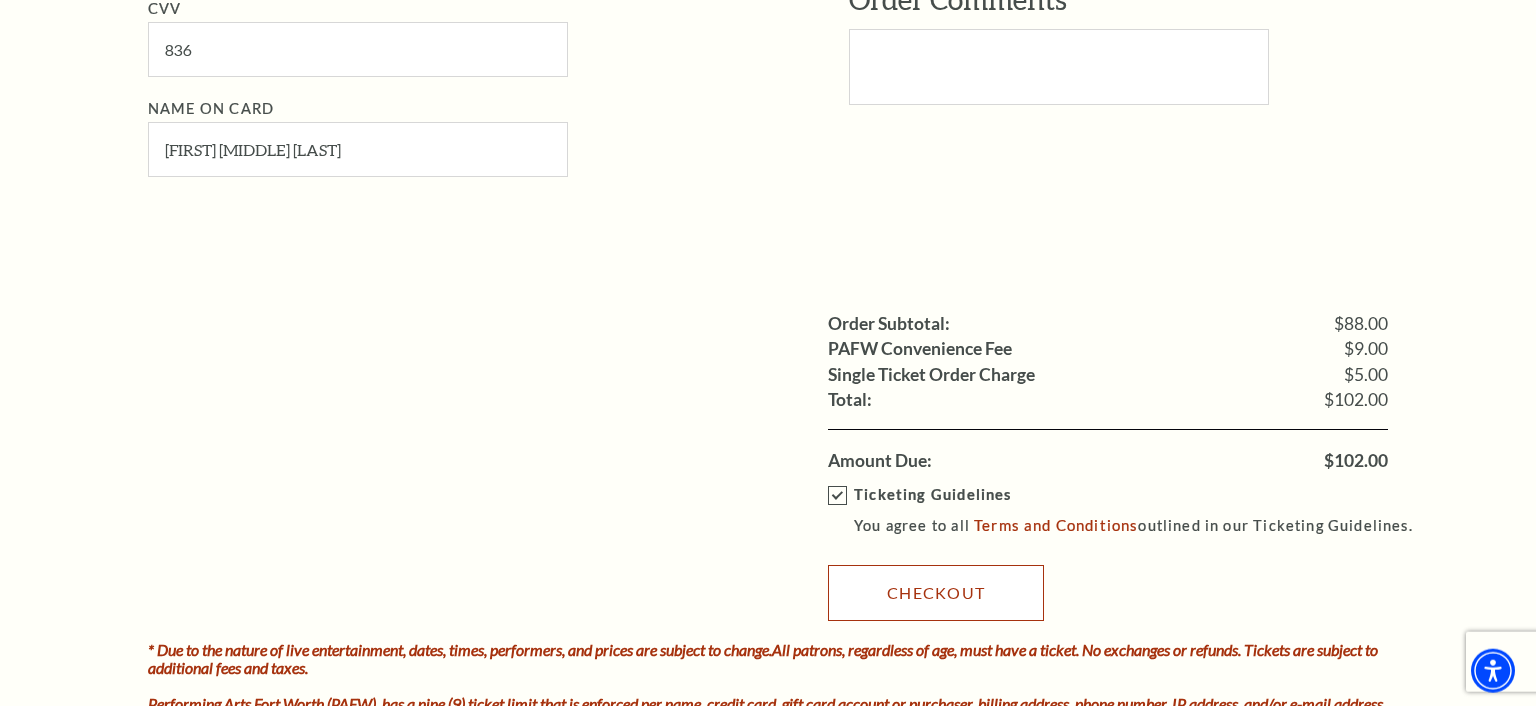 click on "Checkout" at bounding box center (936, 593) 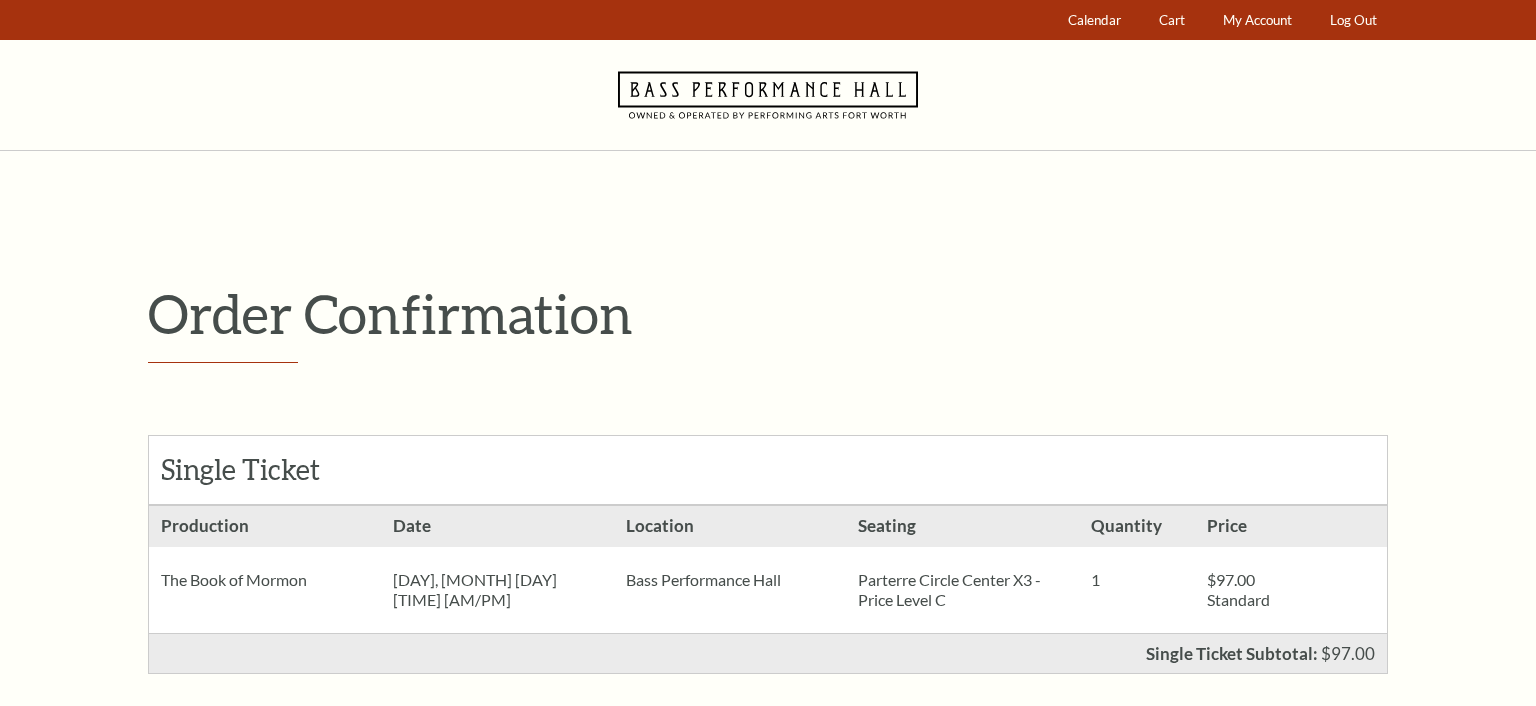 scroll, scrollTop: 0, scrollLeft: 0, axis: both 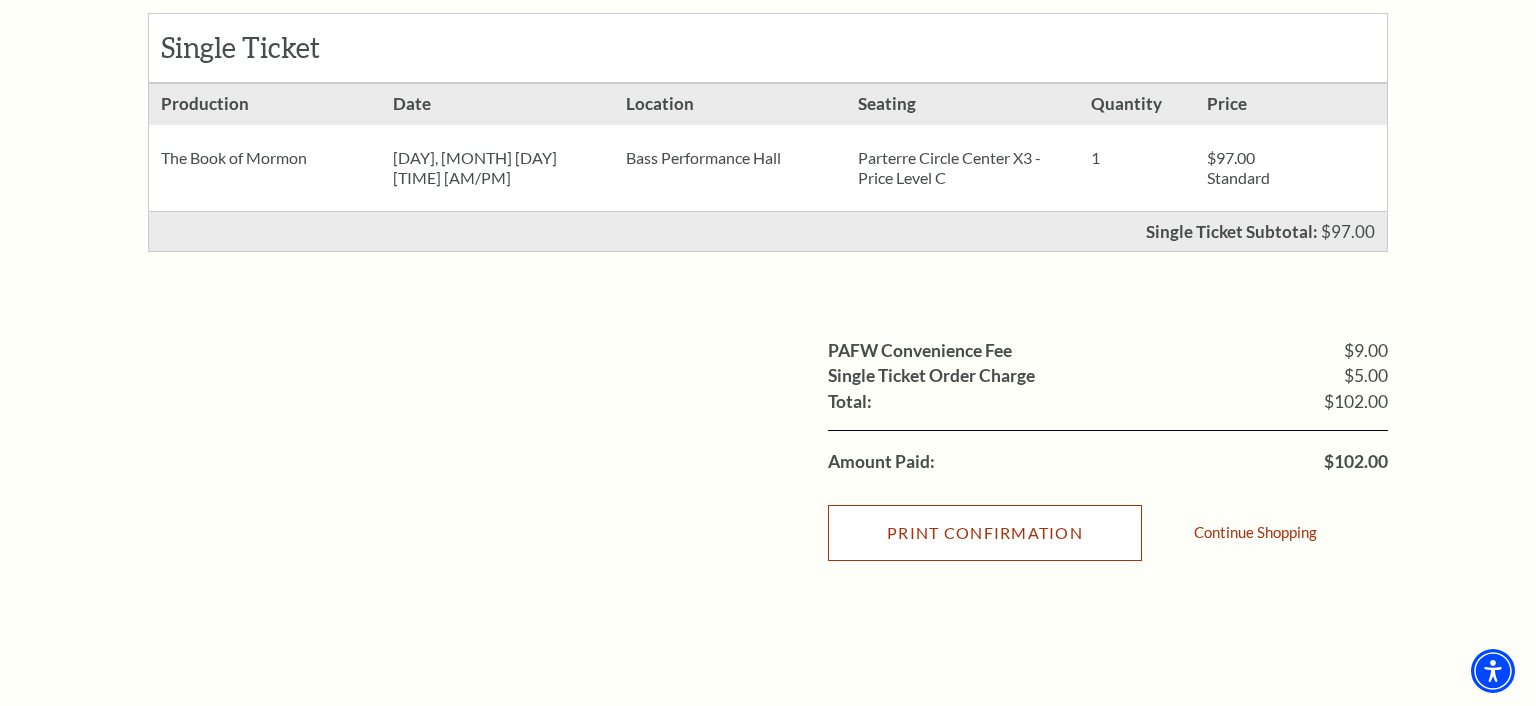 click on "Print Confirmation" at bounding box center (985, 533) 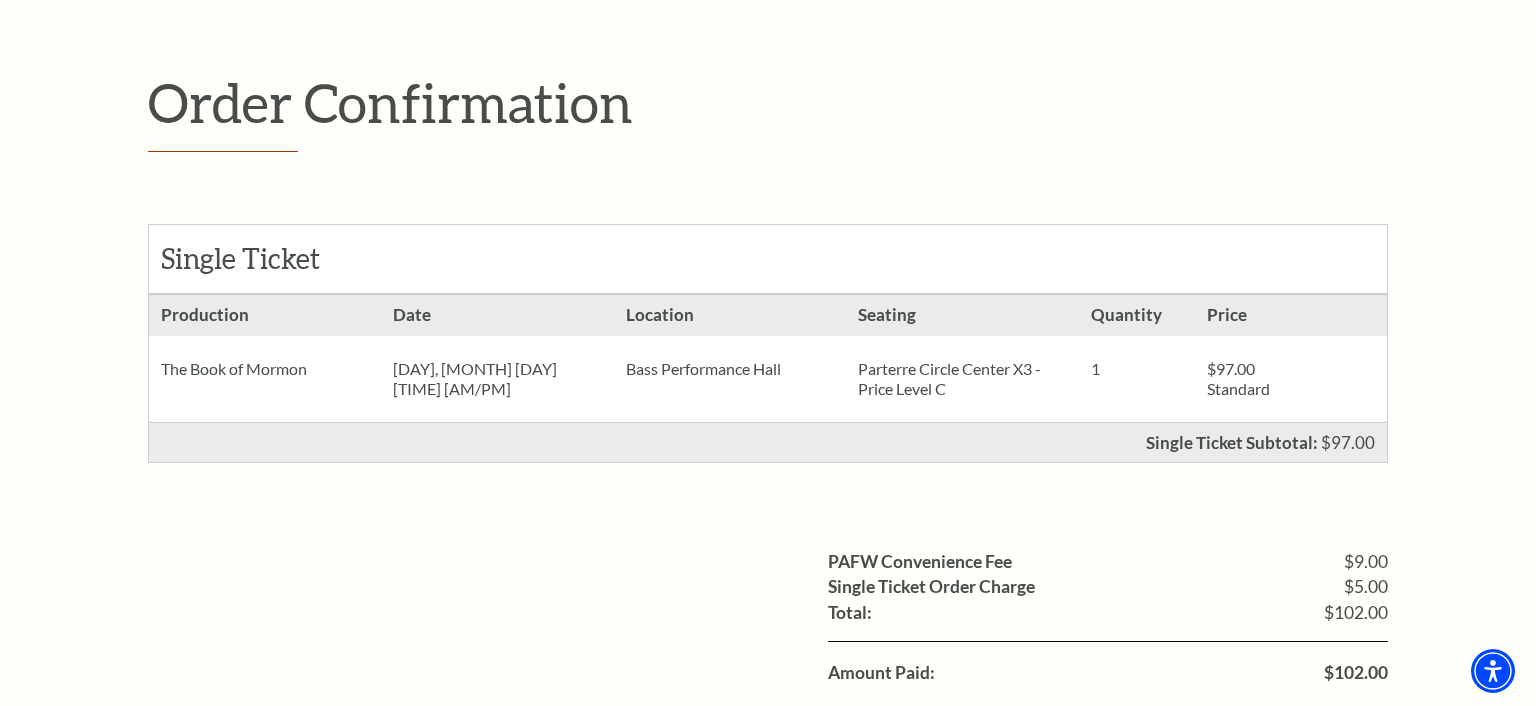 scroll, scrollTop: 316, scrollLeft: 0, axis: vertical 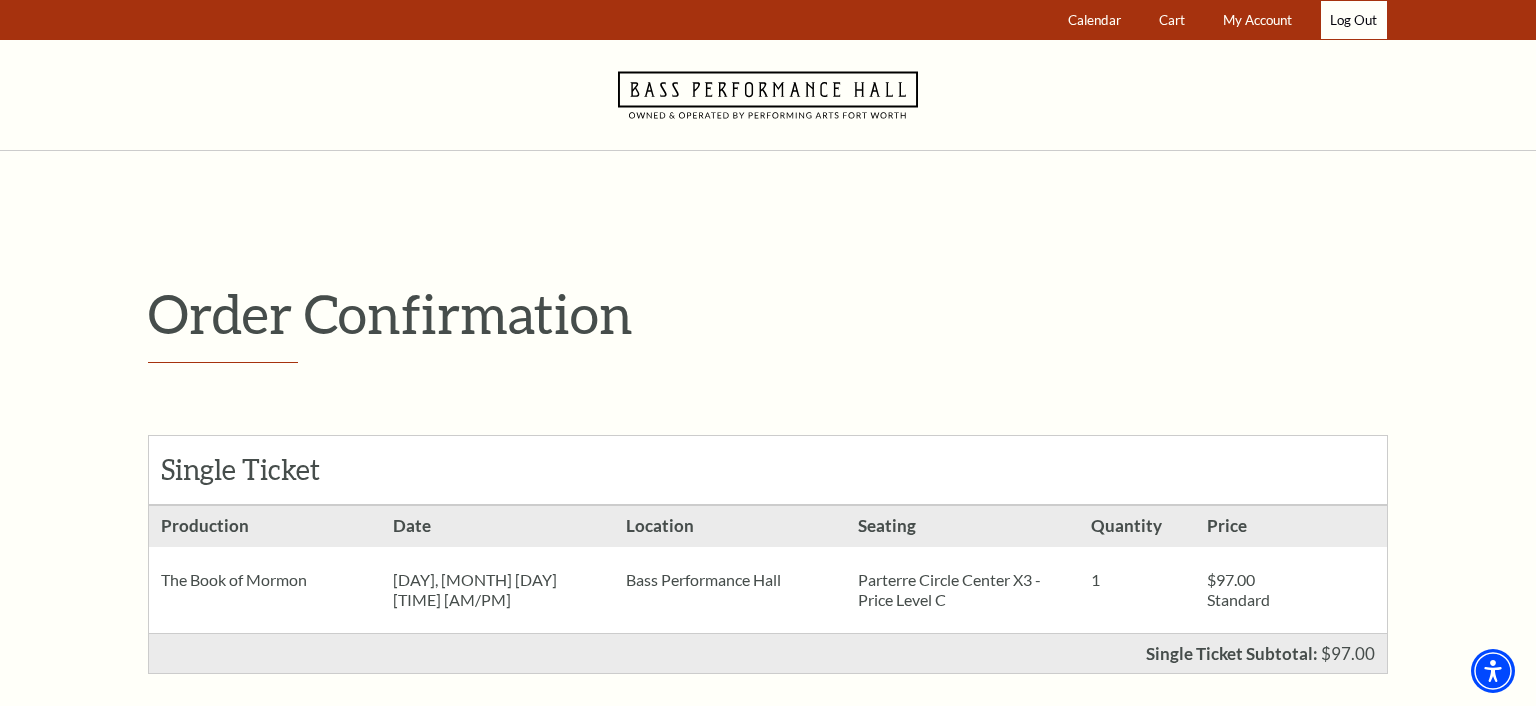 click on "Log Out" at bounding box center (1354, 20) 